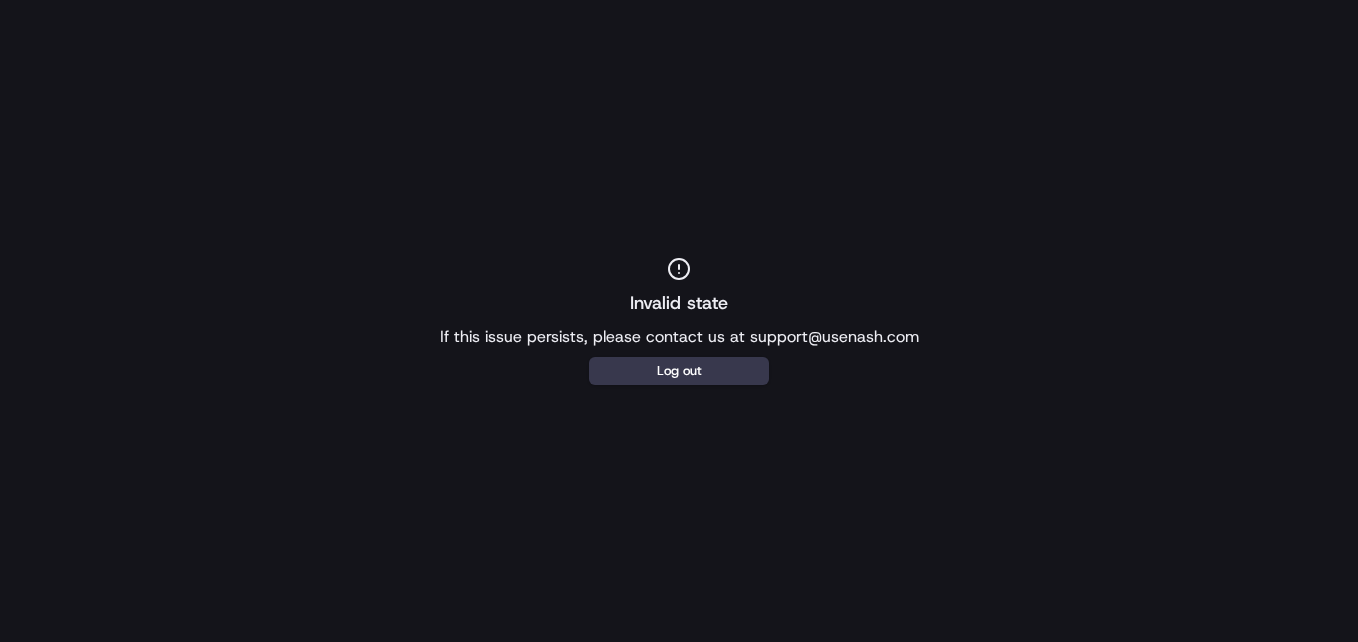 scroll, scrollTop: 0, scrollLeft: 0, axis: both 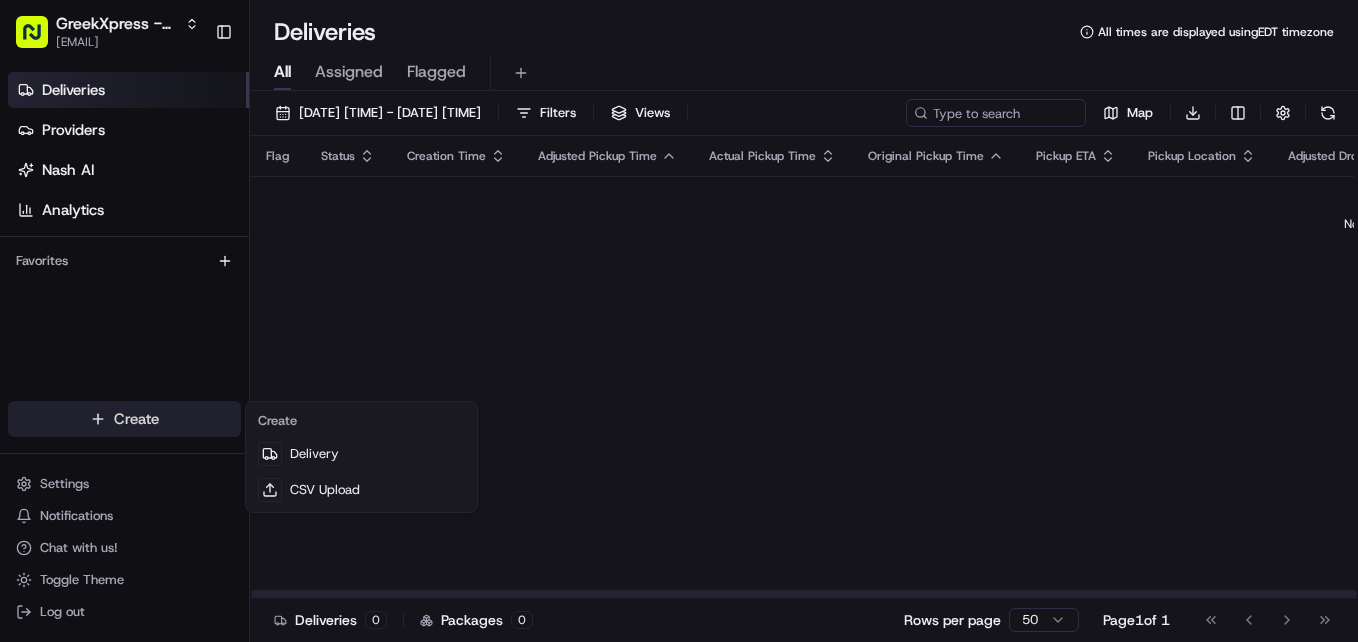 click on "GreekXpress - Staten Island alex@greekxpress.com Toggle Sidebar Deliveries Providers Nash AI Analytics Favorites Main Menu Members & Organization Organization Users Roles Preferences Customization Tracking Orchestration Automations Dispatch Strategy Locations Pickup Locations Dropoff Locations Billing Billing Refund Requests Integrations Notification Triggers Webhooks API Keys Request Logs Create Settings Notifications Chat with us! Toggle Theme Log out Deliveries All times are displayed using  EDT   timezone All Assigned Flagged 08/02/2025 12:00 AM - 08/09/2025 11:59 PM Filters Views Map Download Flag Status Creation Time Adjusted Pickup Time Actual Pickup Time Original Pickup Time Pickup ETA Pickup Location Adjusted Dropoff Time Actual Dropoff Time Original Dropoff Time Dropoff ETA Dropoff Location Provider Driving Distance Reference Id Tag Action No results. Deliveries 0 Packages 0 Rows per page 50 Page  1  of   1 Go to first page Go to previous page Go to next page Go to last page" at bounding box center (679, 321) 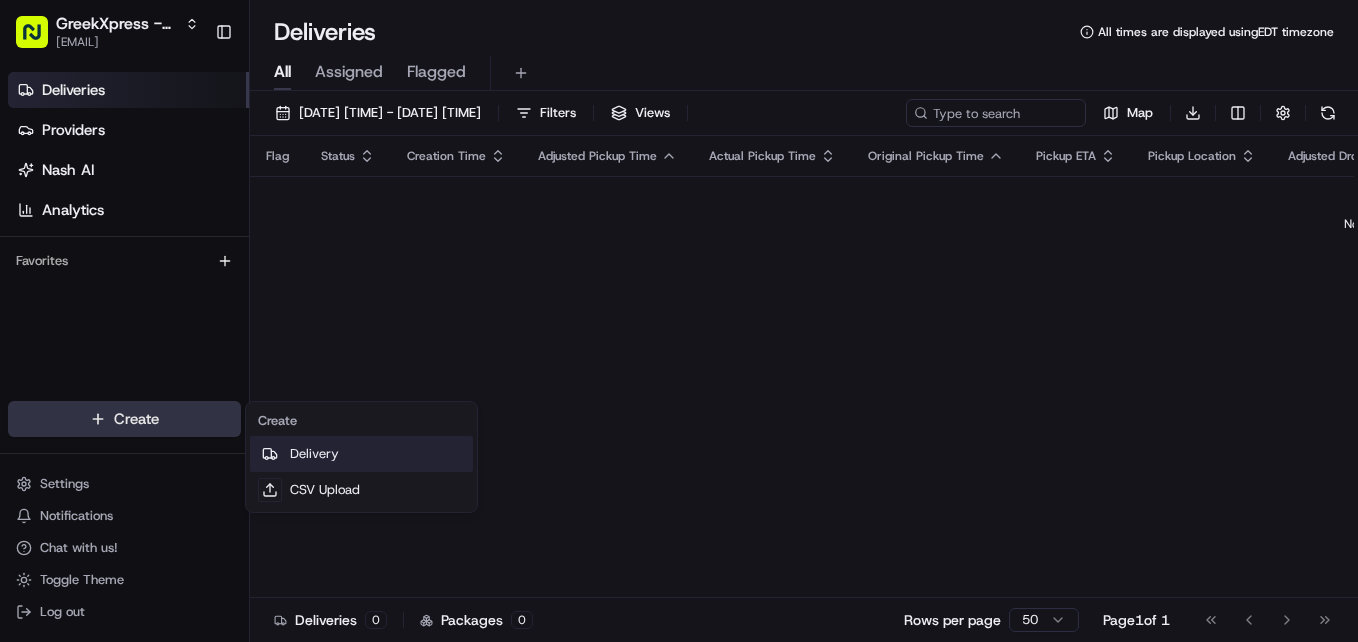 click on "Delivery" at bounding box center (361, 454) 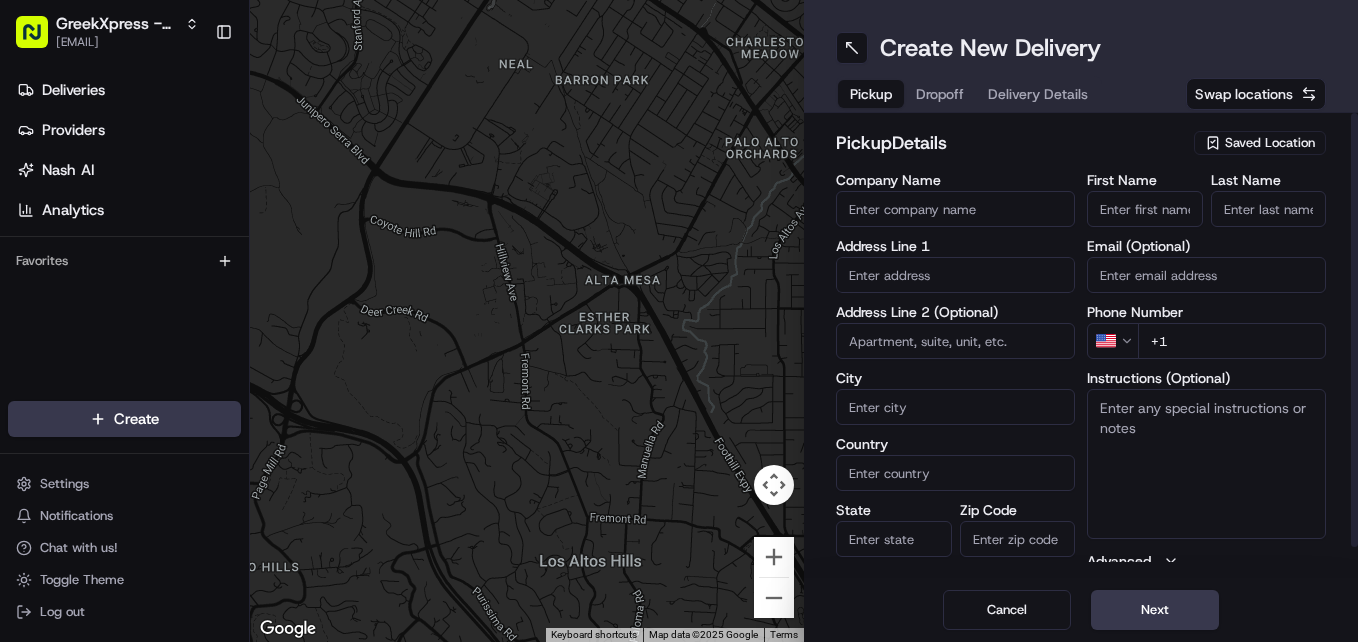 click on "Saved Location" at bounding box center (1270, 143) 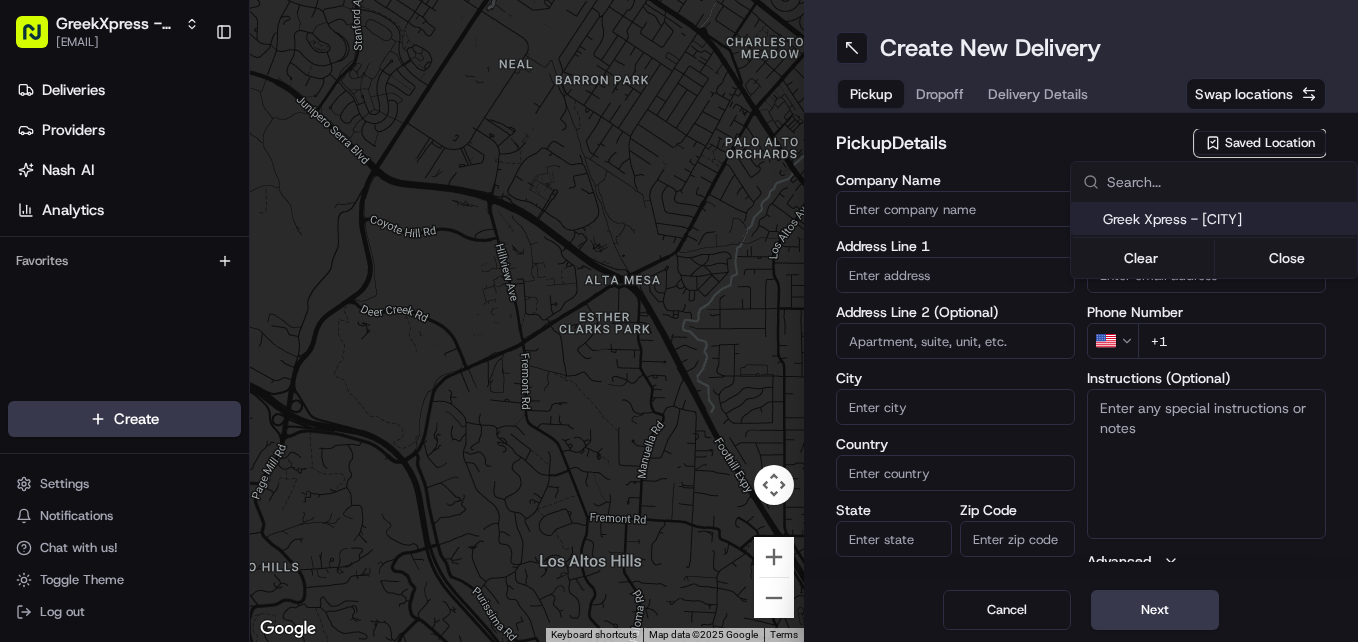 click on "Greek Xpress - Staten Island" at bounding box center [1226, 219] 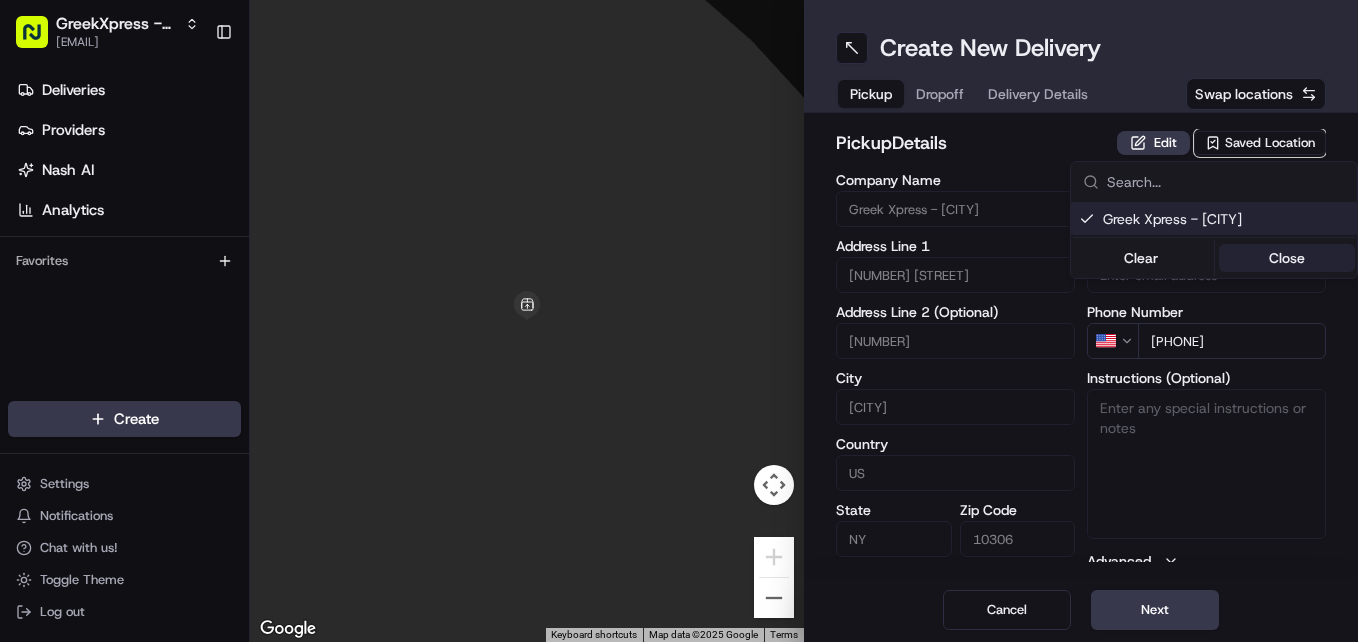 click on "Close" at bounding box center (1287, 258) 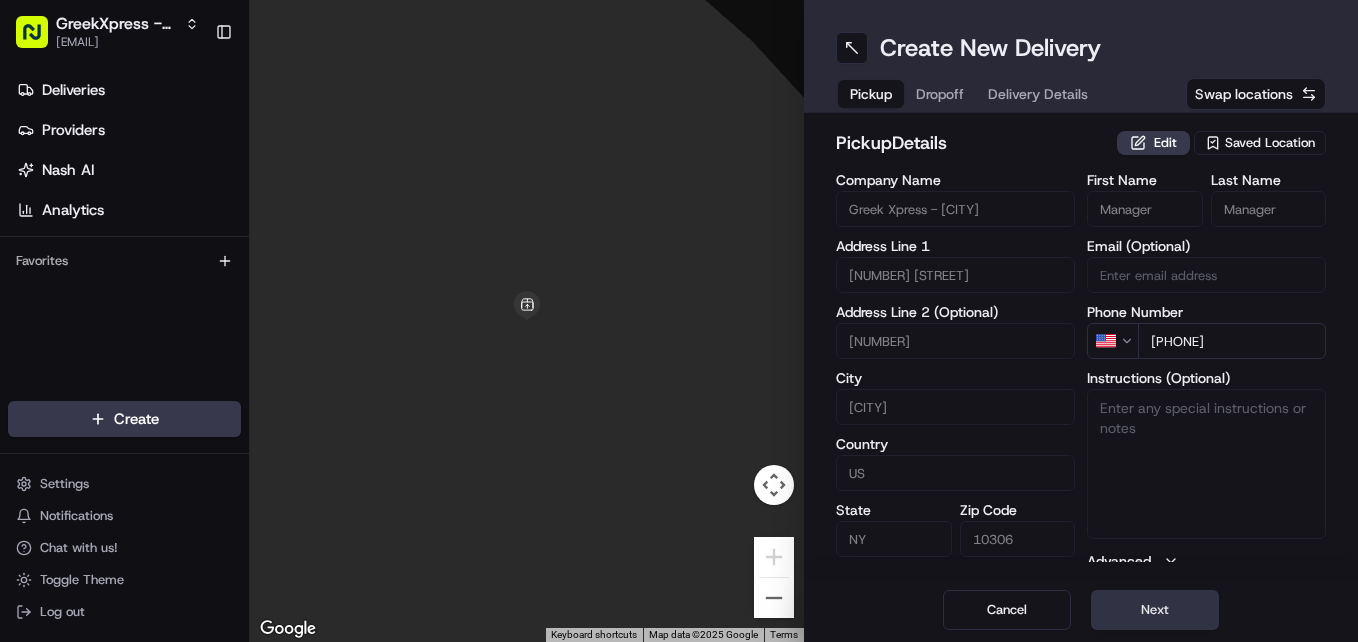 click on "Next" at bounding box center (1155, 610) 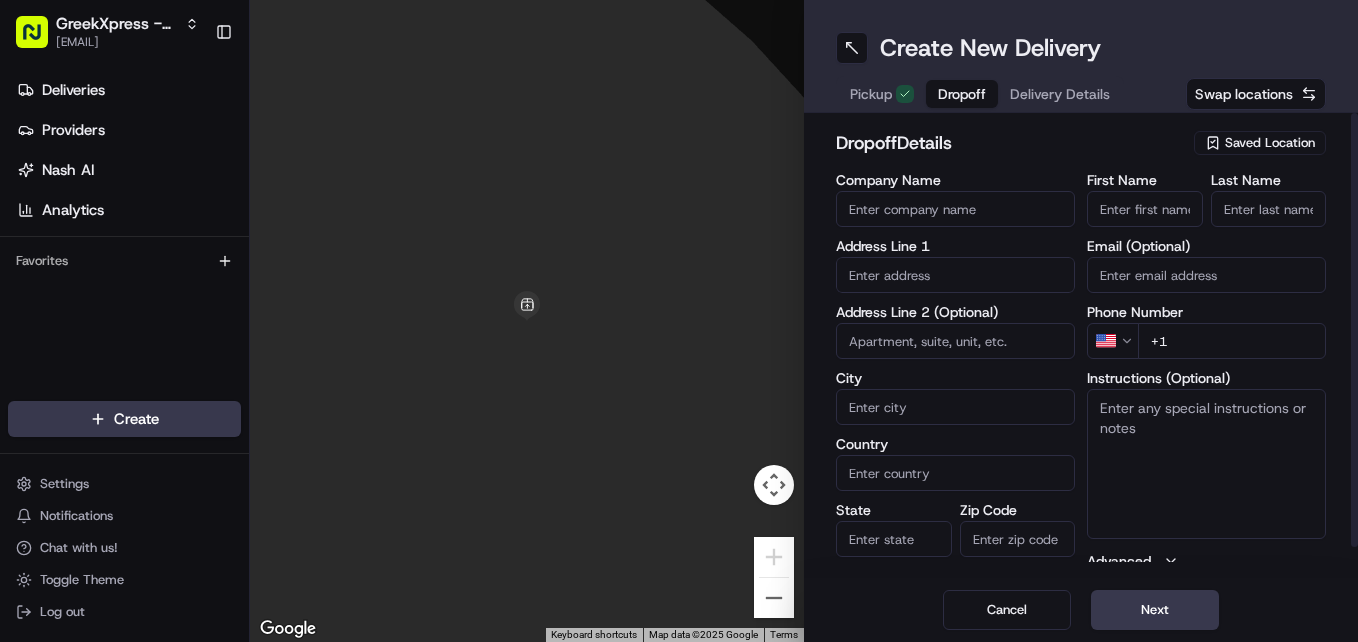 click on "First Name" at bounding box center [1145, 209] 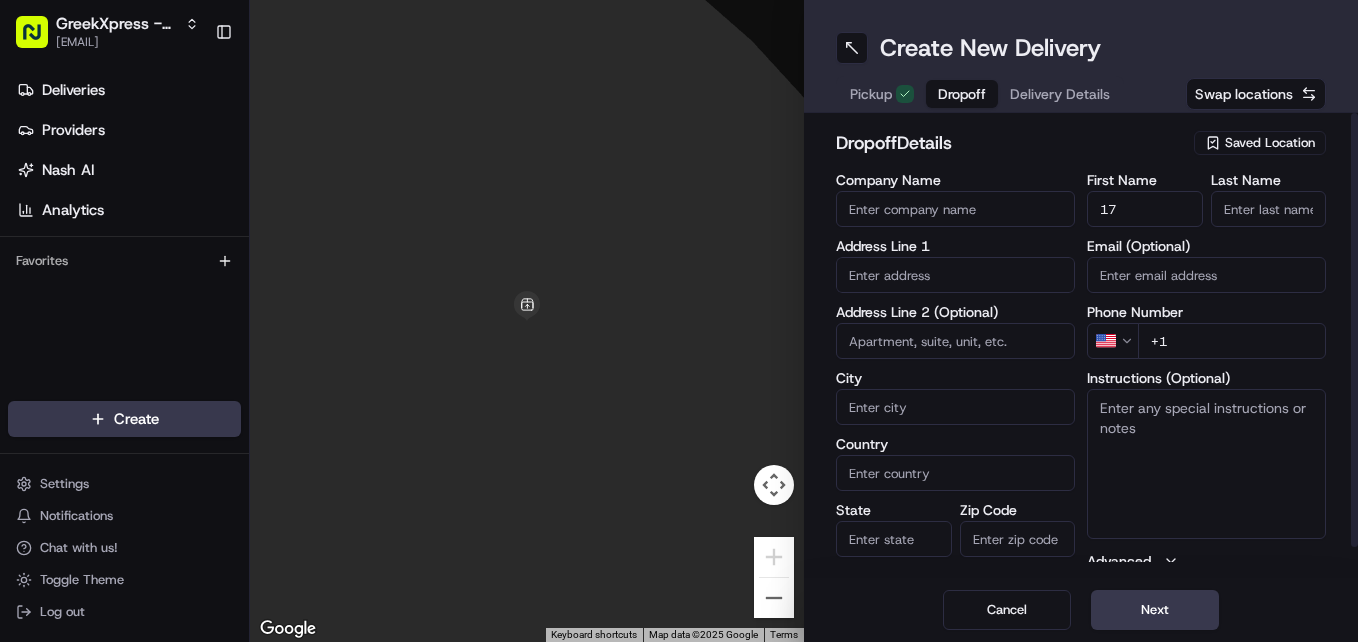 type on "1" 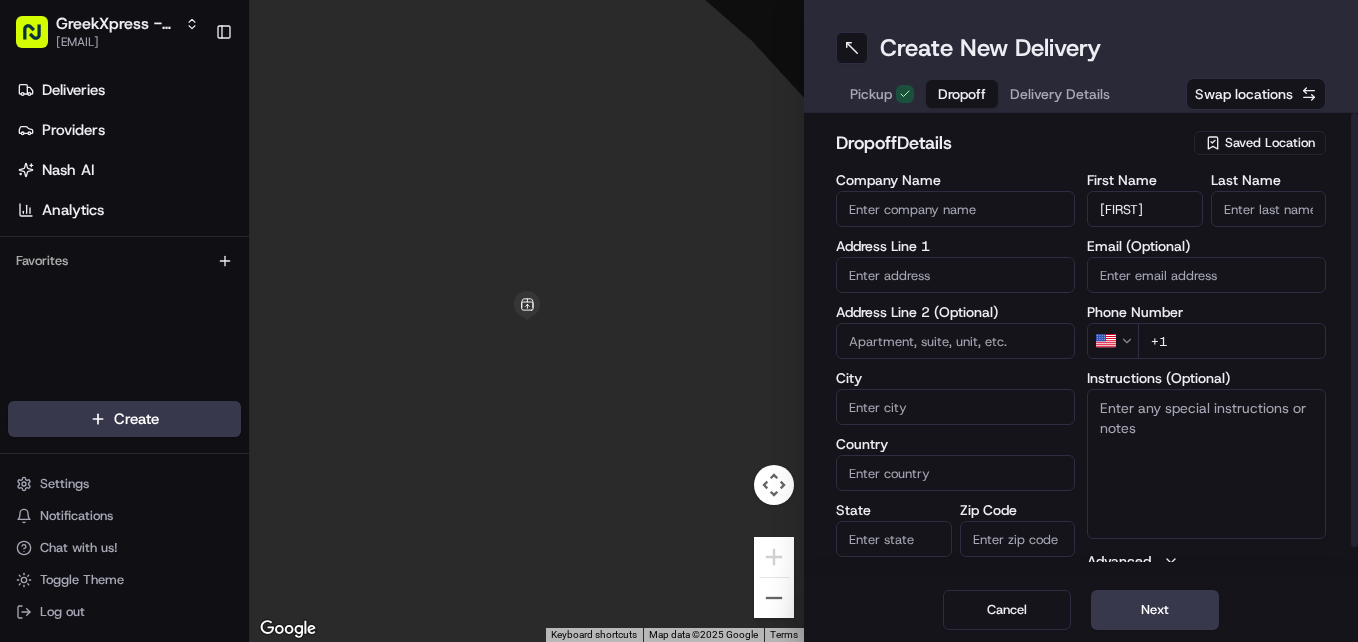 type on "Abby" 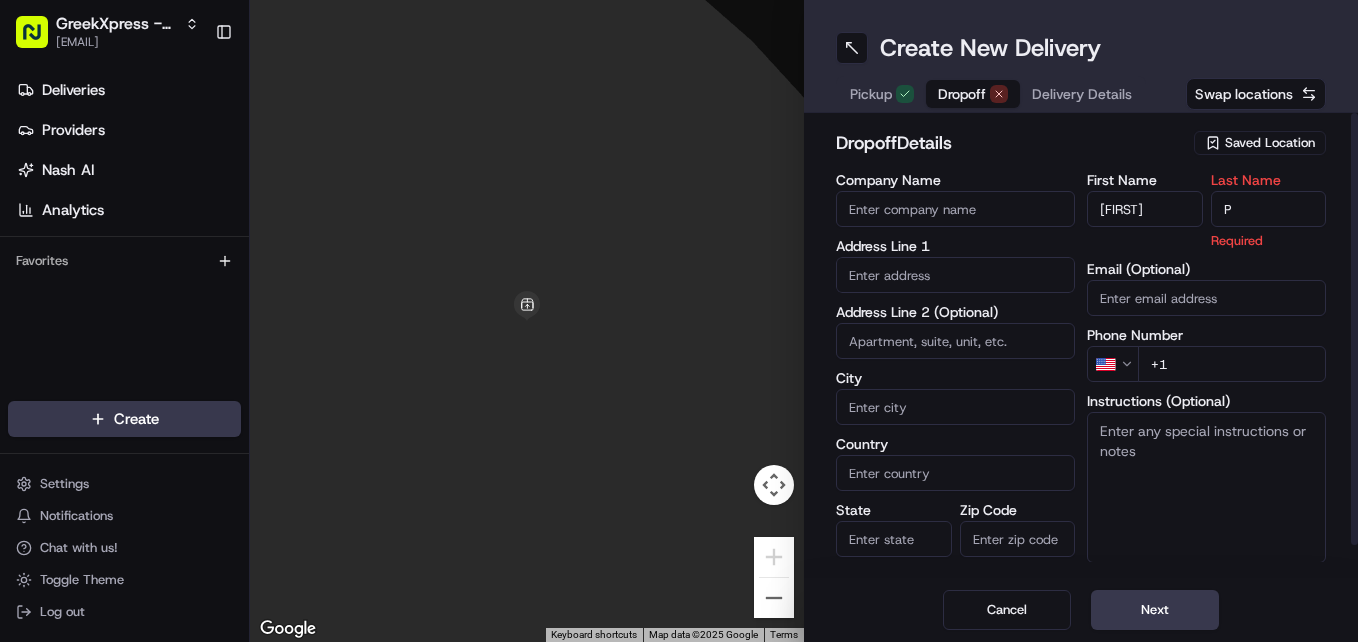 type on "P" 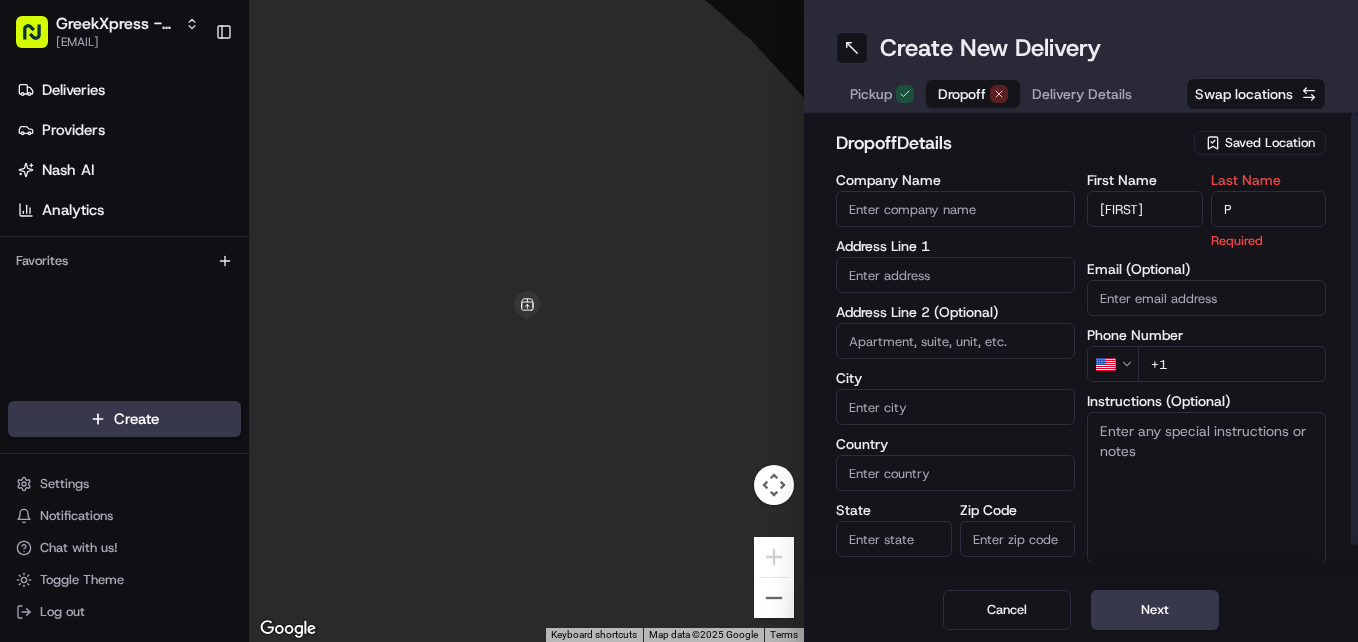 click at bounding box center [527, 321] 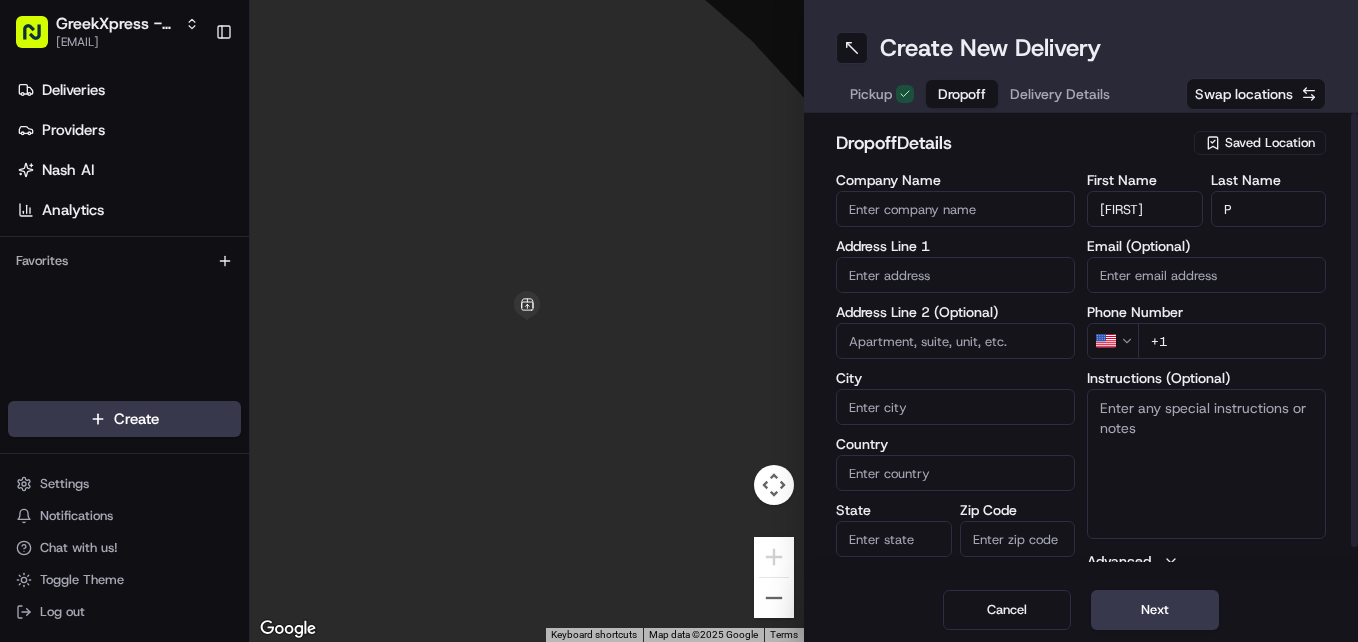 click at bounding box center [955, 275] 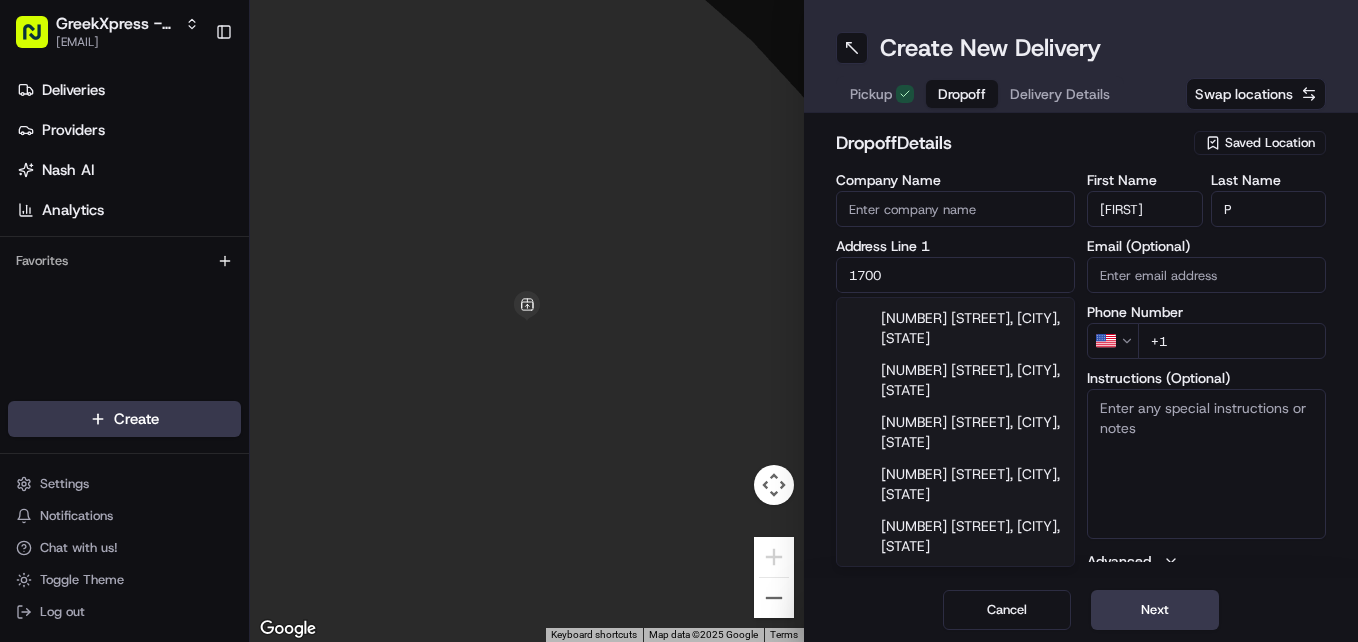 click on "1700 Hylan Boulevard, Staten Island, NY" at bounding box center (955, 328) 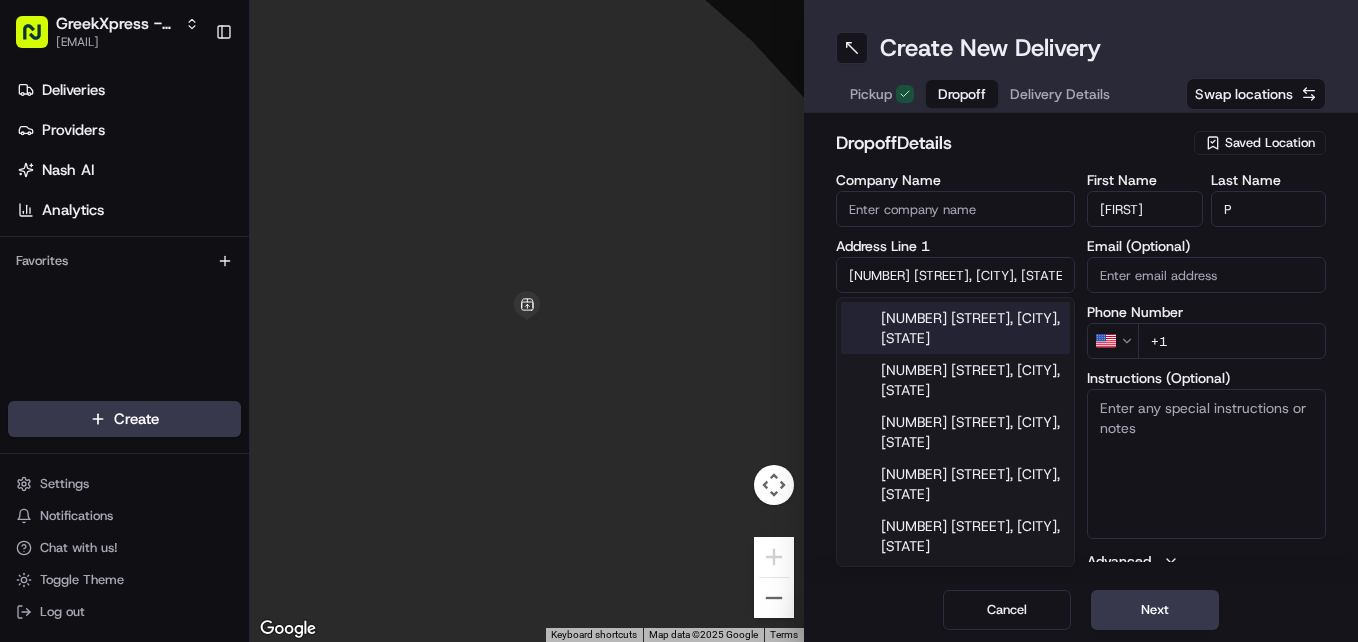 type on "[NUMBER] [STREET], [CITY], [STATE] [POSTAL_CODE], [COUNTRY]" 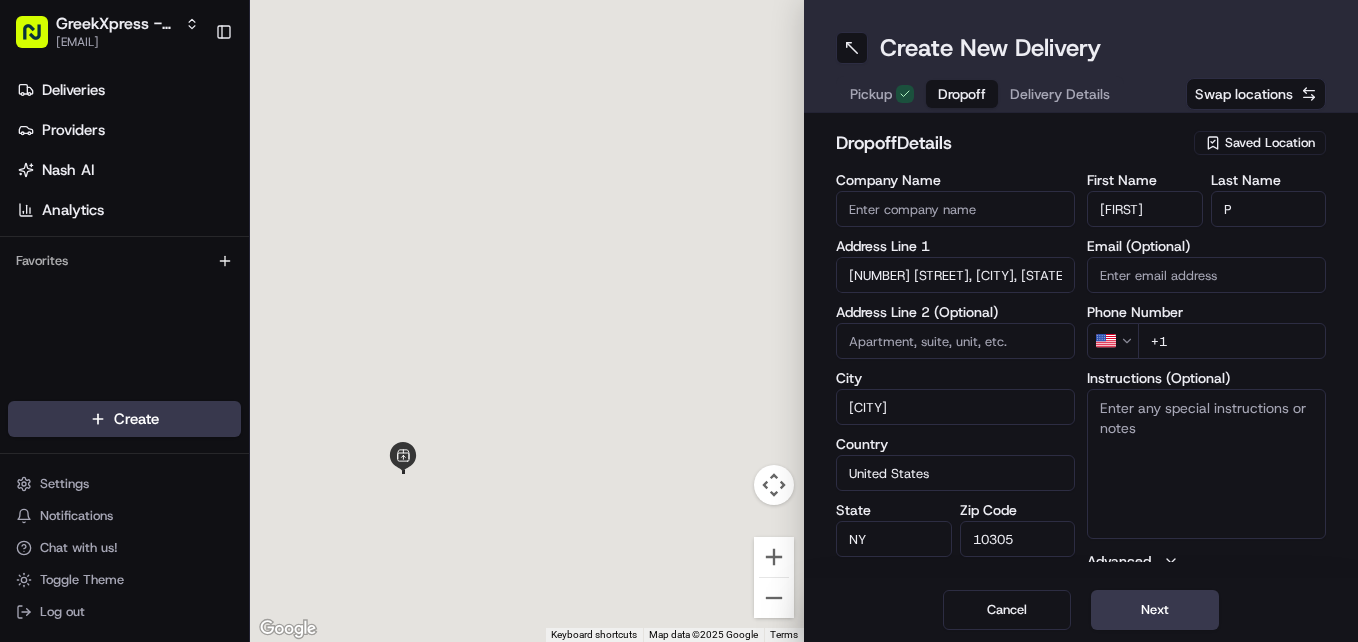 type on "1700 Hylan Boulevard" 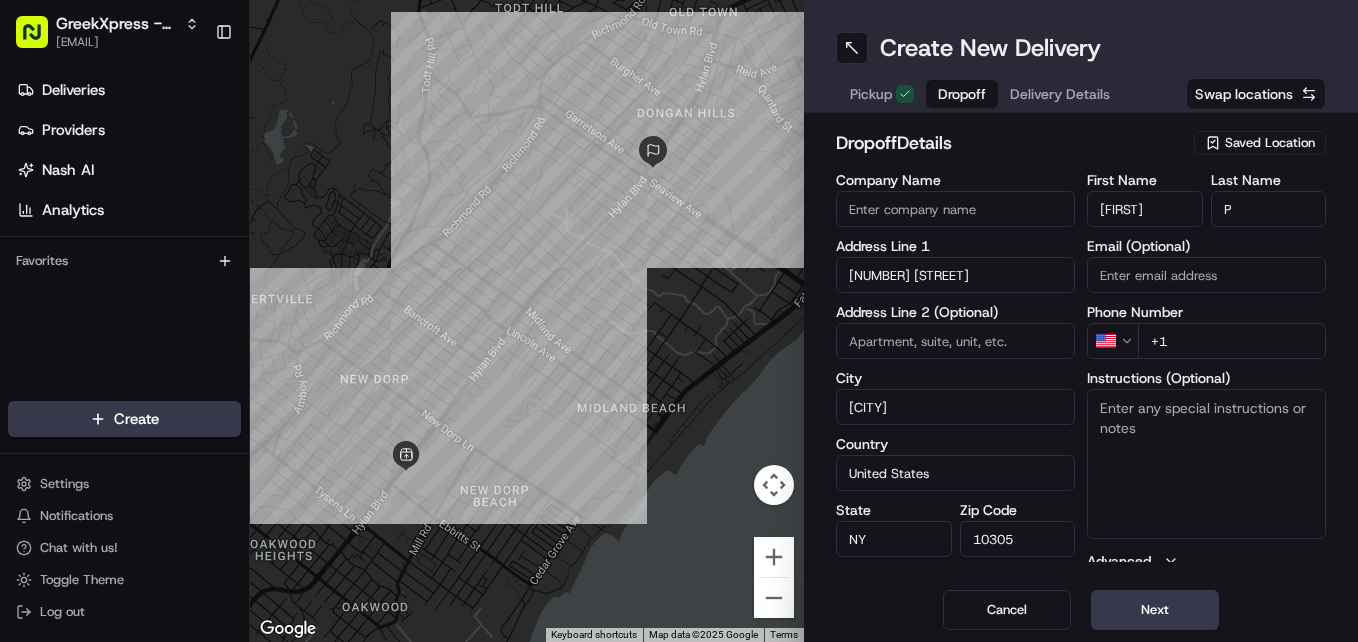 click on "+1" at bounding box center [1232, 341] 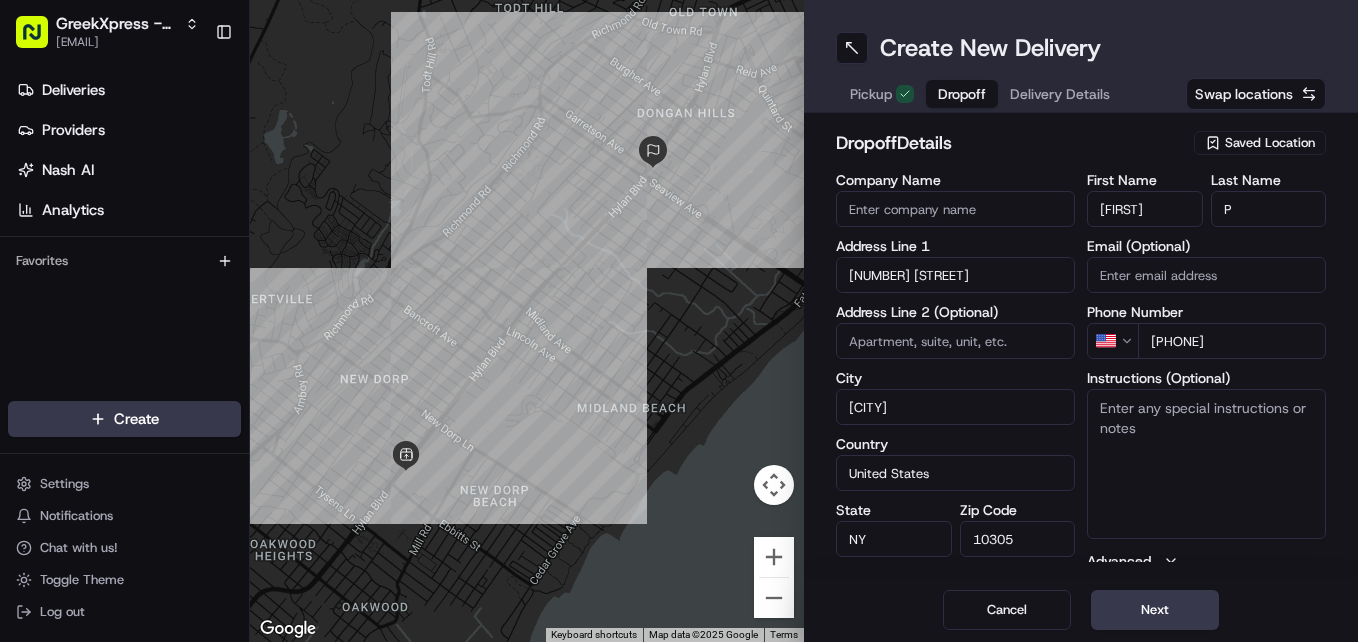 type on "+1 929 720 3127" 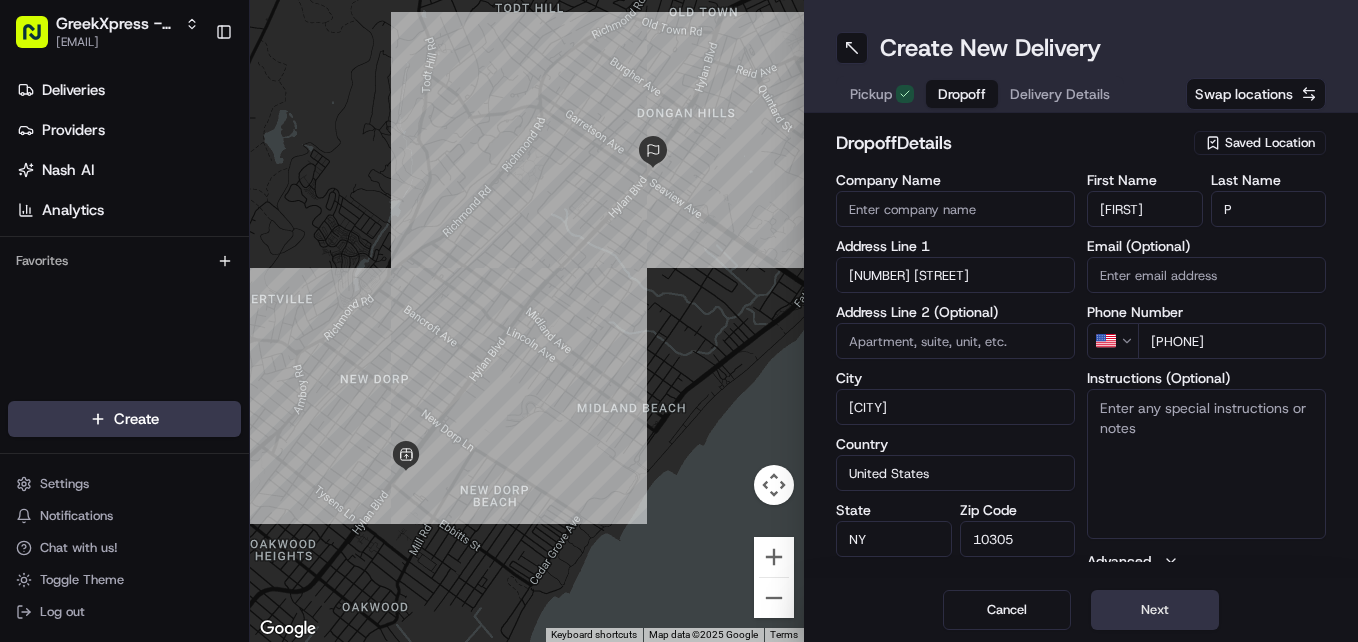 click on "Next" at bounding box center (1155, 610) 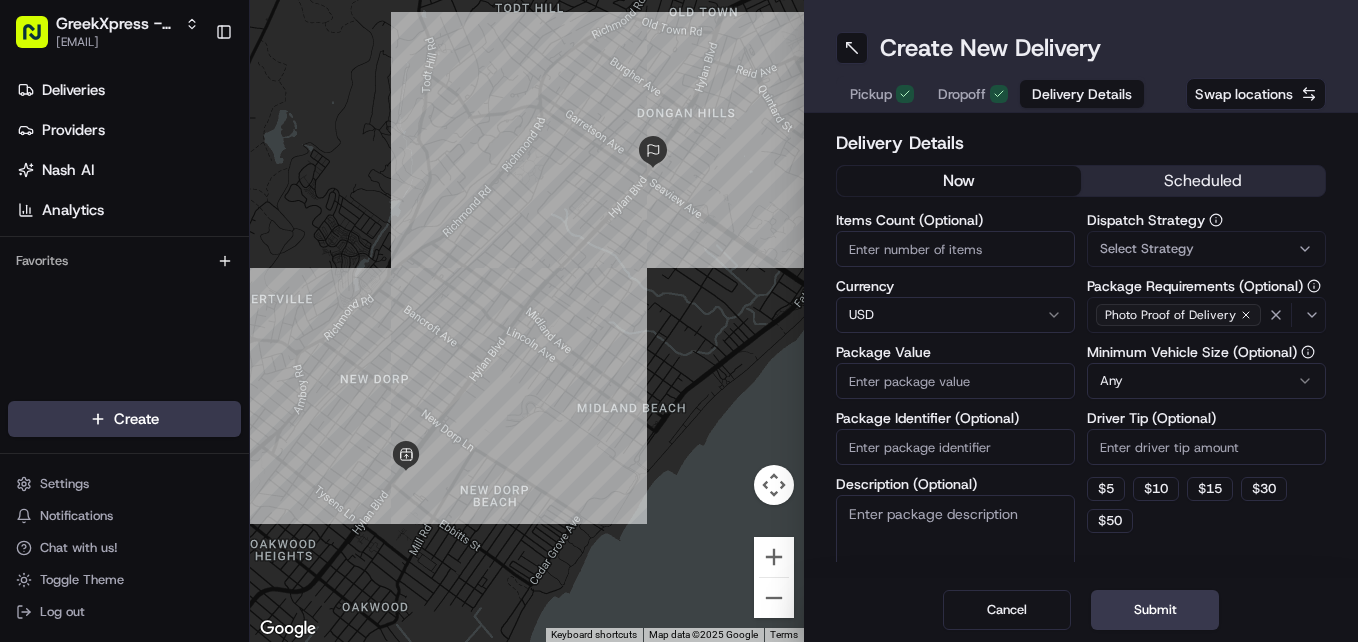 click on "Driver Tip (Optional)" at bounding box center [1206, 447] 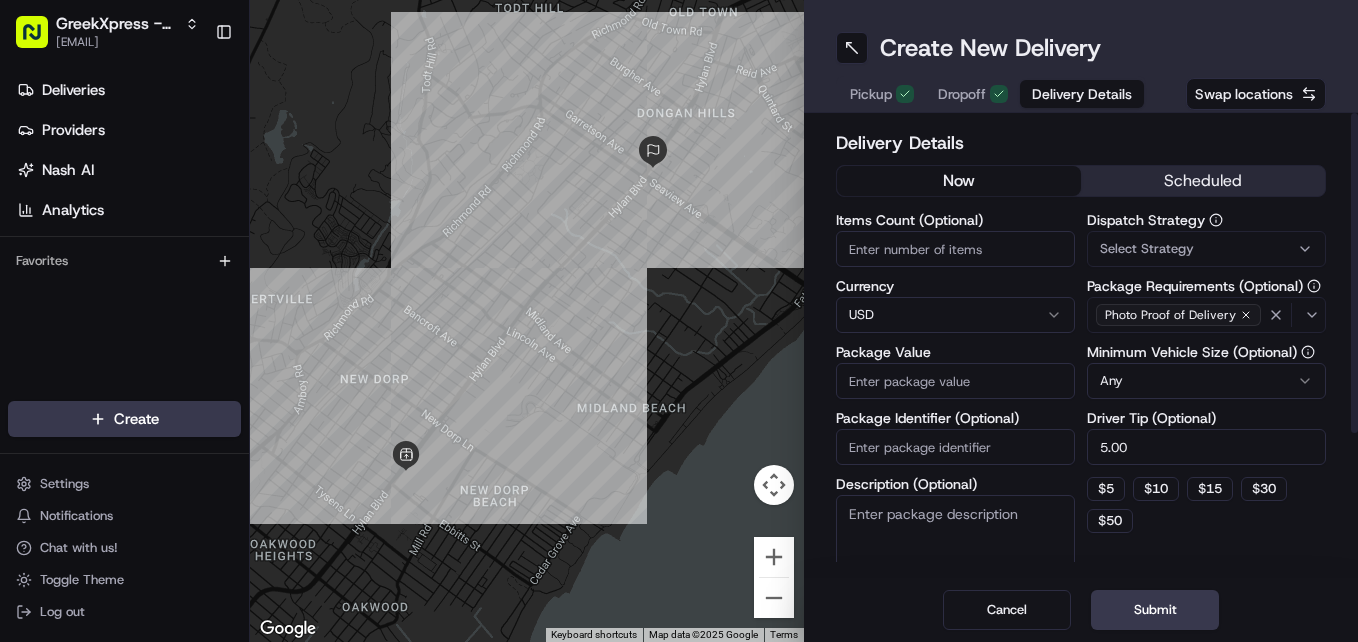 type on "5.00" 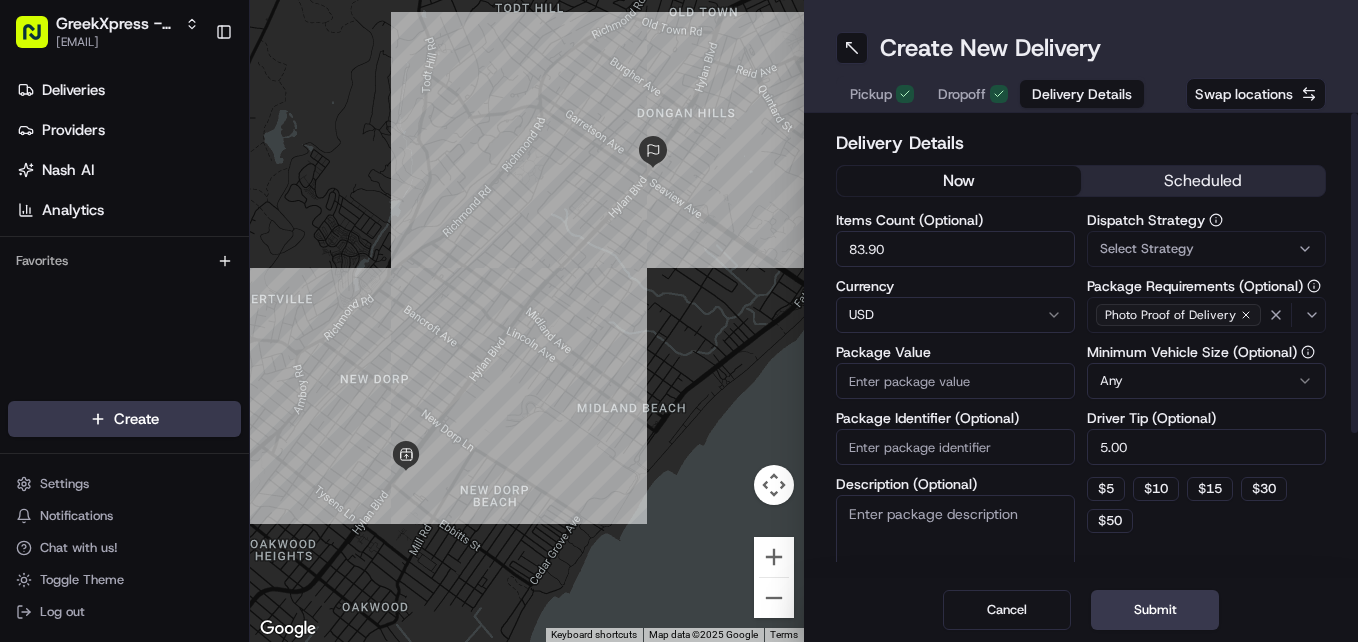 type on "83.90" 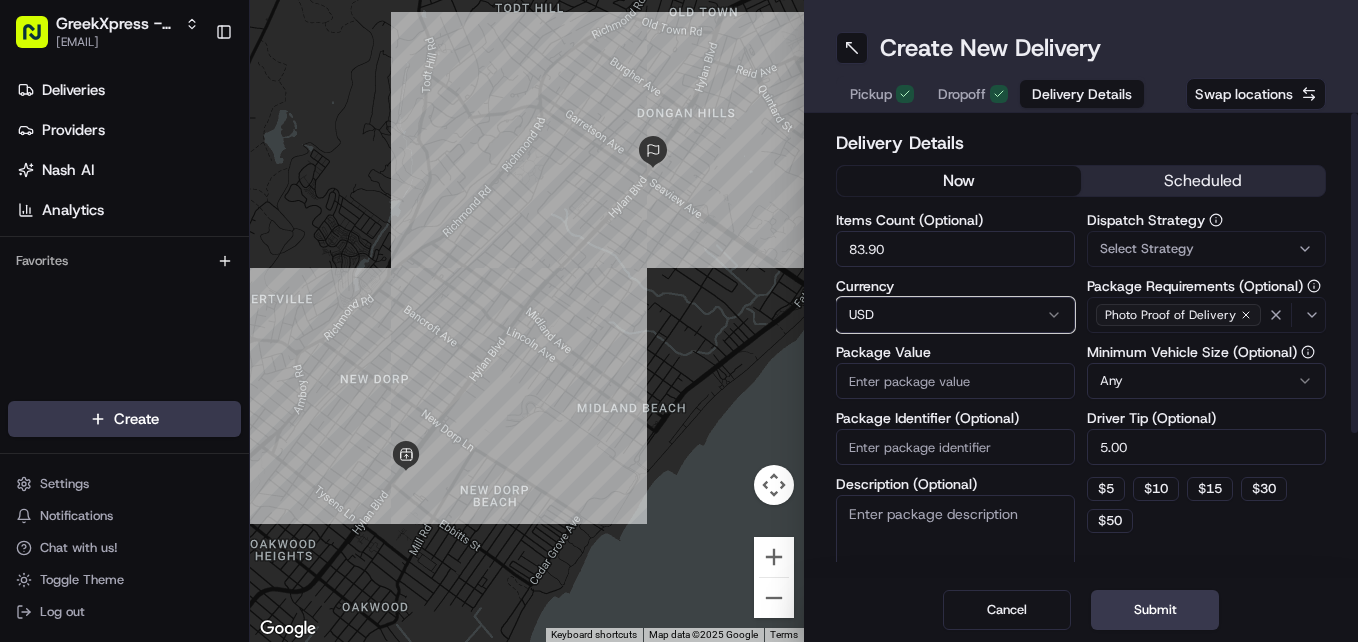 type 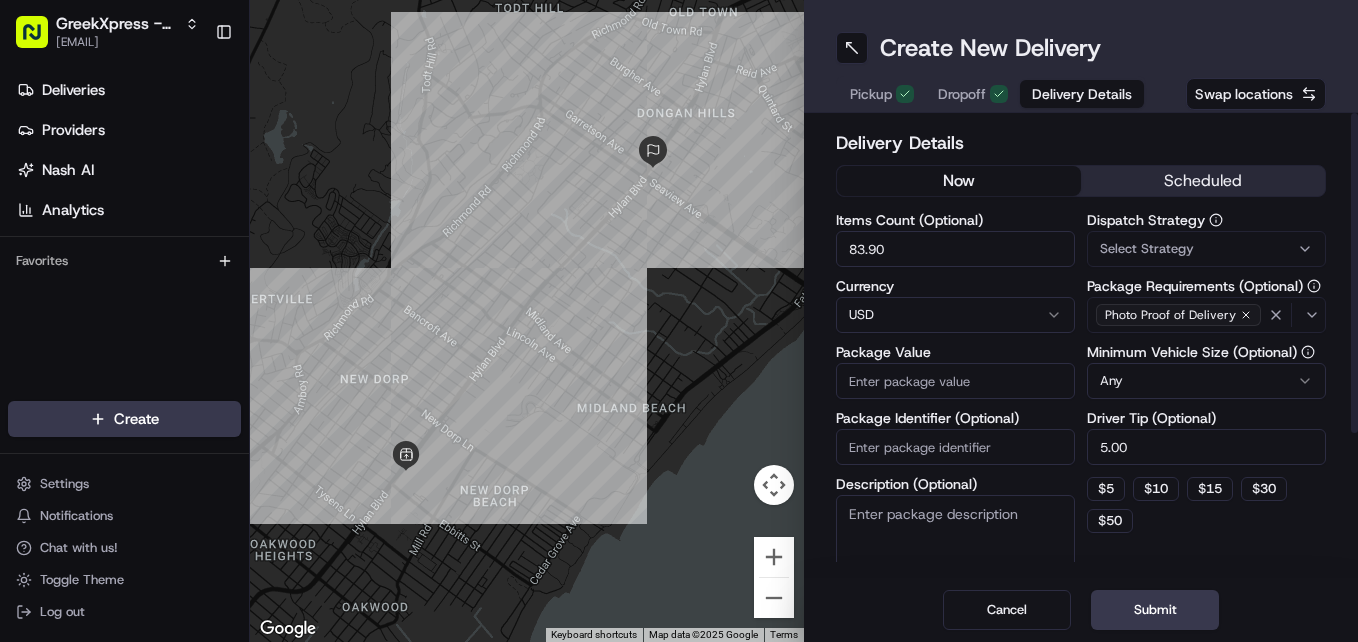 click on "83.90" at bounding box center [955, 249] 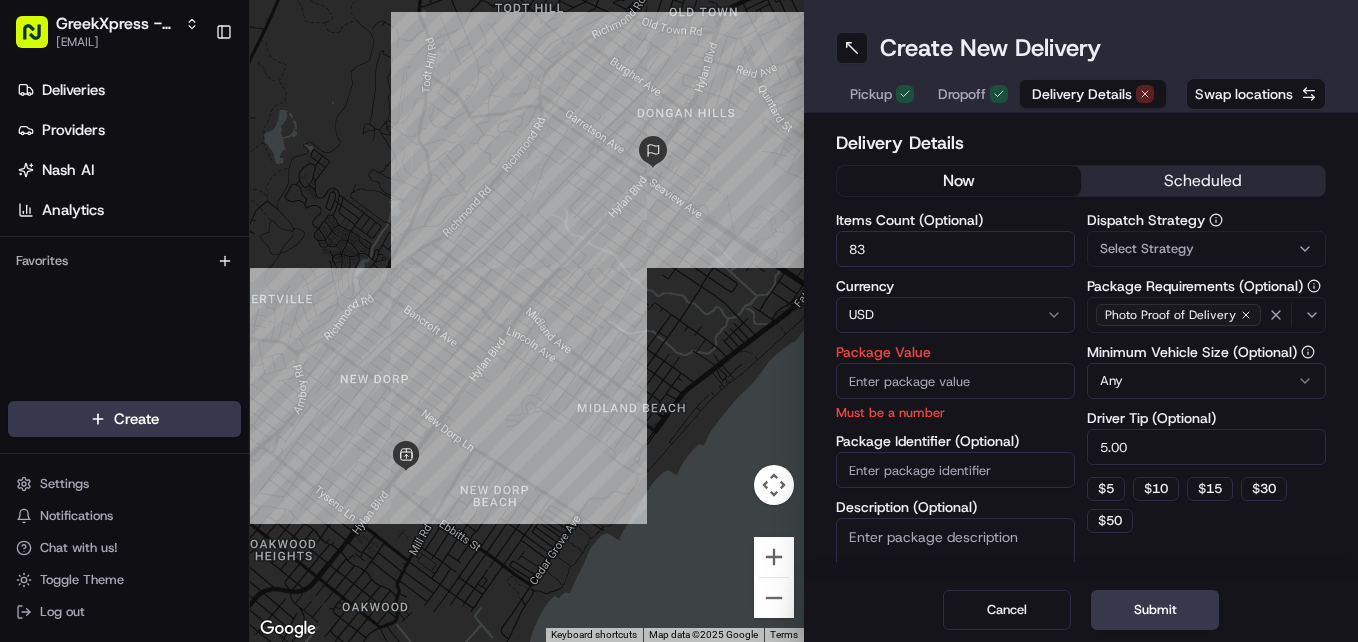 type on "8" 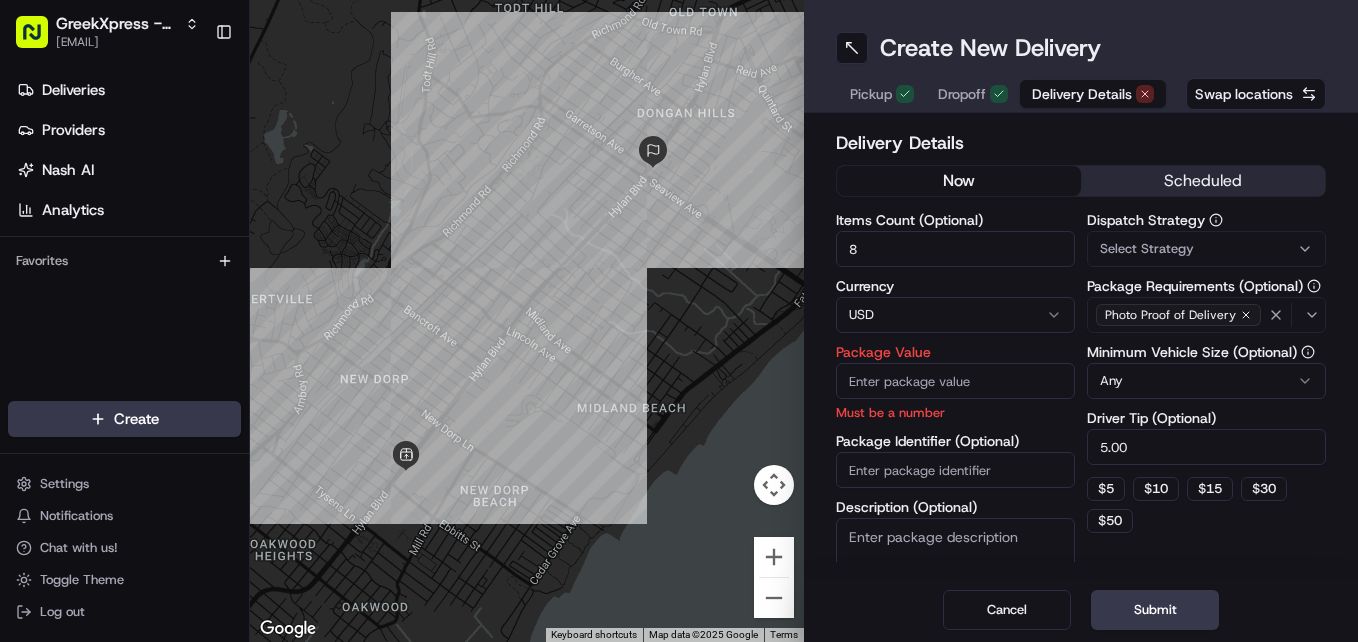 type on "8" 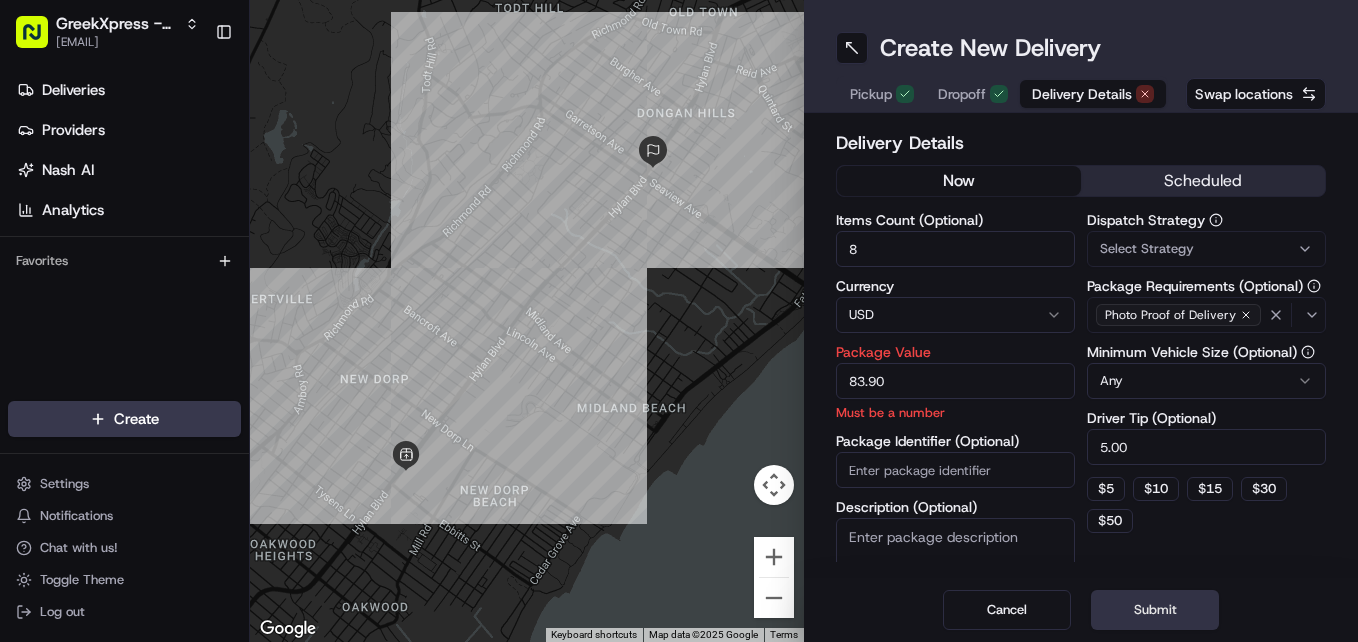 type on "83.90" 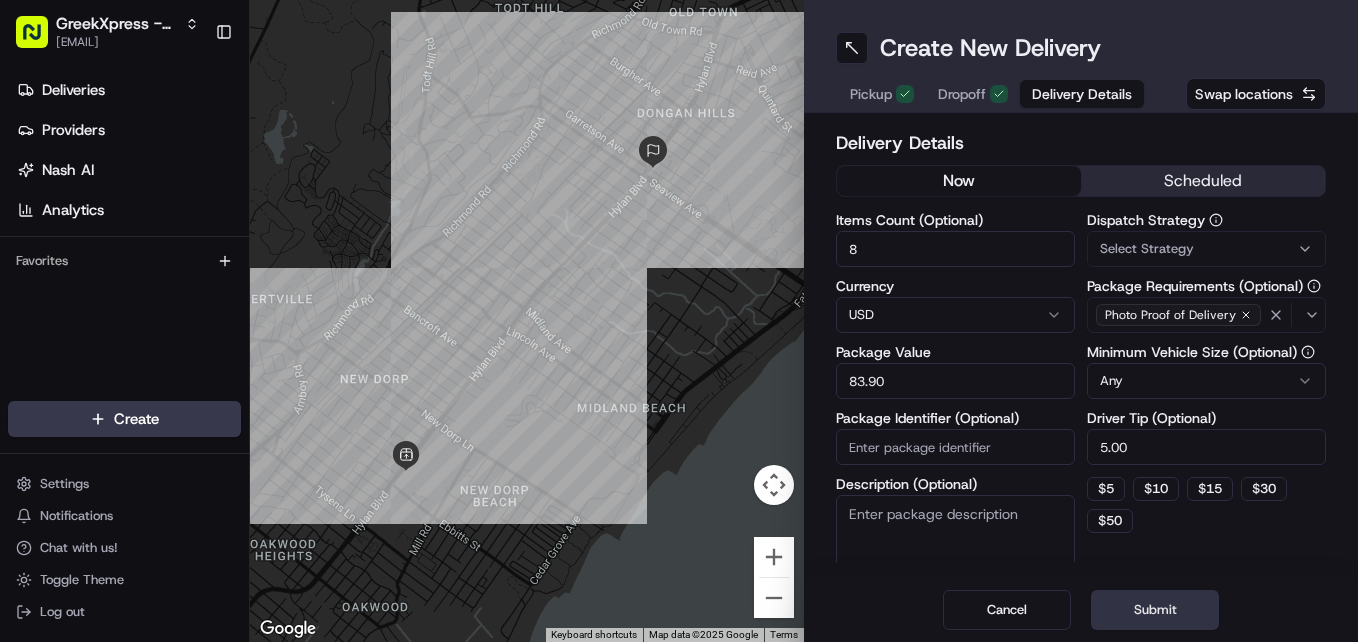 click on "Submit" at bounding box center (1155, 610) 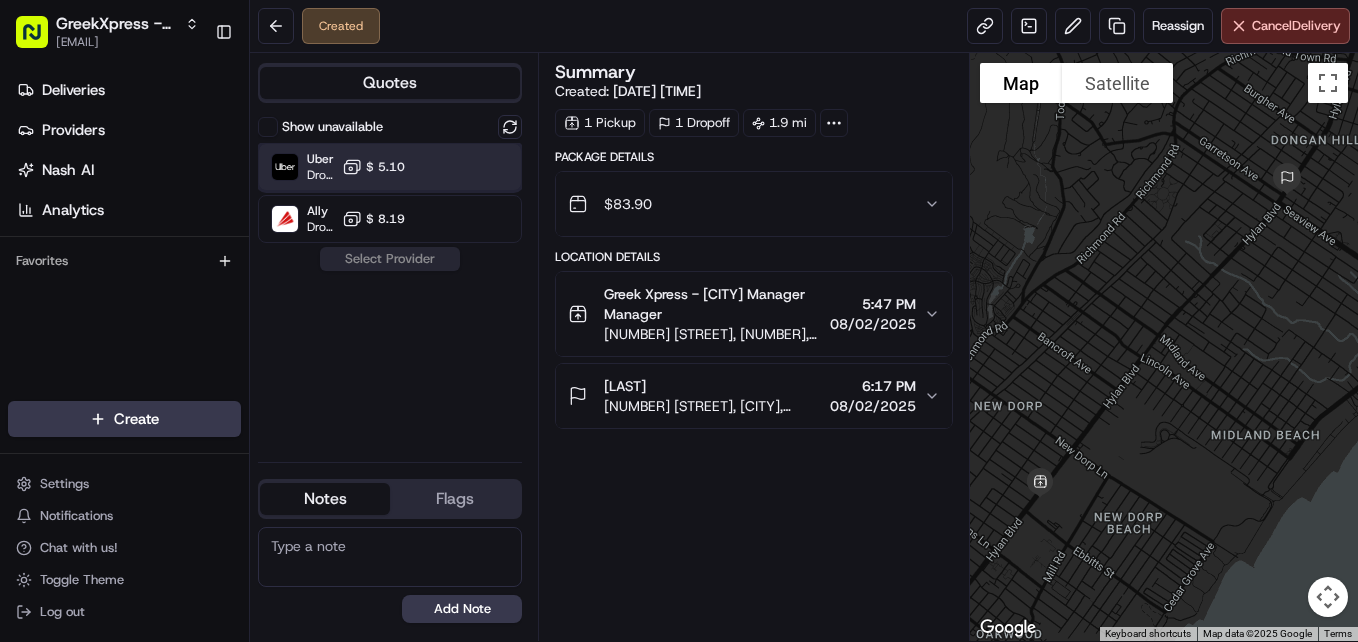 click on "Uber Dropoff ETA   29 minutes $   5.10" at bounding box center (390, 167) 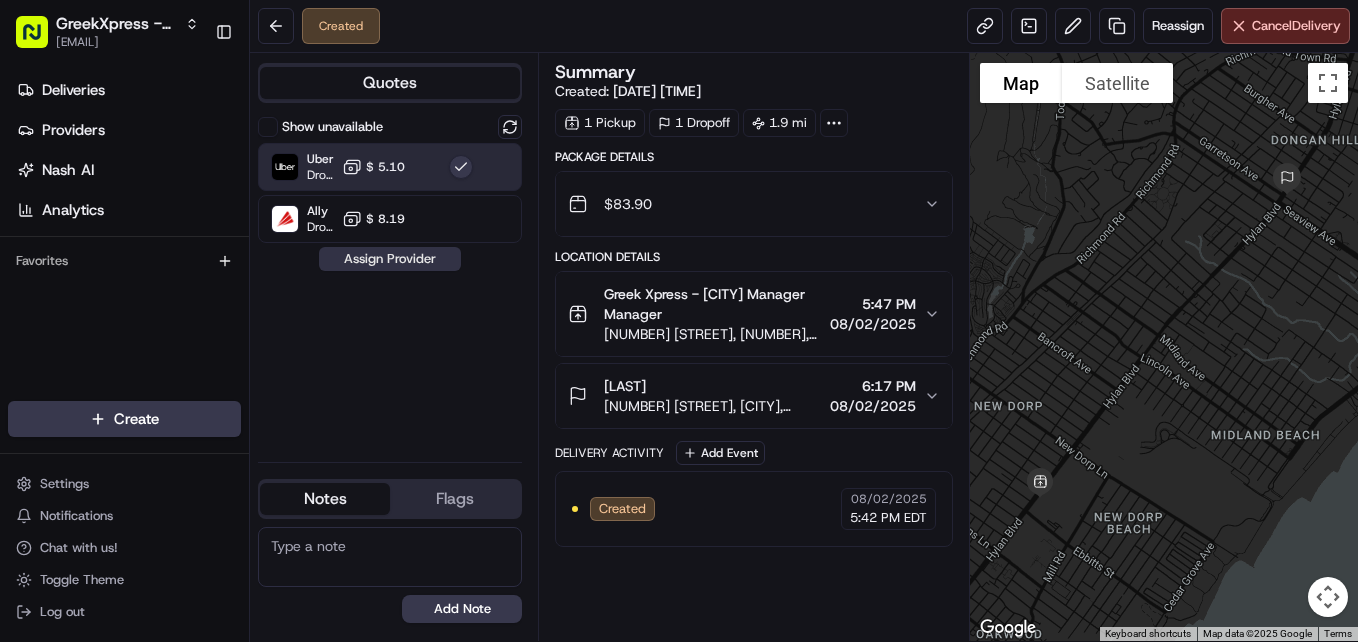 click on "Assign Provider" at bounding box center (390, 259) 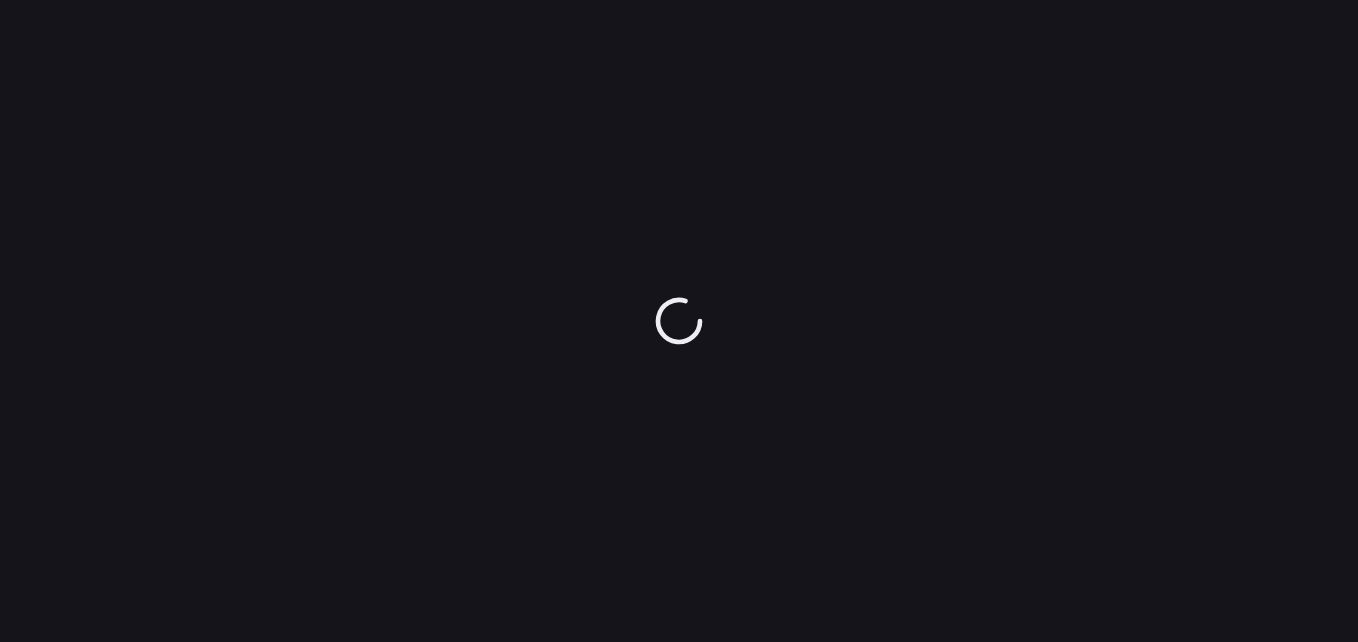 scroll, scrollTop: 0, scrollLeft: 0, axis: both 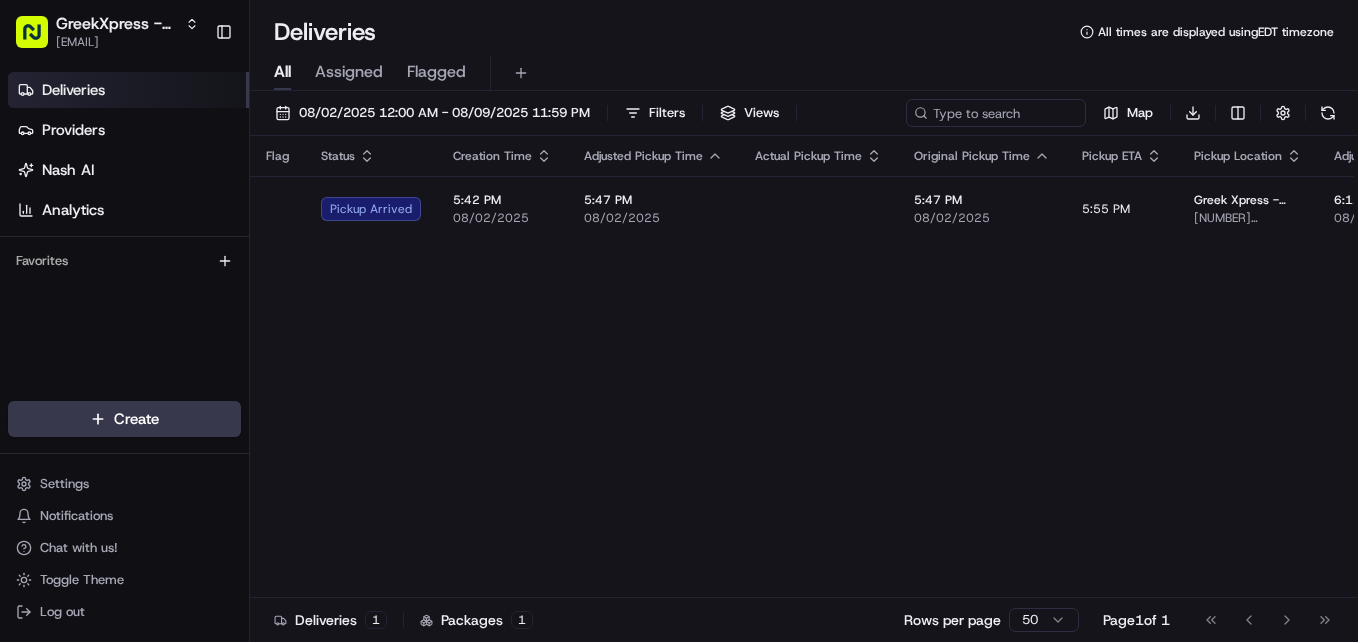 click on "GreekXpress - Staten Island [EMAIL] Toggle Sidebar Deliveries Providers Nash AI Analytics Favorites Main Menu Members & Organization Organization Users Roles Preferences Customization Tracking Orchestration Automations Dispatch Strategy Locations Pickup Locations Dropoff Locations Billing Billing Refund Requests Integrations Notification Triggers Webhooks API Keys Request Logs Create Settings Notifications Chat with us! Toggle Theme Log out Deliveries All times are displayed using EDT timezone All Assigned Flagged [DATE] [TIME] - [DATE] [TIME] Filters Views Map Download Flag Status Creation Time Adjusted Pickup Time Actual Pickup Time Original Pickup Time Pickup ETA Pickup Location Adjusted Dropoff Time Actual Dropoff Time Original Dropoff Time Dropoff ETA Dropoff Location Provider Driving Distance Reference Id Tag Action Pickup Arrived [TIME] [DATE] [TIME] [DATE] [TIME] [DATE] [TIME] Greek Xpress - Staten Island [TIME] [DATE] [TIME] [DATE]" at bounding box center [679, 321] 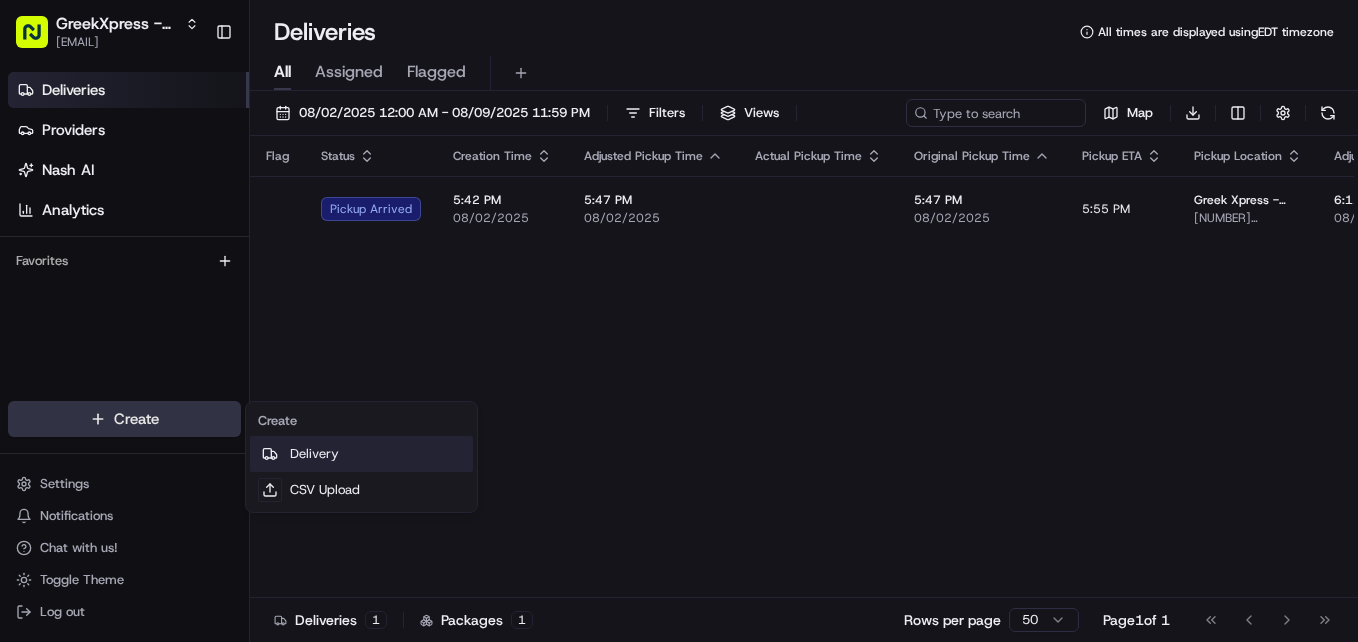 drag, startPoint x: 292, startPoint y: 453, endPoint x: 358, endPoint y: 429, distance: 70.2282 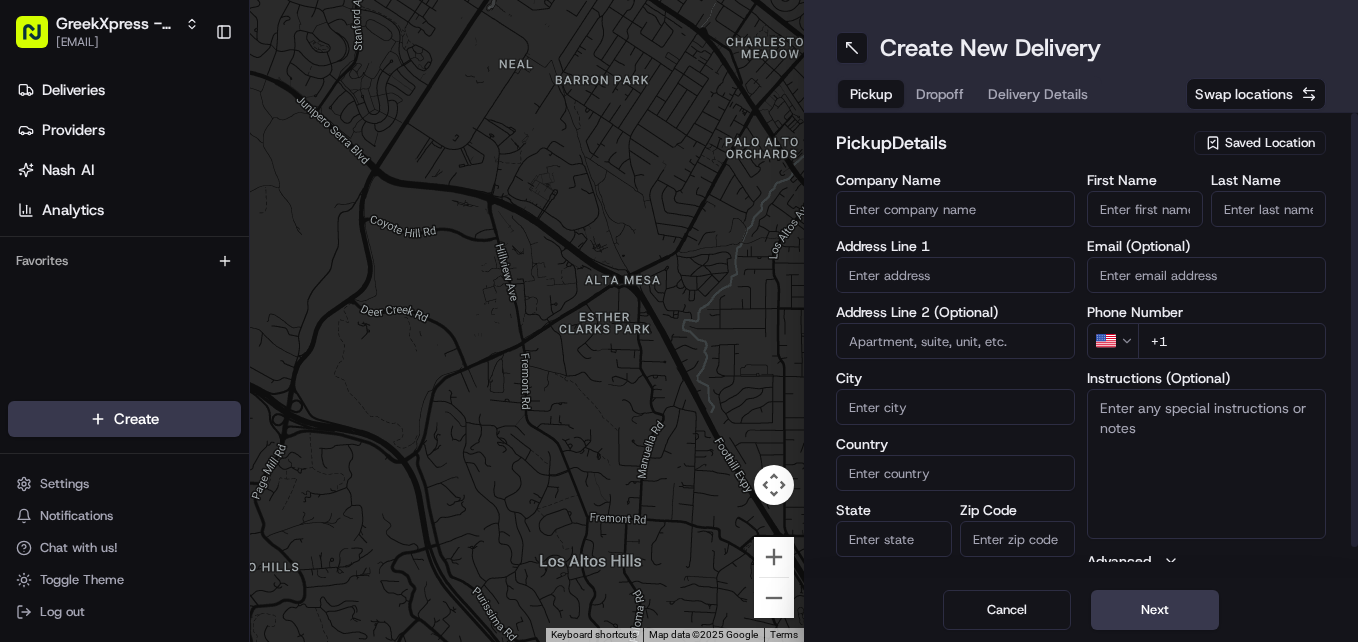 click on "Saved Location" at bounding box center [1270, 143] 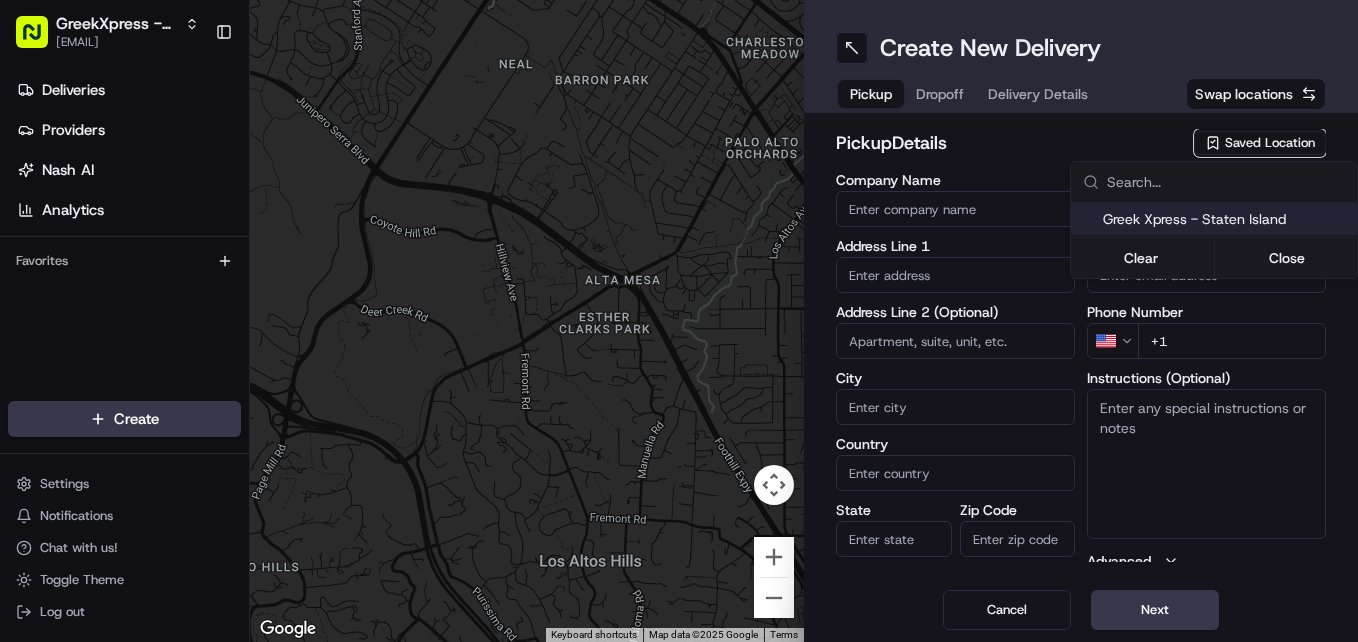 click on "Greek Xpress - Staten Island" at bounding box center [1226, 219] 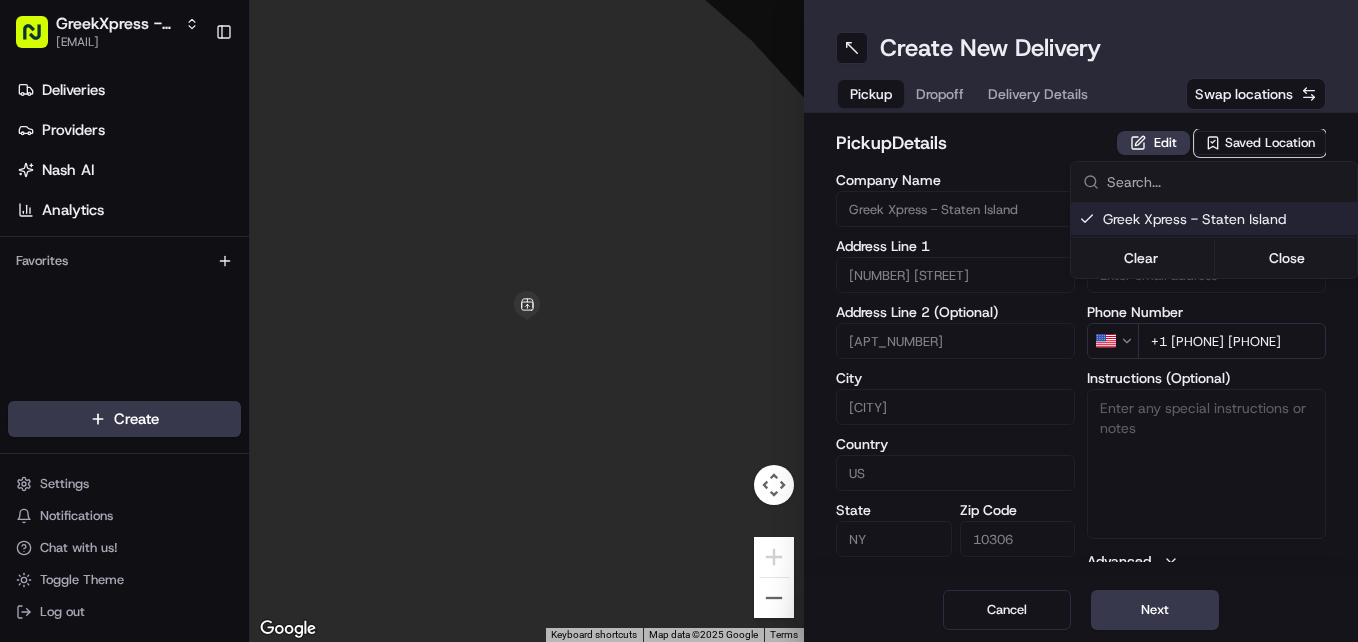 click on "GreekXpress - Staten Island [EMAIL] Toggle Sidebar Deliveries Providers Nash AI Analytics Favorites Main Menu Members & Organization Organization Users Roles Preferences Customization Tracking Orchestration Automations Dispatch Strategy Locations Pickup Locations Dropoff Locations Billing Billing Refund Requests Integrations Notification Triggers Webhooks API Keys Request Logs Create Settings Notifications Chat with us! Toggle Theme Log out To navigate the map with touch gestures double-tap and hold your finger on the map, then drag the map. ← Move left → Move right ↑ Move up ↓ Move down + Zoom in - Zoom out Home Jump left by 75% End Jump right by 75% Page Up Jump up by 75% Page Down Jump down by 75% Keyboard shortcuts Map Data Map data ©2025 Google Map data ©2025 Google 2 m Click to toggle between metric and imperial units Terms Report a map error Create New Delivery Pickup Dropoff Delivery Details Swap locations pickup Details Edit Saved Location Company Name #120" at bounding box center (679, 321) 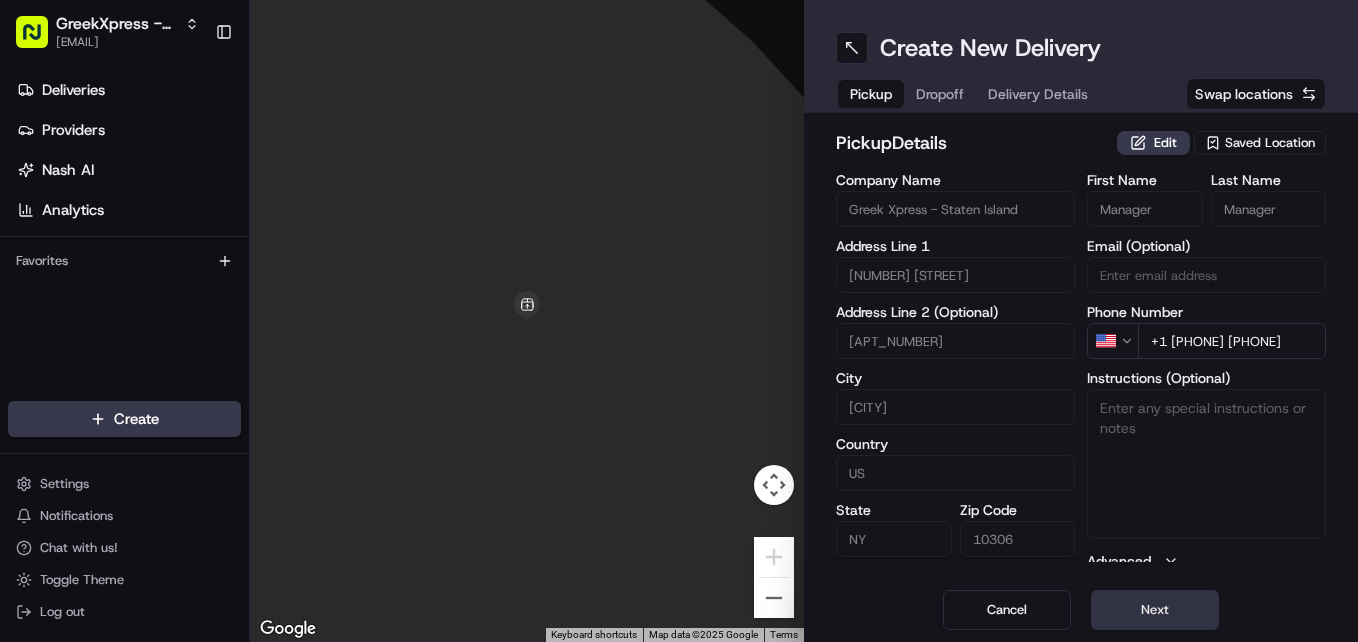 click on "Next" at bounding box center (1155, 610) 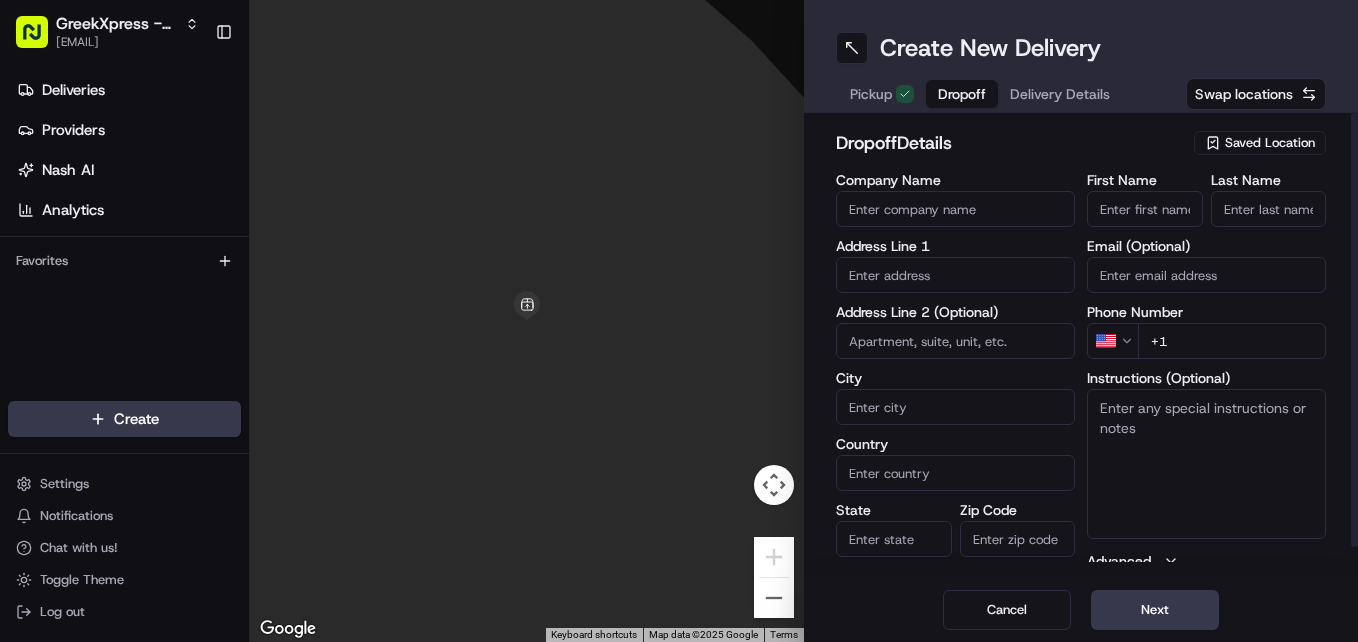 click at bounding box center [955, 275] 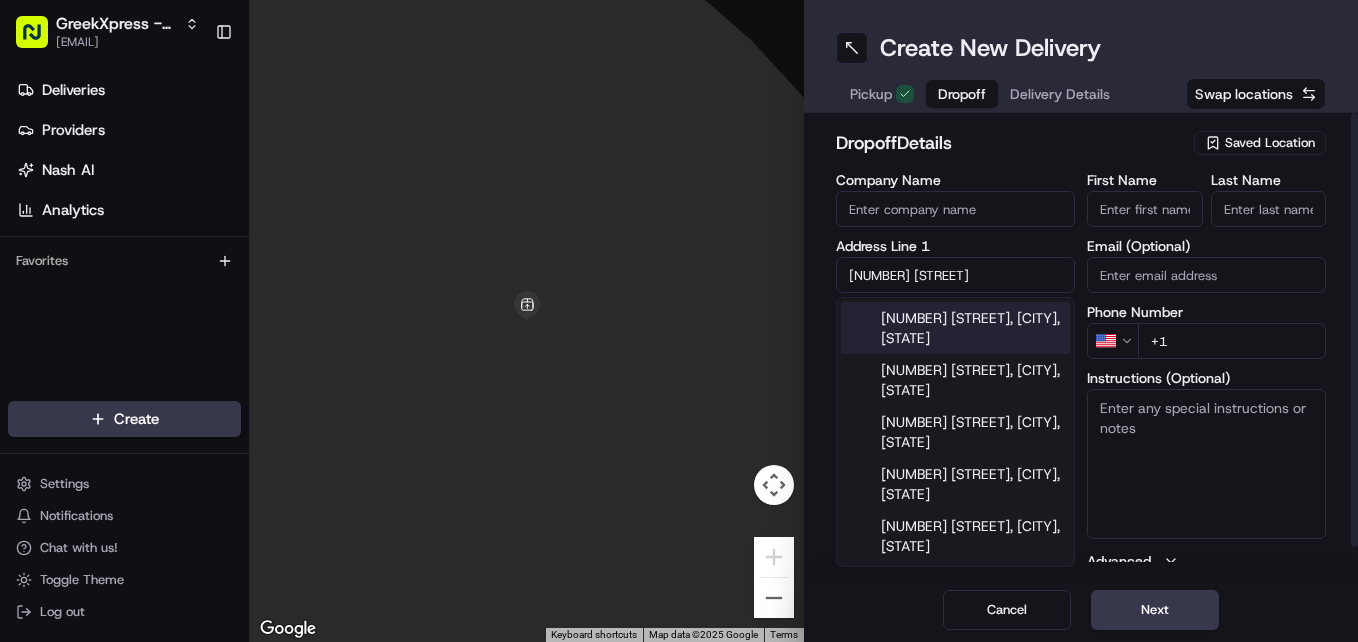 click on "[NUMBER] [STREET], [CITY], [STATE]" at bounding box center [955, 328] 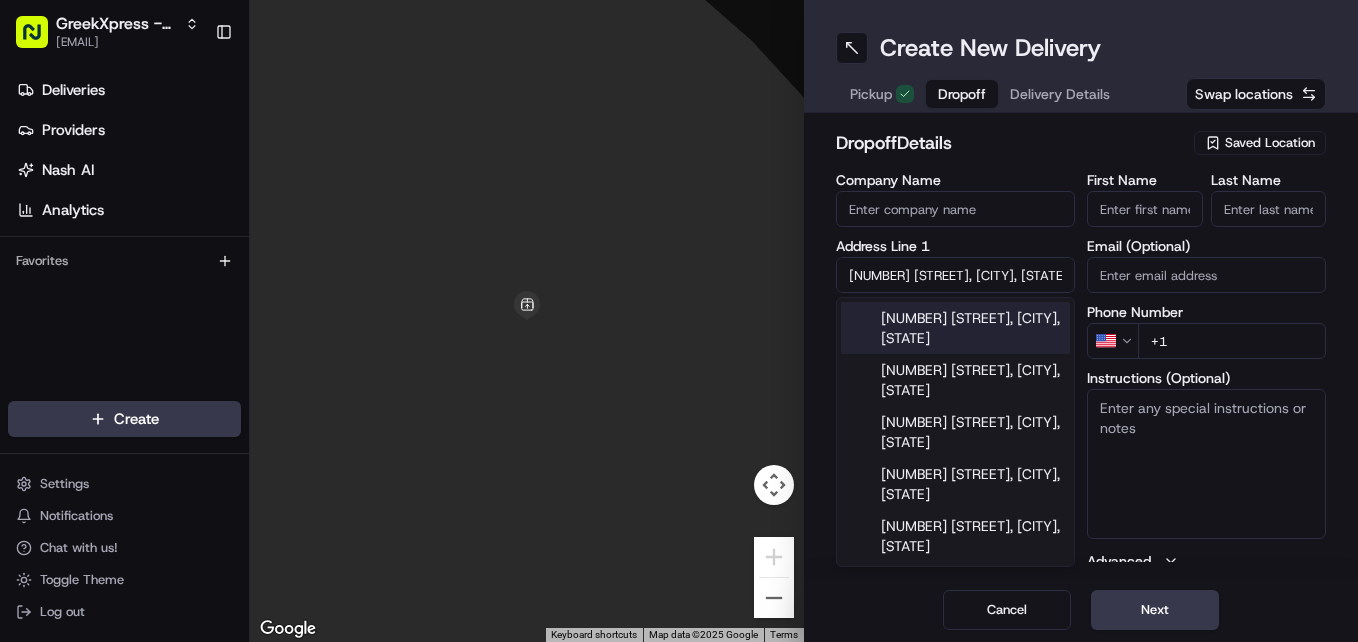 type on "[NUMBER] [STREET], [CITY], [STATE] [POSTAL_CODE], [COUNTRY]" 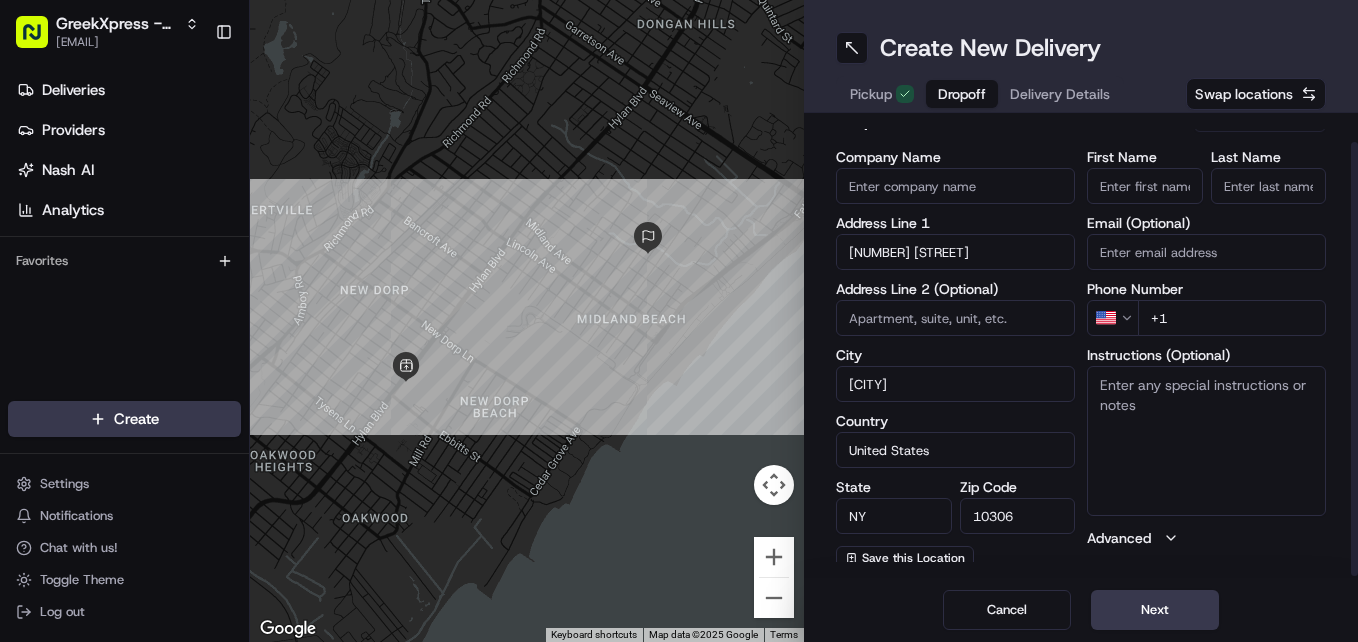 scroll, scrollTop: 31, scrollLeft: 0, axis: vertical 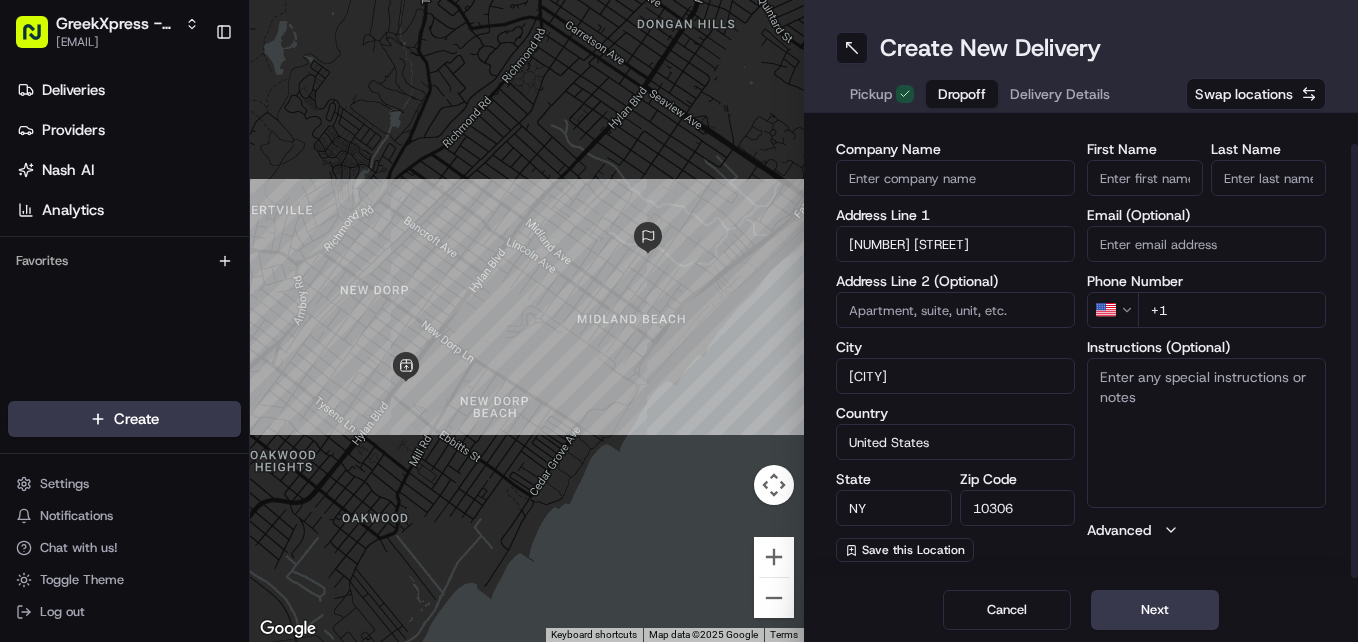 click on "First Name" at bounding box center (1145, 178) 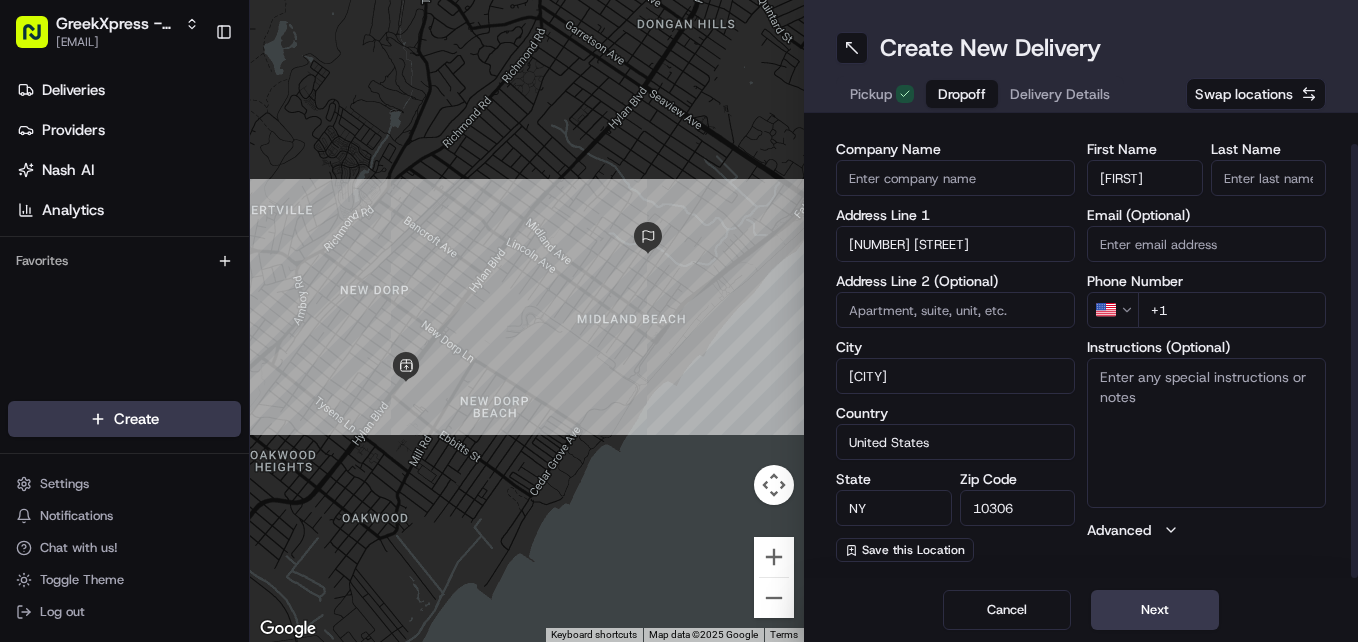 type on "[FIRST]" 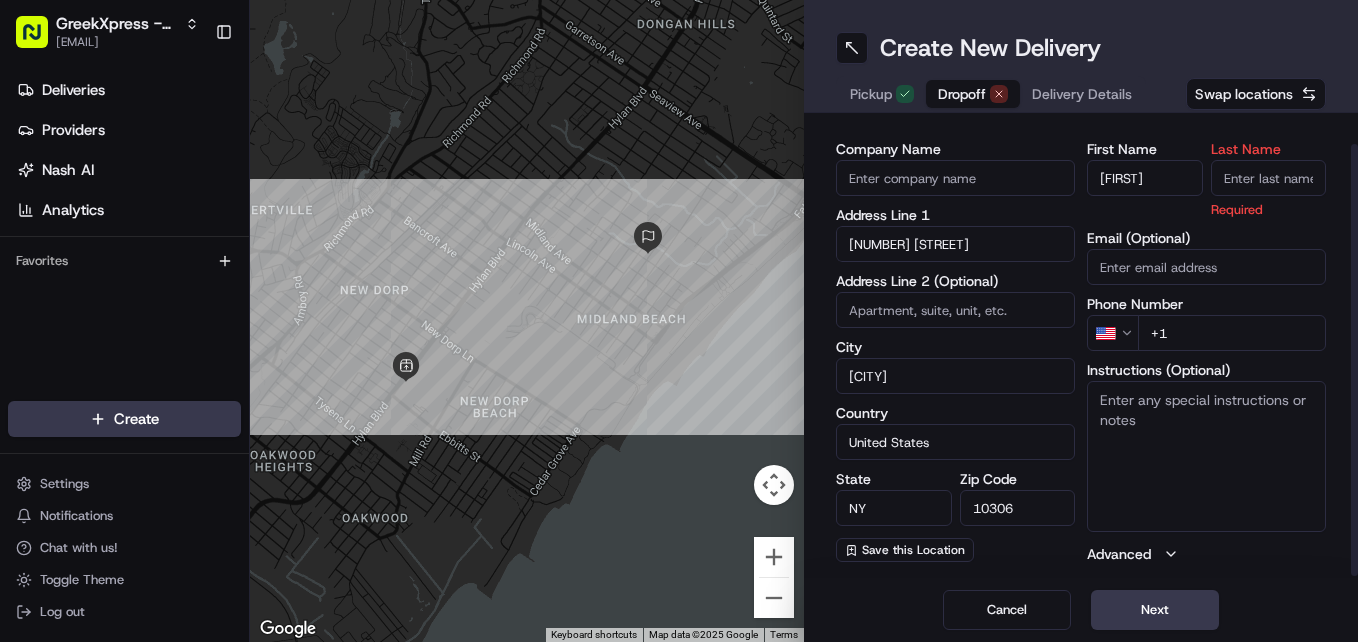 type on "l" 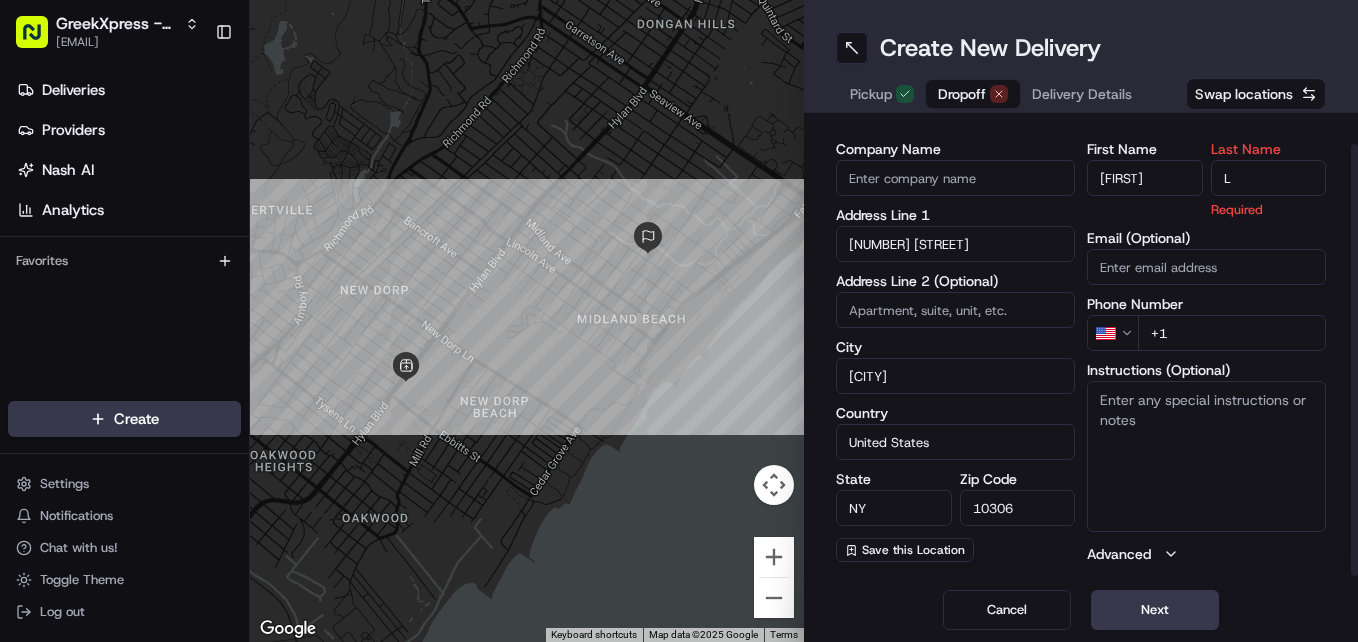 type on "L" 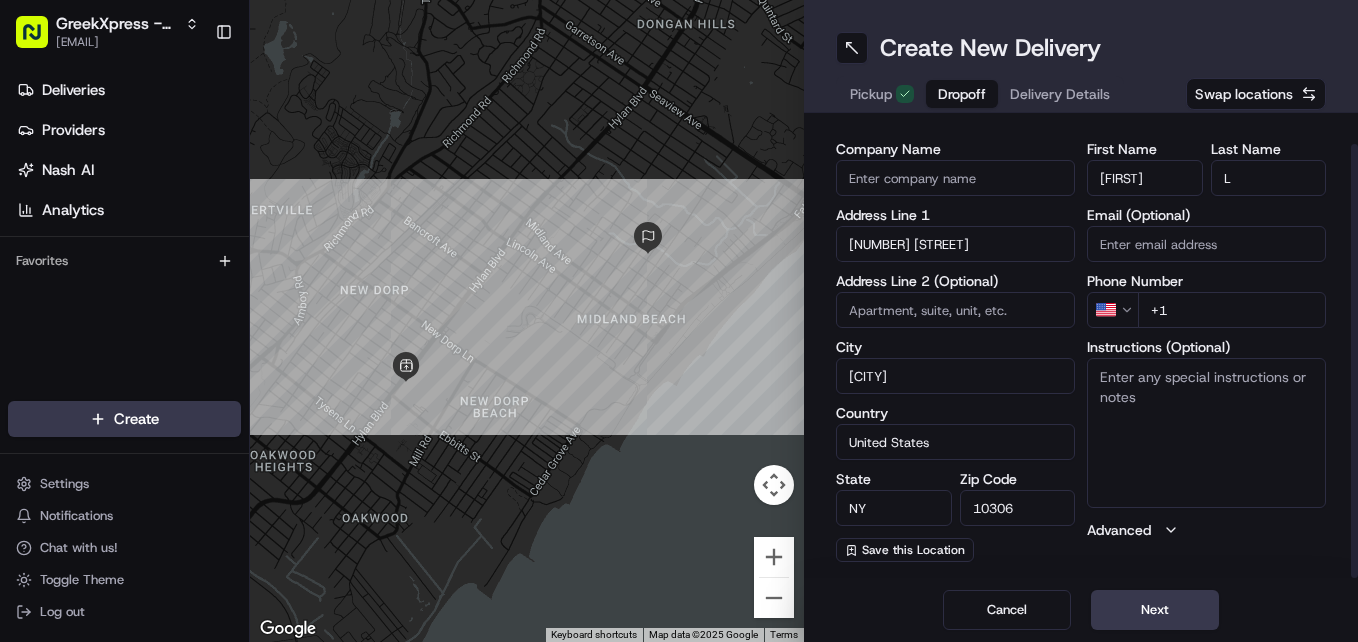 click on "+1" at bounding box center [1232, 310] 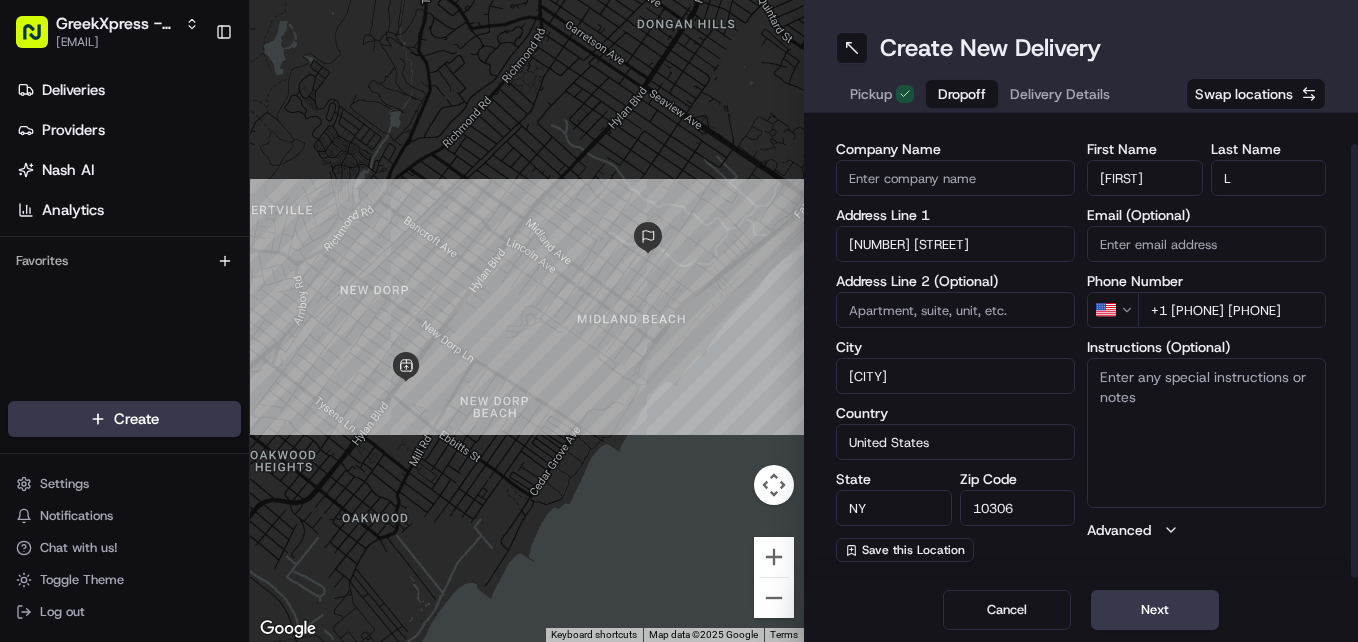type on "+1 [PHONE] [PHONE]" 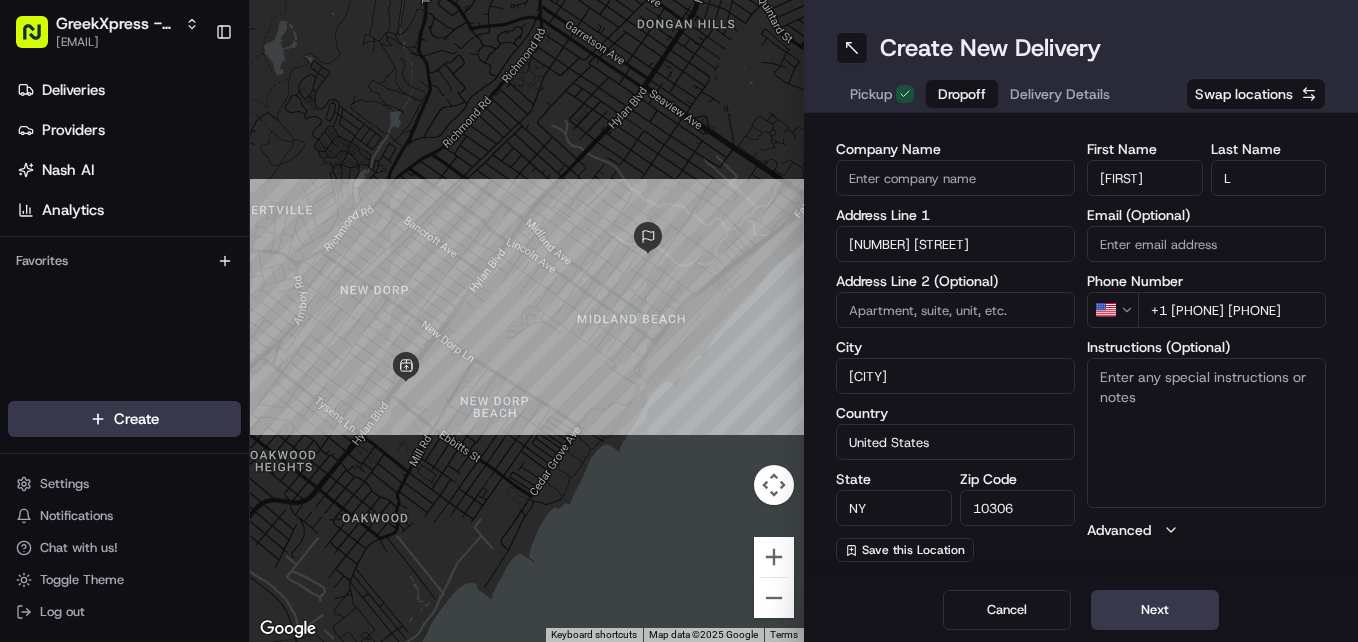 paste on "HAND DIRECTLY TO CUSTOMER" 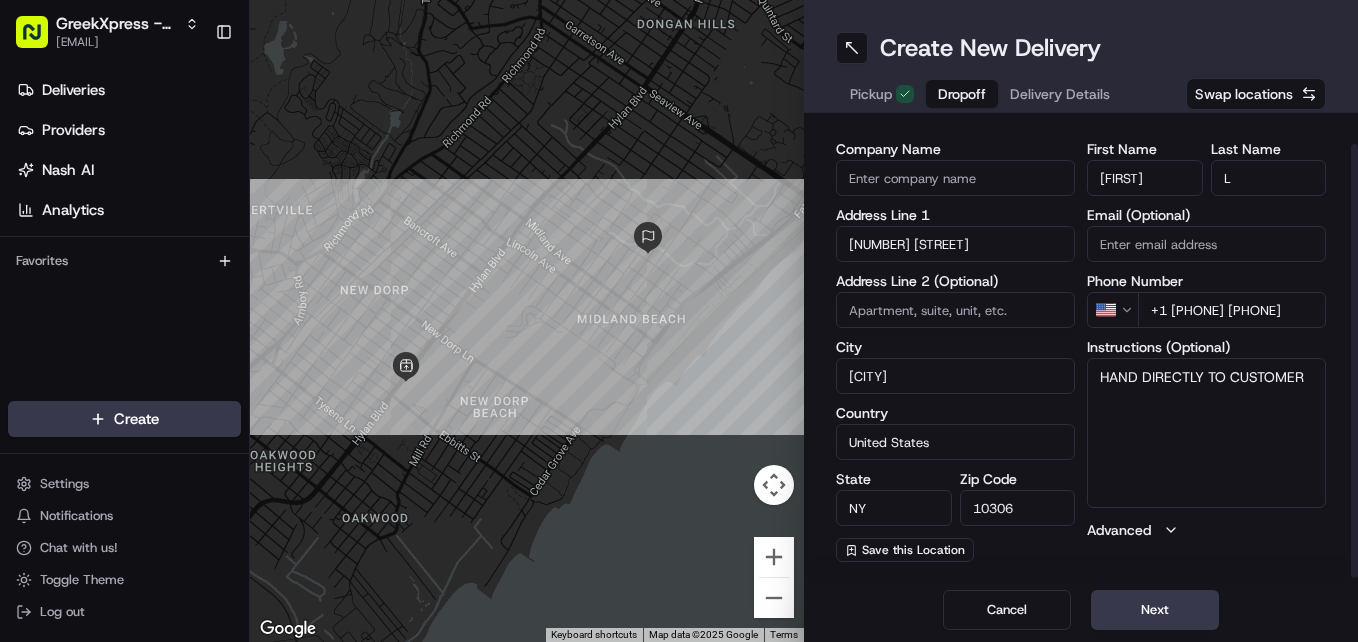 type on "HAND DIRECTLY TO CUSTOMER" 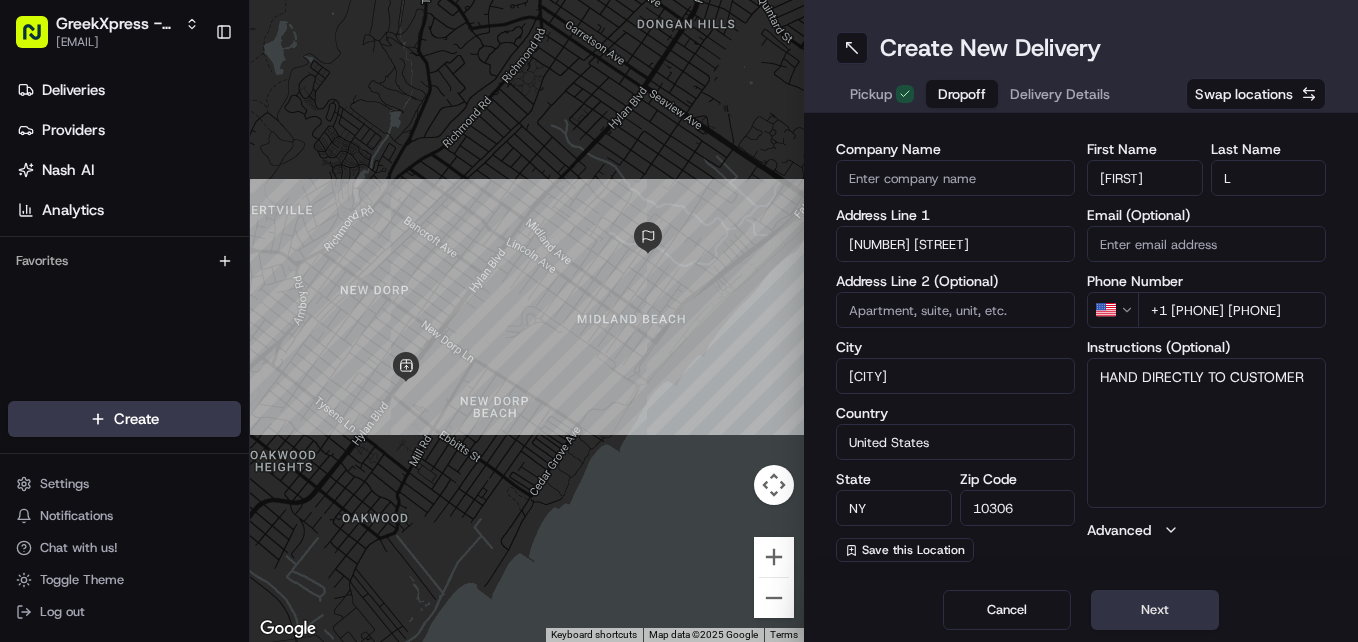 click on "Next" at bounding box center (1155, 610) 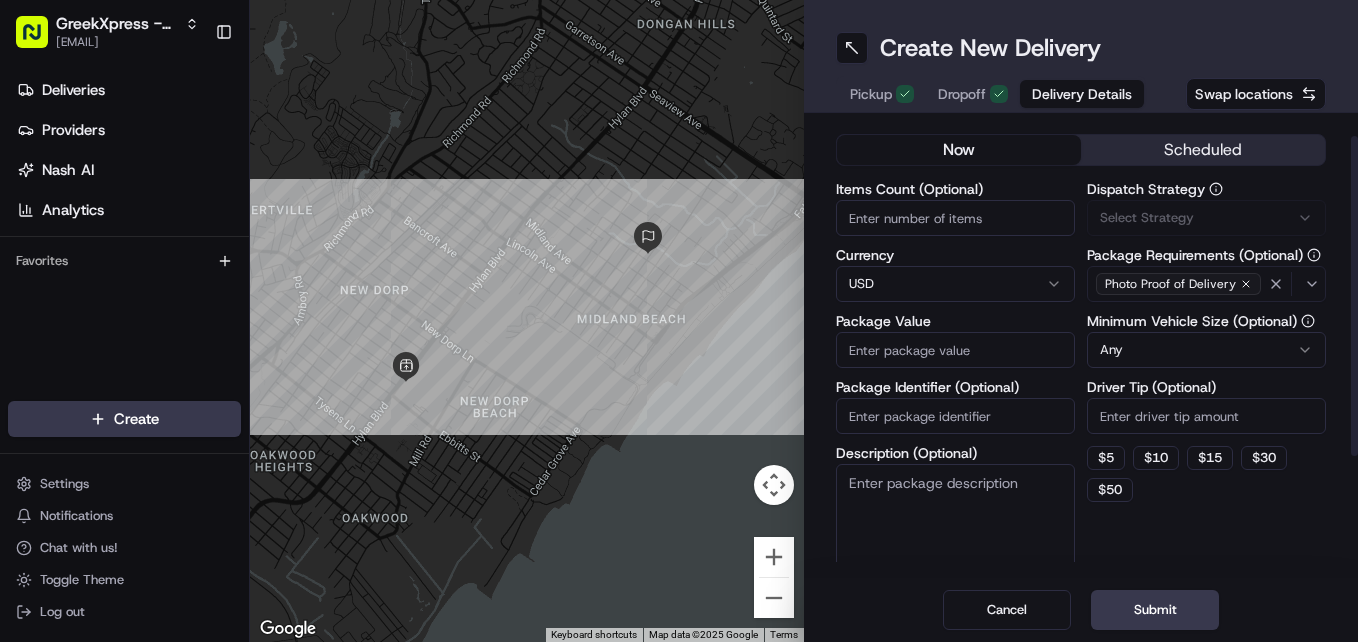 click on "Package Value" at bounding box center (955, 350) 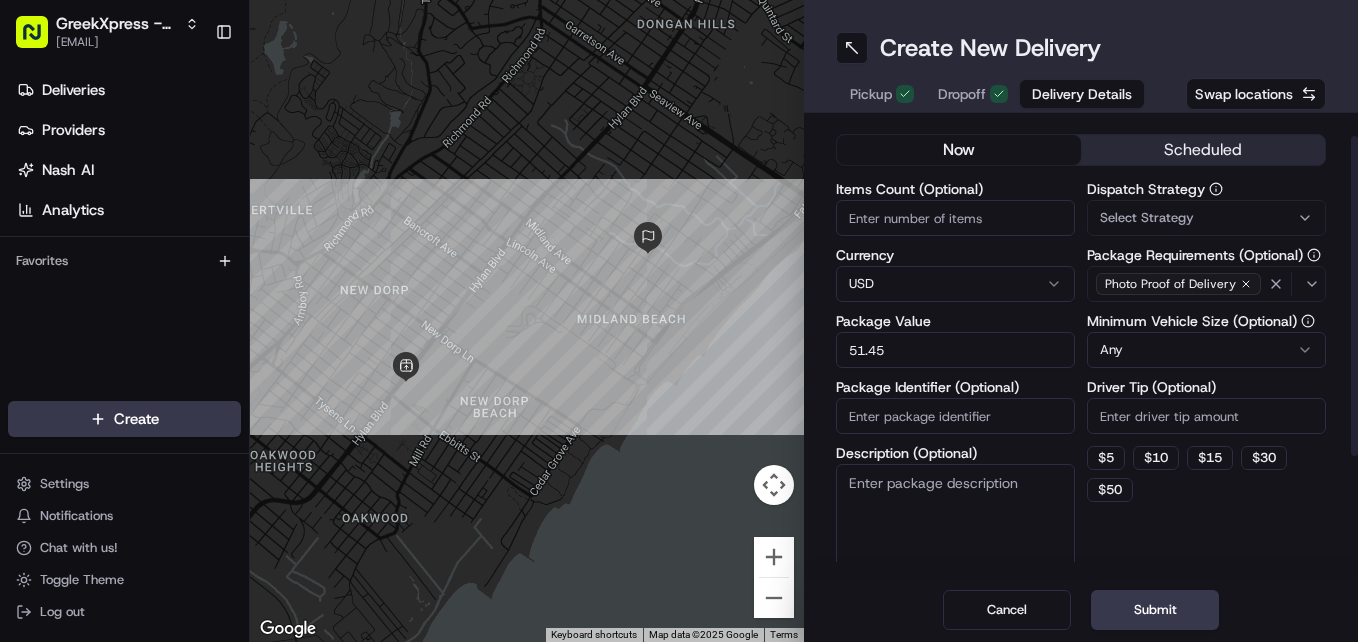 type on "51.45" 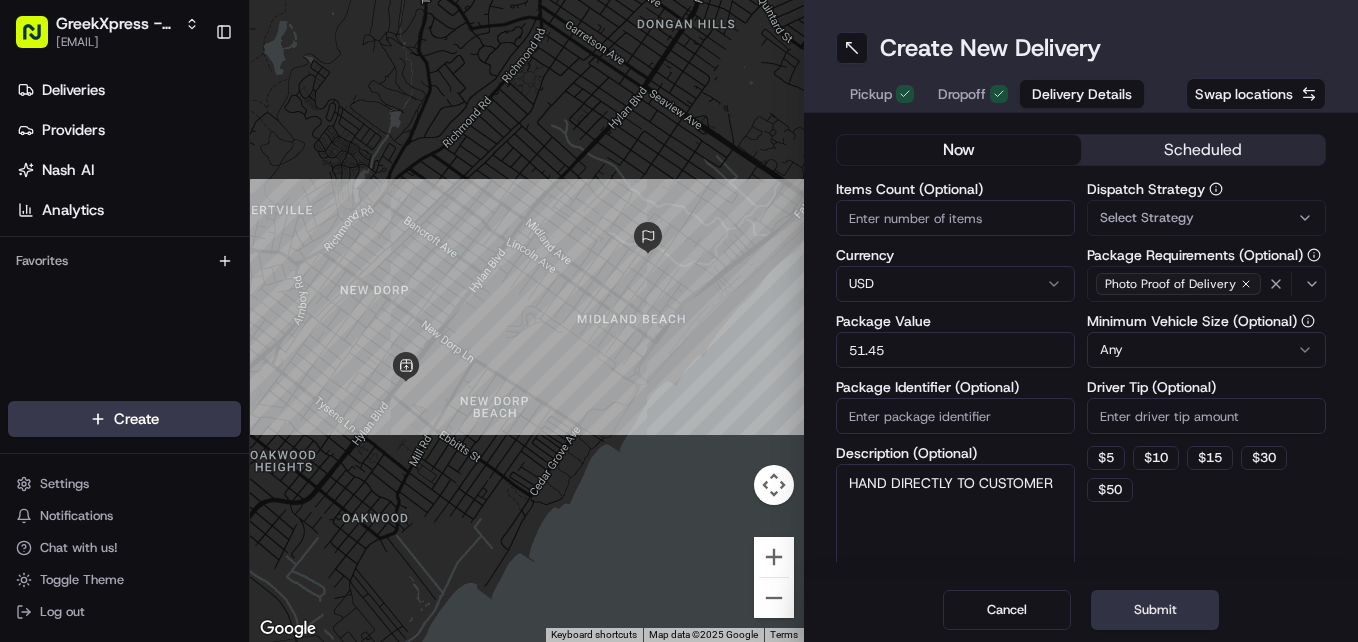 type on "HAND DIRECTLY TO CUSTOMER" 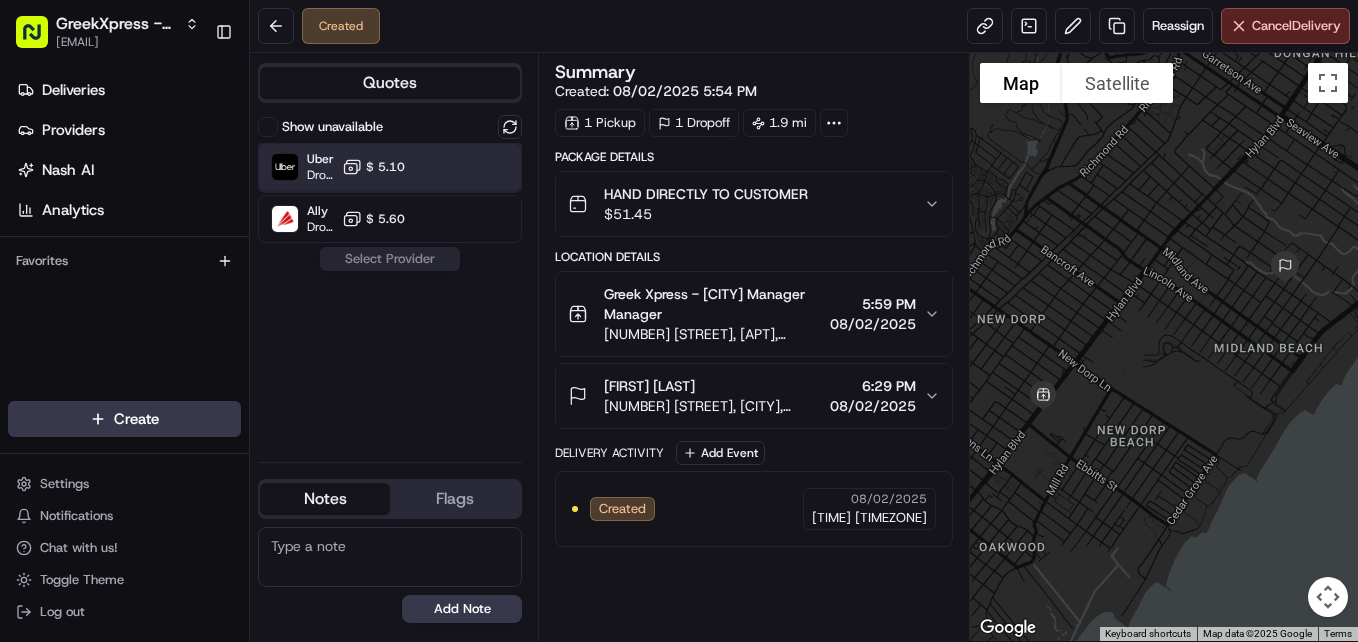 click on "Uber Dropoff ETA 30 minutes $ 5.10" at bounding box center [390, 167] 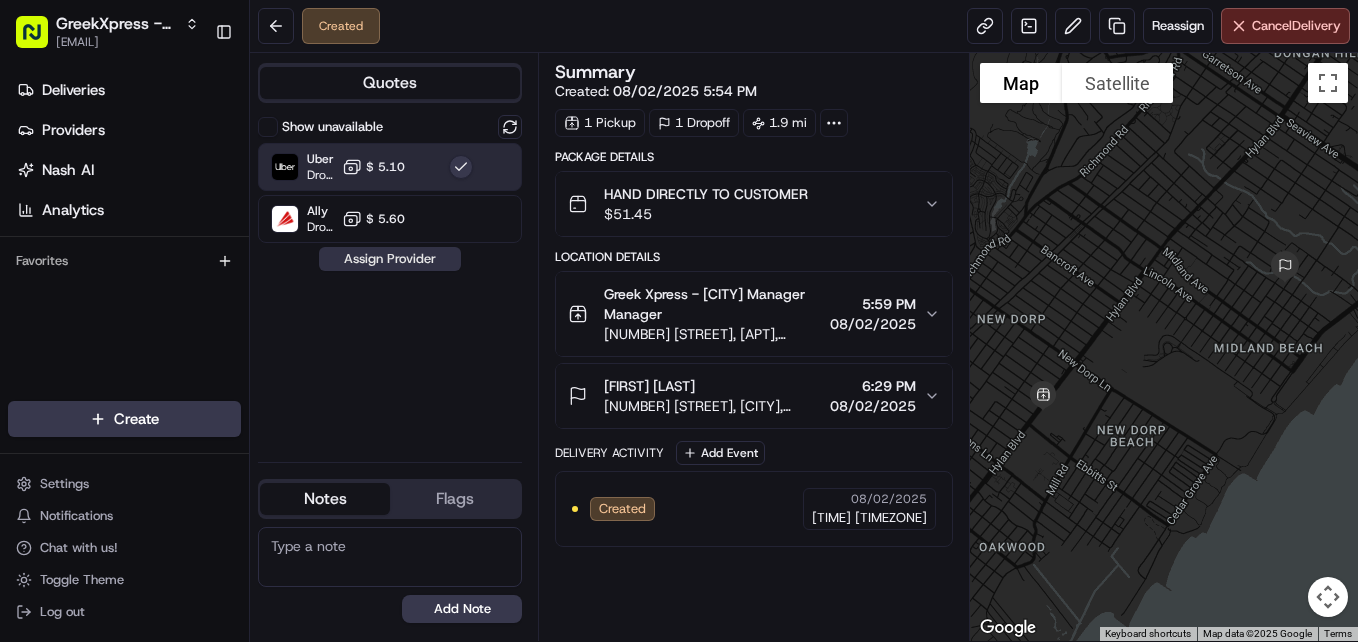 click on "Assign Provider" at bounding box center (390, 259) 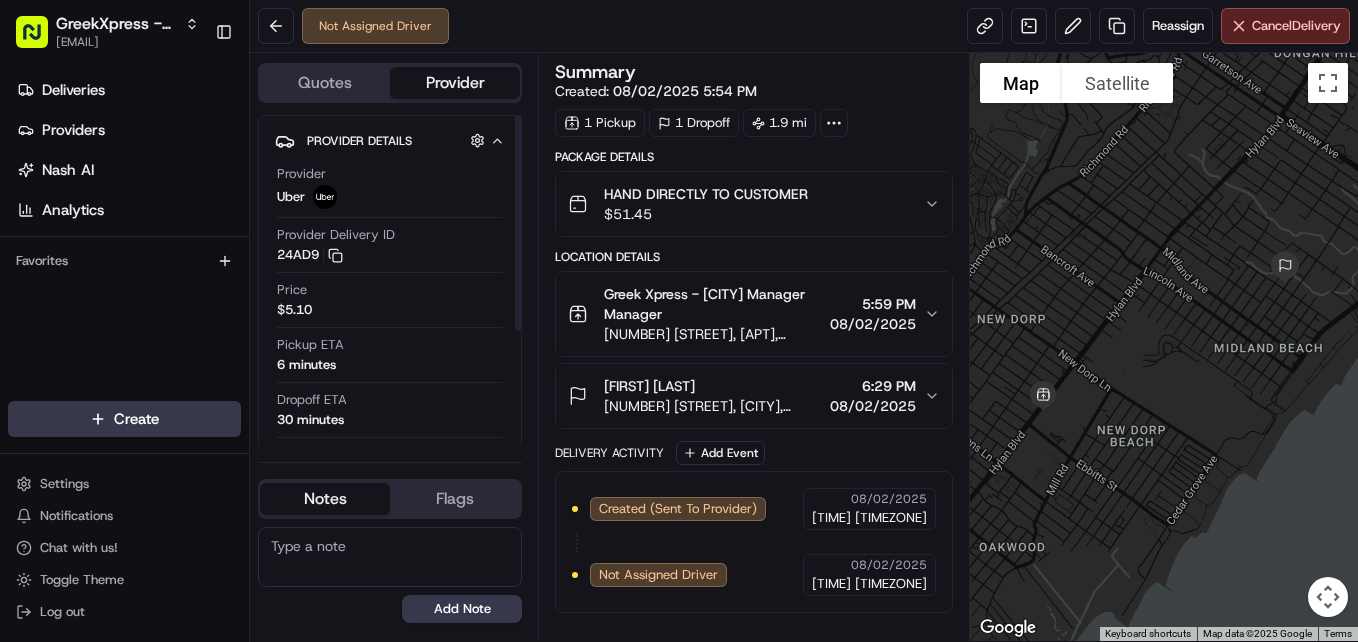 click on "GreekXpress - [CITY] [EMAIL] Toggle Sidebar Deliveries Providers Nash AI Analytics Favorites Main Menu Members & Organization Organization Users Roles Preferences Customization Tracking Orchestration Automations Dispatch Strategy Locations Pickup Locations Dropoff Locations Billing Billing Refund Requests Integrations Notification Triggers Webhooks API Keys Request Logs Create Settings Notifications Chat with us! Toggle Theme Log out Not Assigned Driver Reassign Cancel  Delivery Quotes Provider Provider Details Hidden ( 1 ) Provider Uber   Provider Delivery ID [ID] Copy  [ID] [ID] Price $[PRICE] Pickup ETA [MINUTES] minutes Dropoff ETA [MINUTES] minutes Customer Support Driver information is not available yet. Notes Flags [EMAIL] [EMAIL] Add Note [EMAIL] [EMAIL]  Summary Created:   [DATE] [TIME] 1   Pickup 1   Dropoff [DISTANCE] mi Package Details HAND DIRECTLY TO CUSTOMER $ [PRICE] Location Details [TIME] Uber" at bounding box center (679, 321) 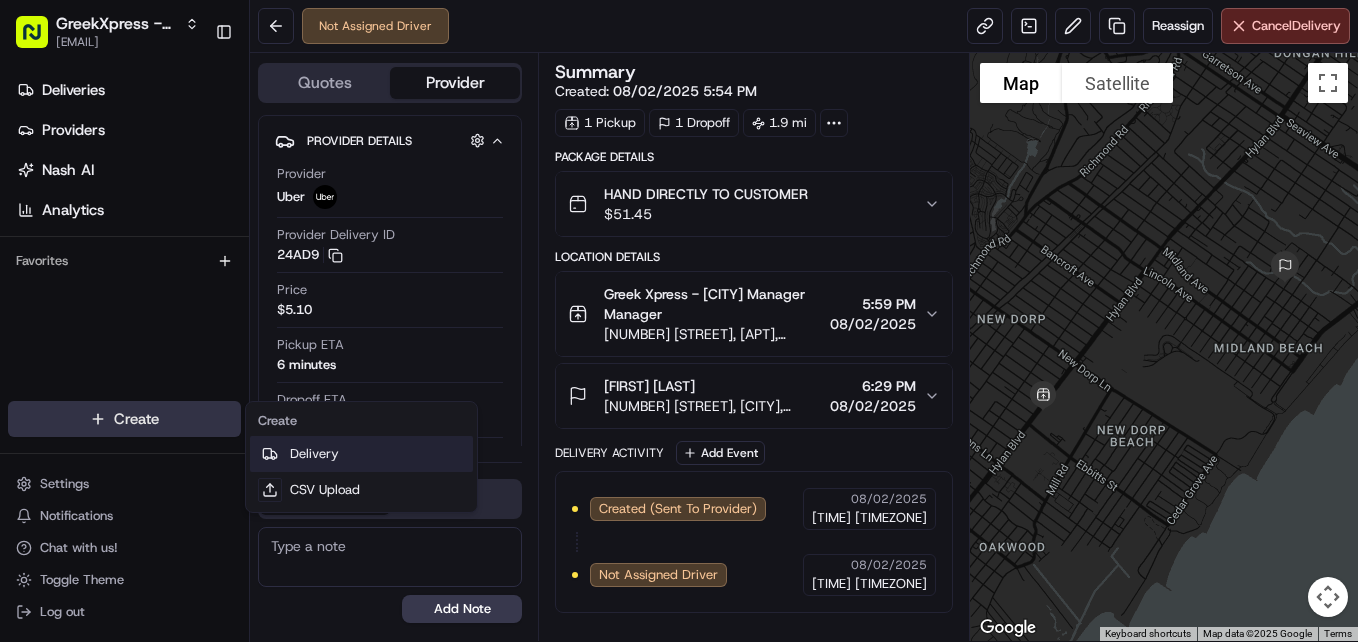 click on "Delivery" at bounding box center [361, 454] 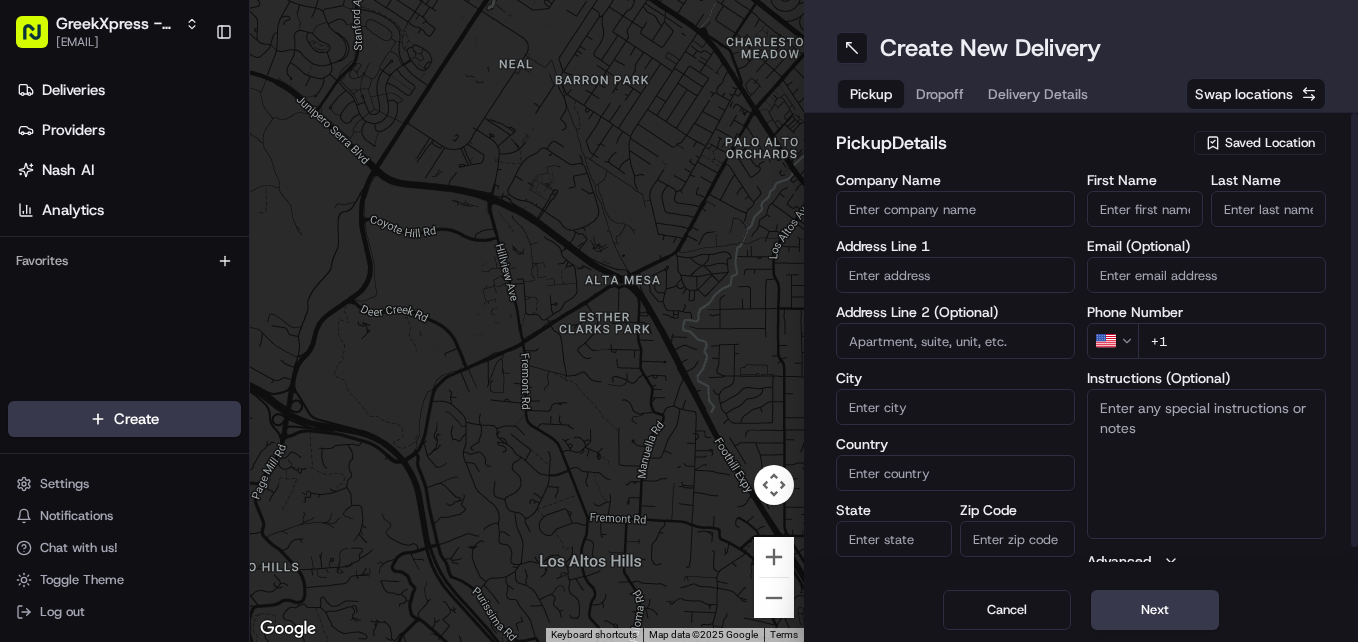 click on "Saved Location" at bounding box center [1270, 143] 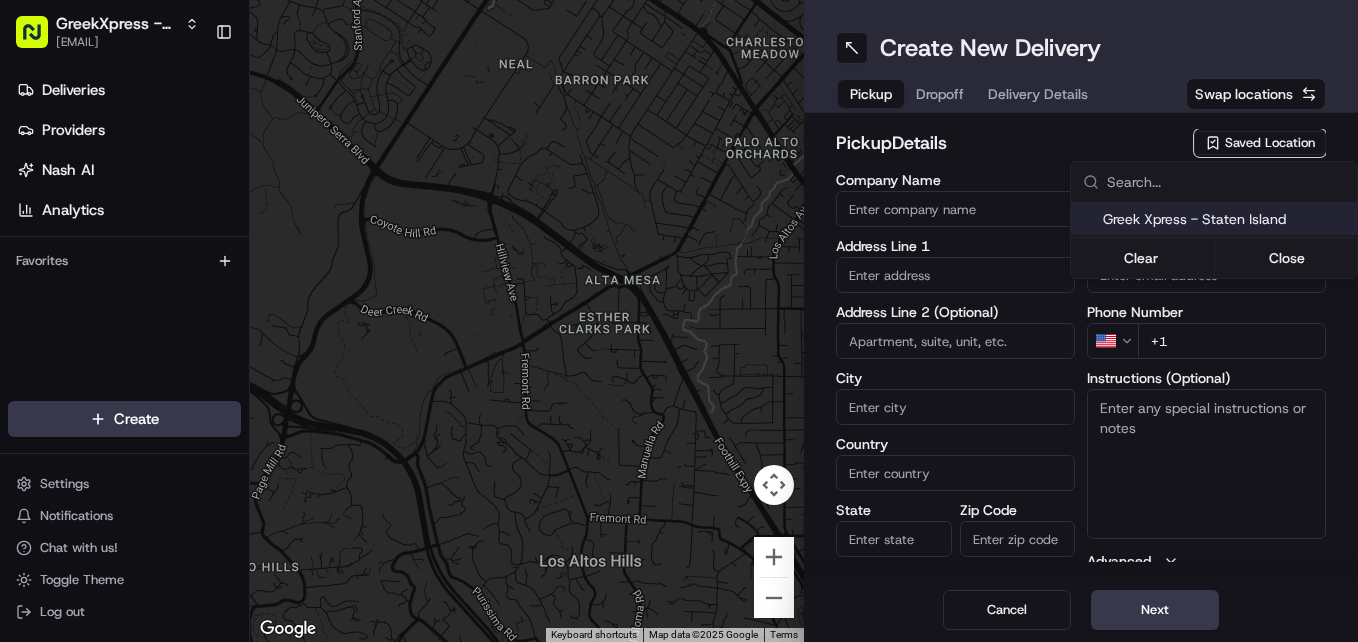 click on "Greek Xpress - Staten Island" at bounding box center [1226, 219] 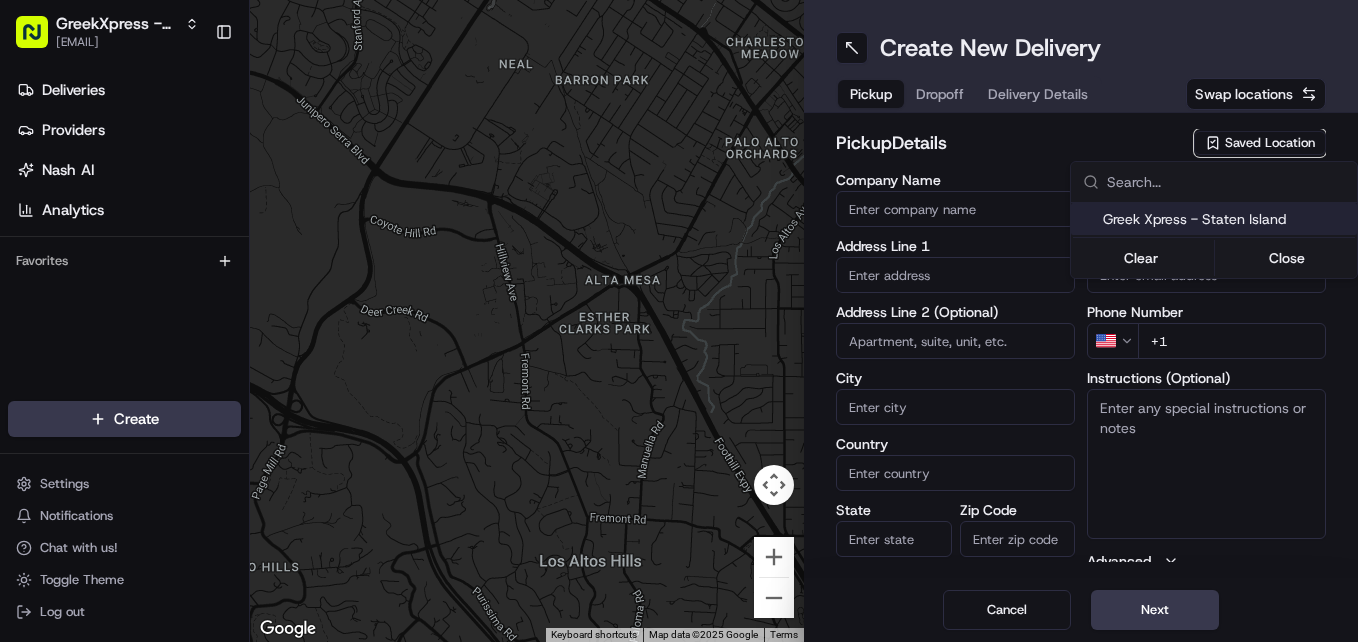type on "[APT_NUMBER]" 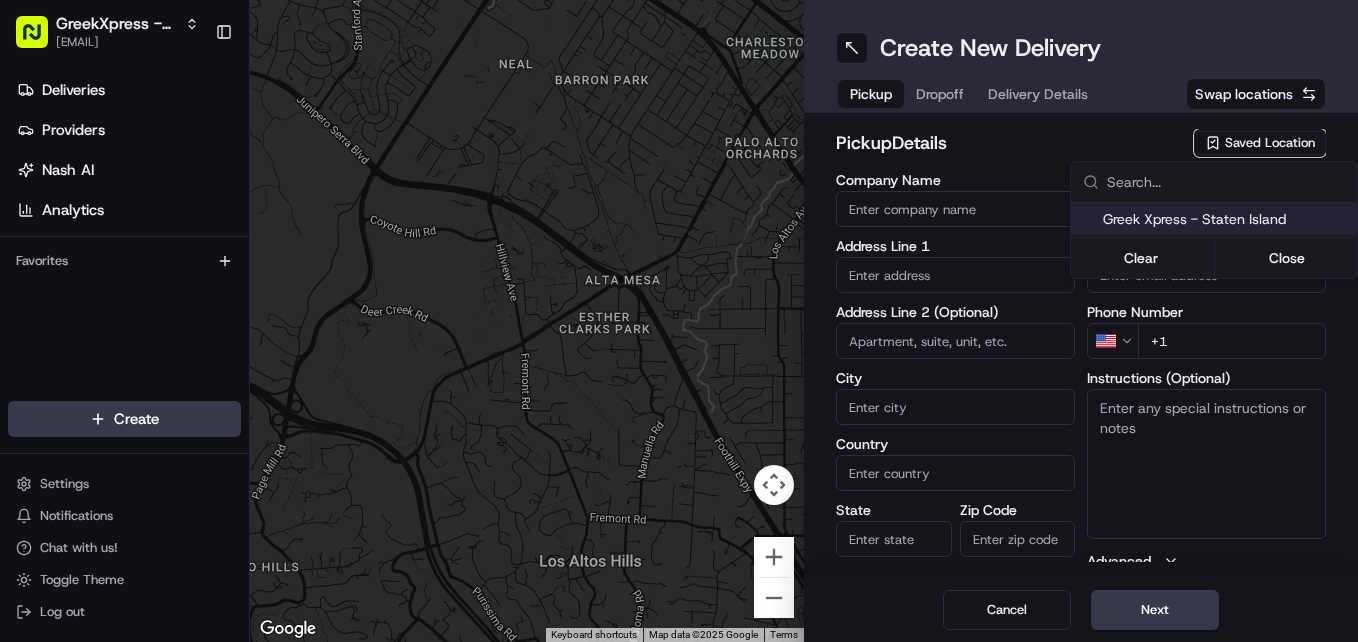 type on "[CITY]" 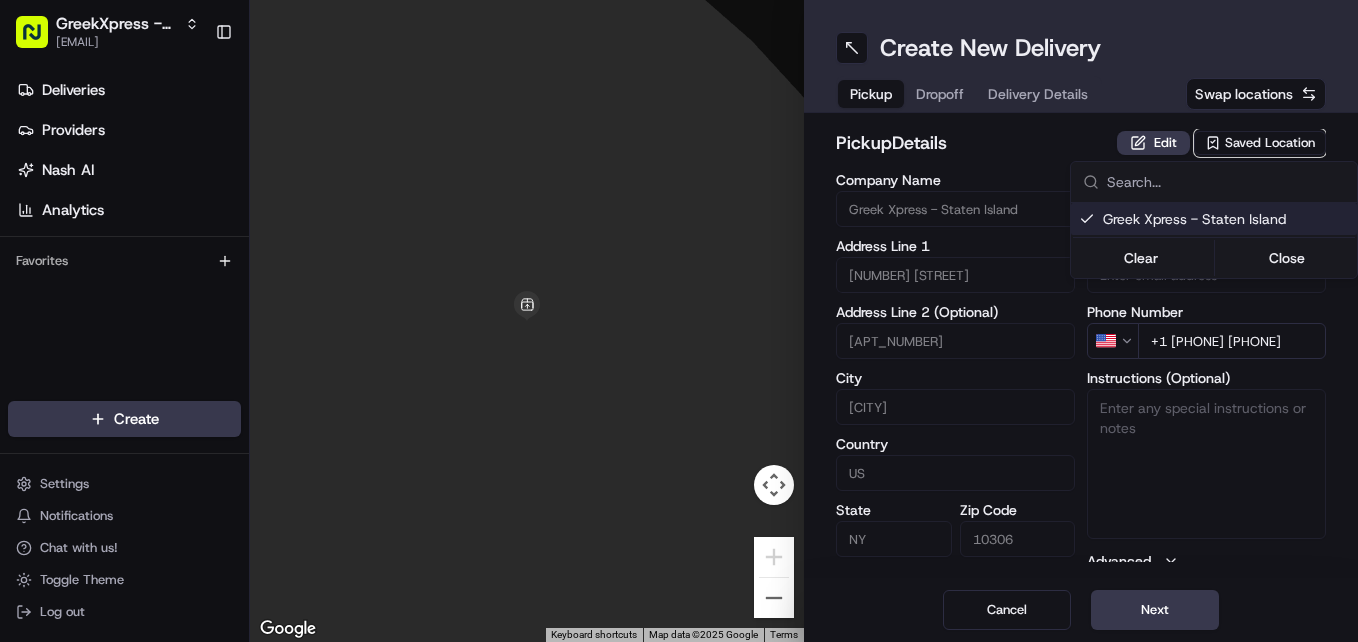 click on "GreekXpress - Staten Island [EMAIL] Toggle Sidebar Deliveries Providers Nash AI Analytics Favorites Main Menu Members & Organization Organization Users Roles Preferences Customization Tracking Orchestration Automations Dispatch Strategy Locations Pickup Locations Dropoff Locations Billing Billing Refund Requests Integrations Notification Triggers Webhooks API Keys Request Logs Create Settings Notifications Chat with us! Toggle Theme Log out To navigate the map with touch gestures double-tap and hold your finger on the map, then drag the map. ← Move left → Move right ↑ Move up ↓ Move down + Zoom in - Zoom out Home Jump left by 75% End Jump right by 75% Page Up Jump up by 75% Page Down Jump down by 75% Keyboard shortcuts Map Data Map data ©2025 Google Map data ©2025 Google 2 m Click to toggle between metric and imperial units Terms Report a map error Create New Delivery Pickup Dropoff Delivery Details Swap locations pickup Details Edit Saved Location Company Name #120" at bounding box center [679, 321] 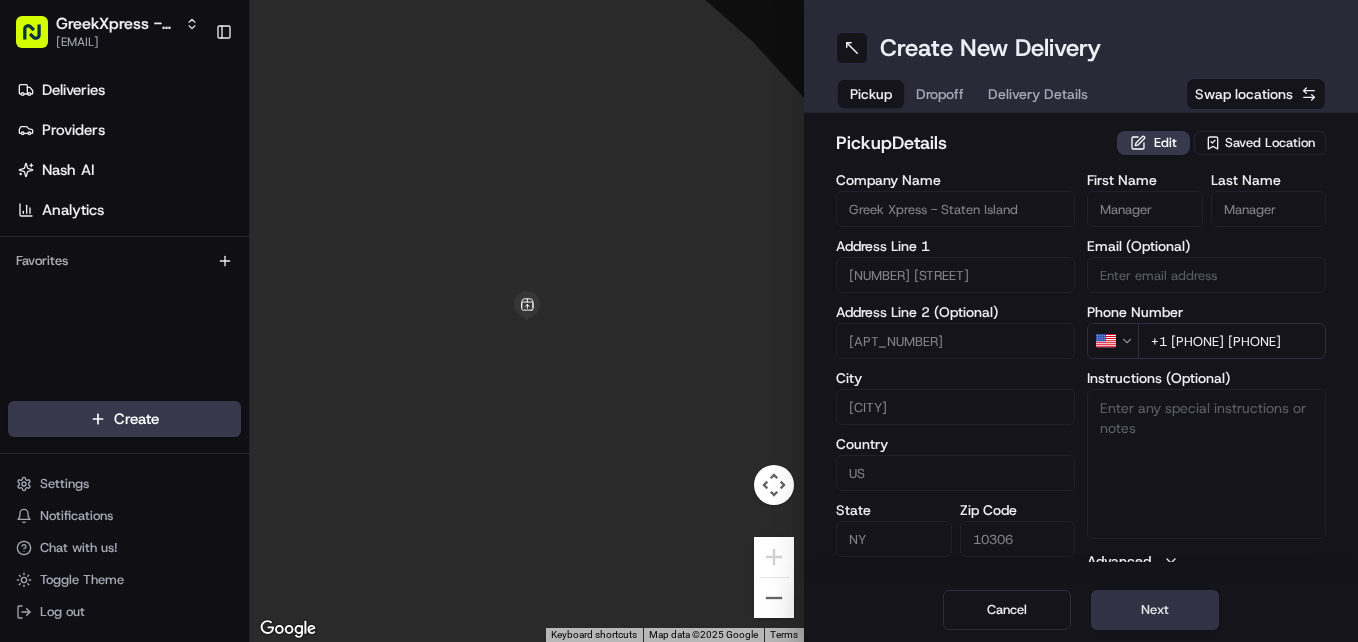 click on "Next" at bounding box center [1155, 610] 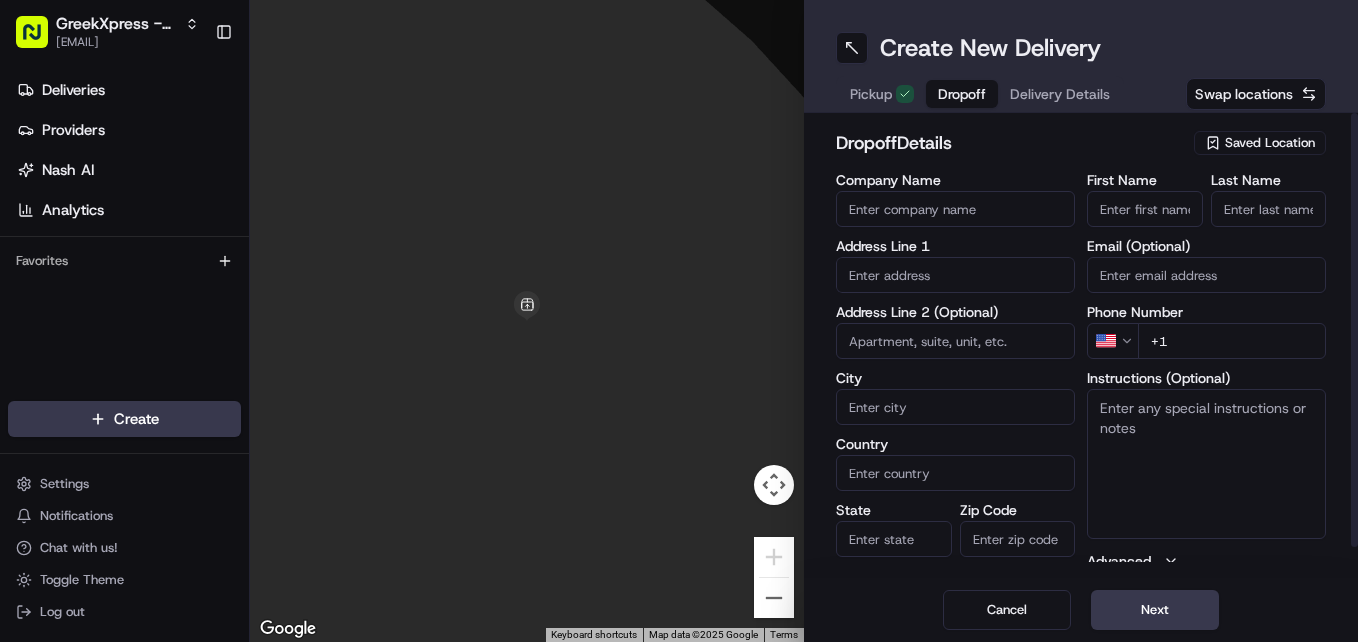 click at bounding box center [955, 275] 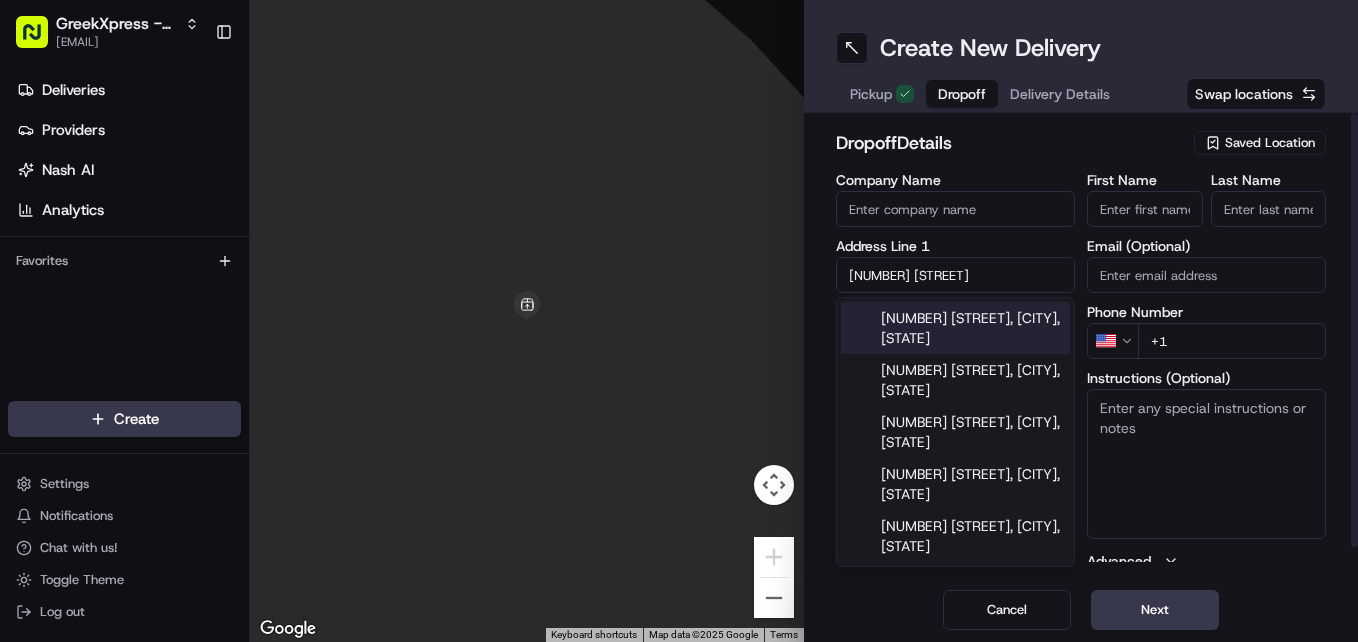 click on "[NUMBER] [STREET], [CITY], [STATE]" at bounding box center (955, 328) 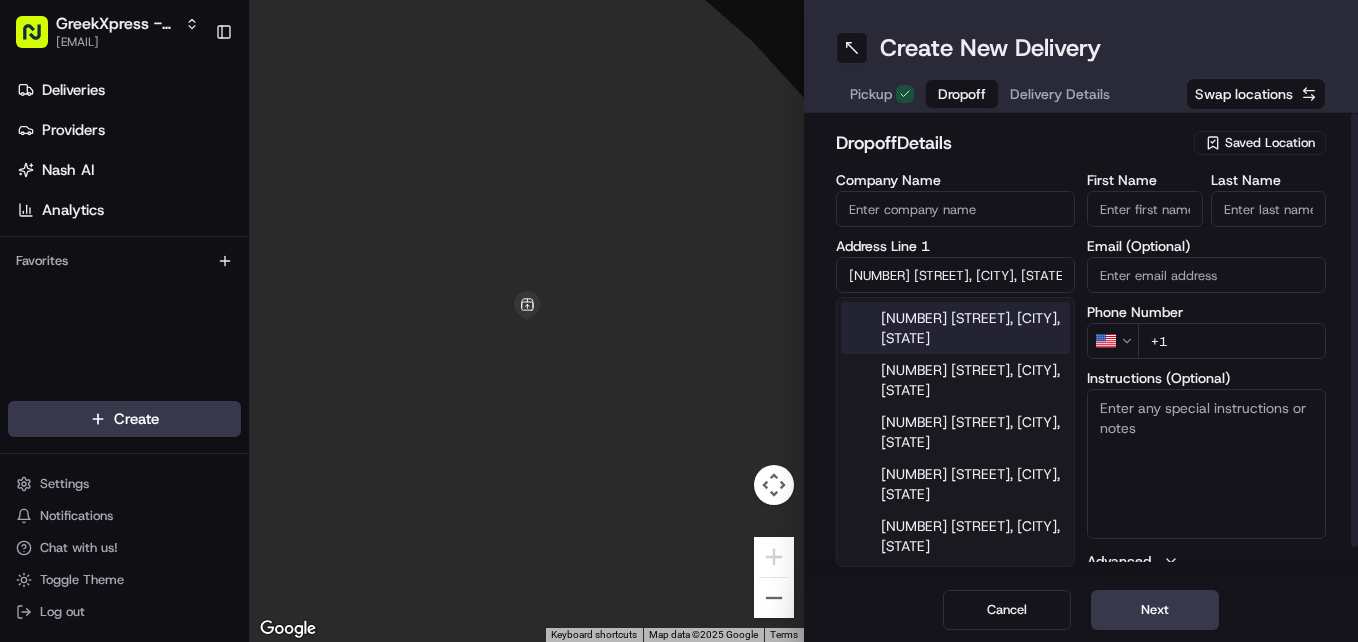 type on "[NUMBER] [STREET], [CITY], [STATE] [ZIP], [COUNTRY]" 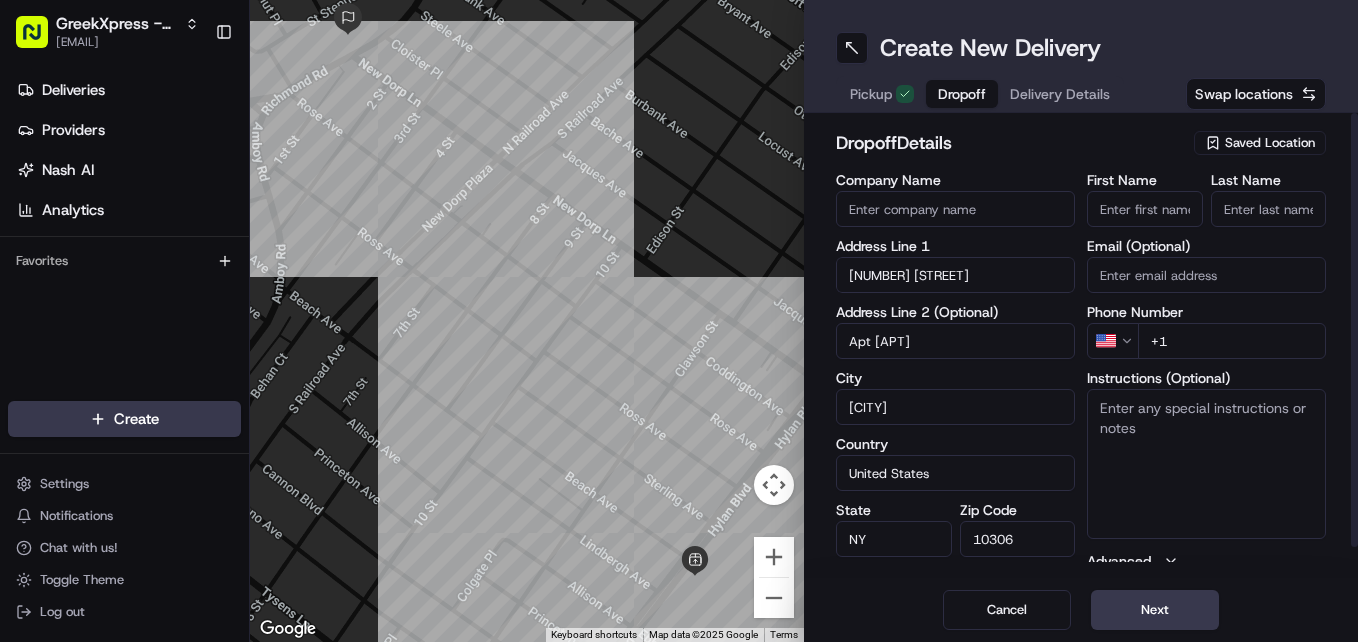 type on "Apt [APT]" 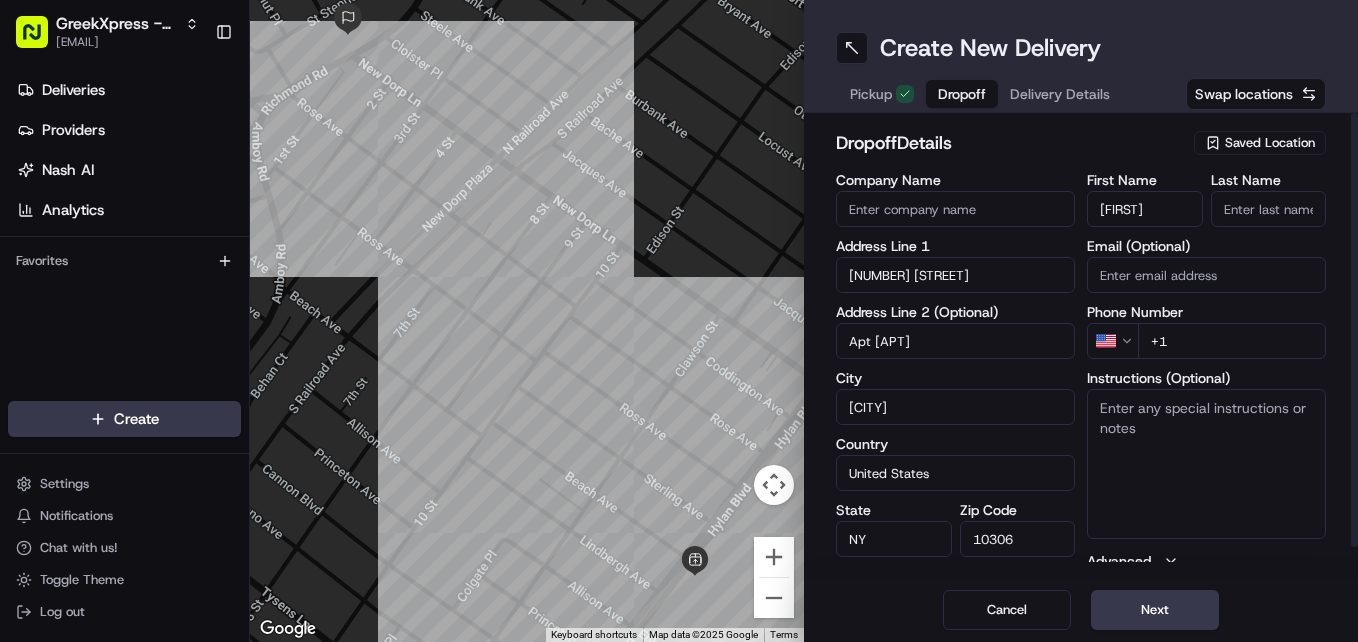 type on "[FIRST]" 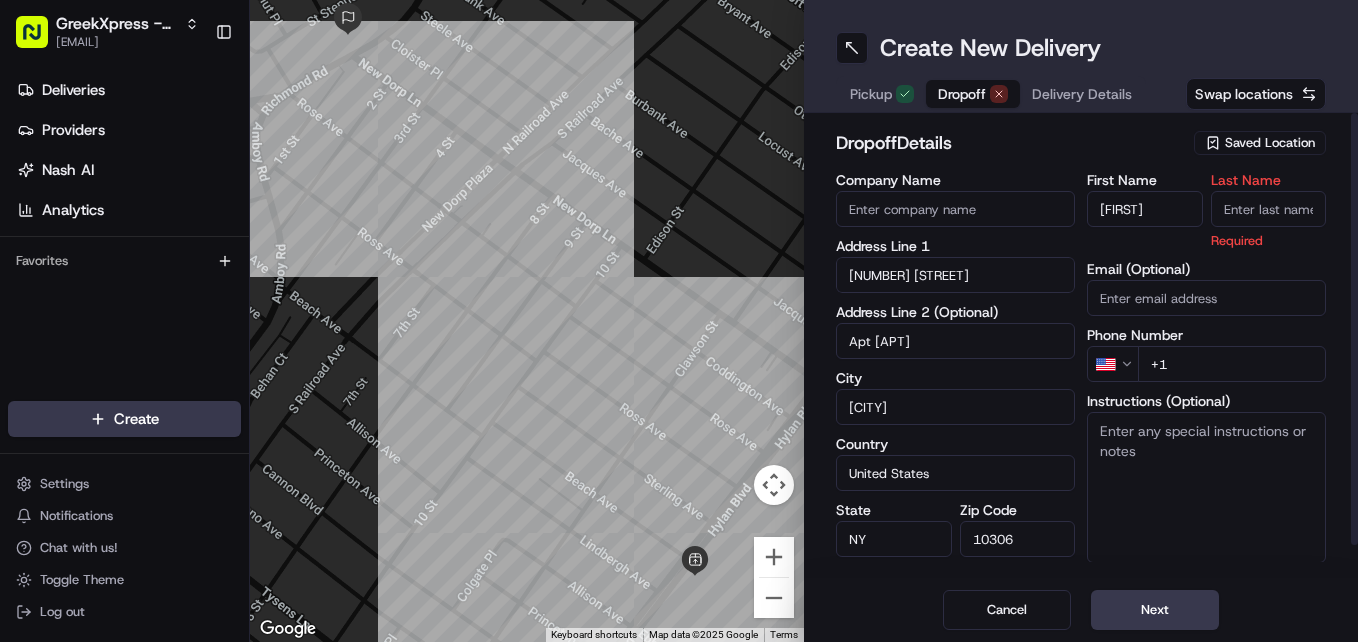 click on "Last Name" at bounding box center [1269, 209] 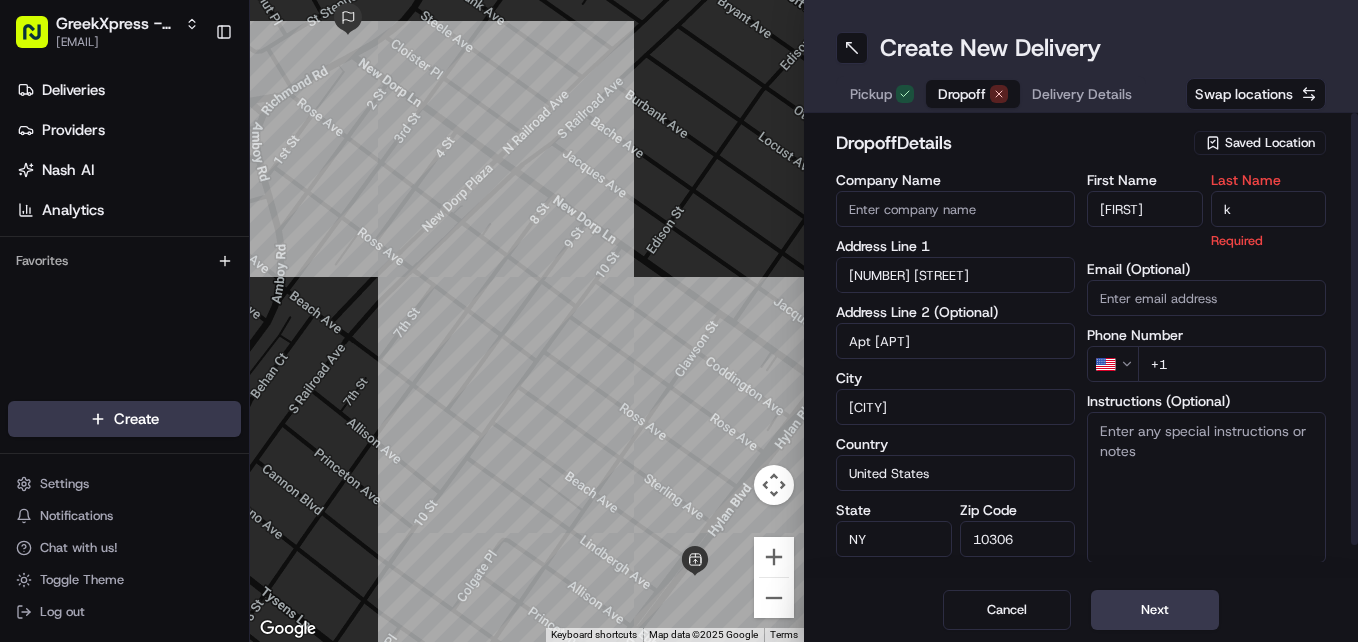 type on "k" 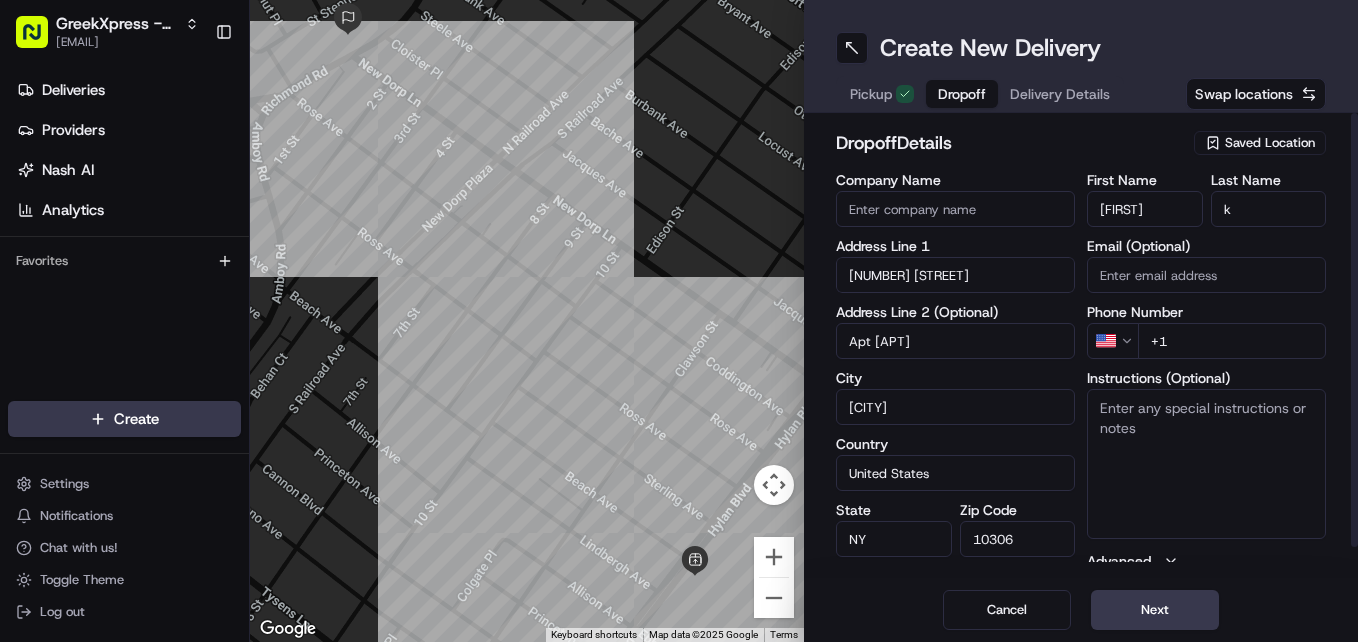 click on "+1" at bounding box center [1232, 341] 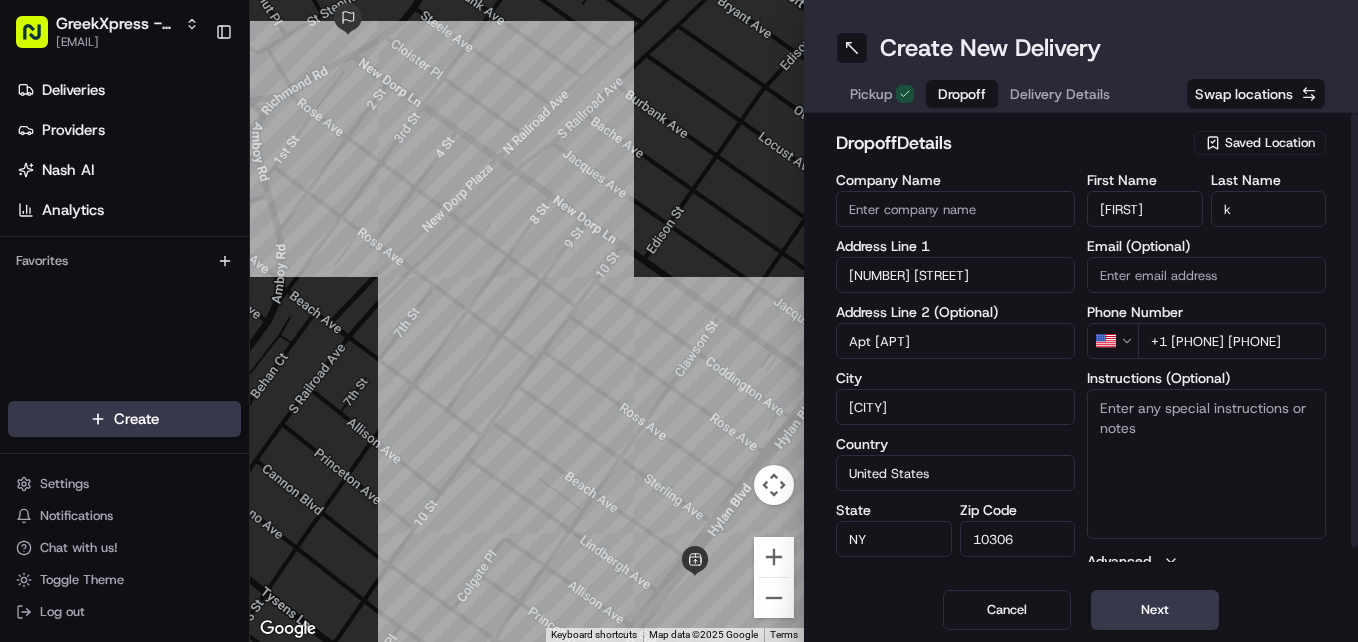 type on "+1 [PHONE] [PHONE]" 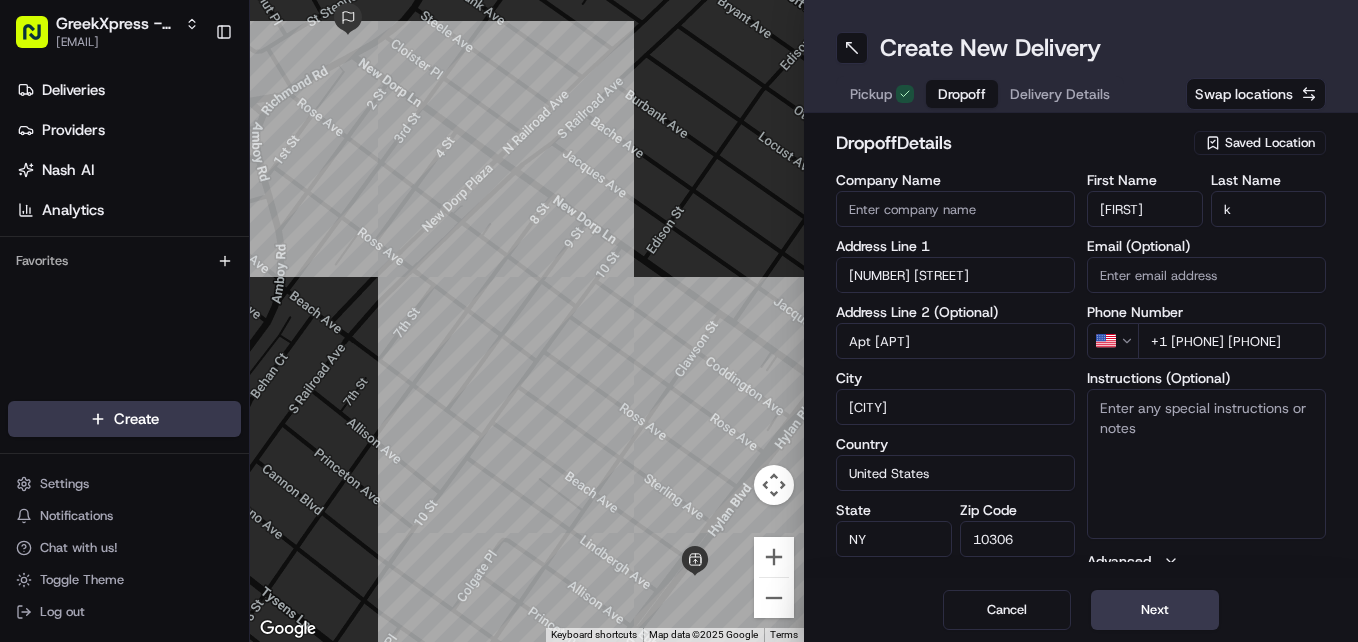 paste on "HAND DIRECTLY TO CUSTOMER" 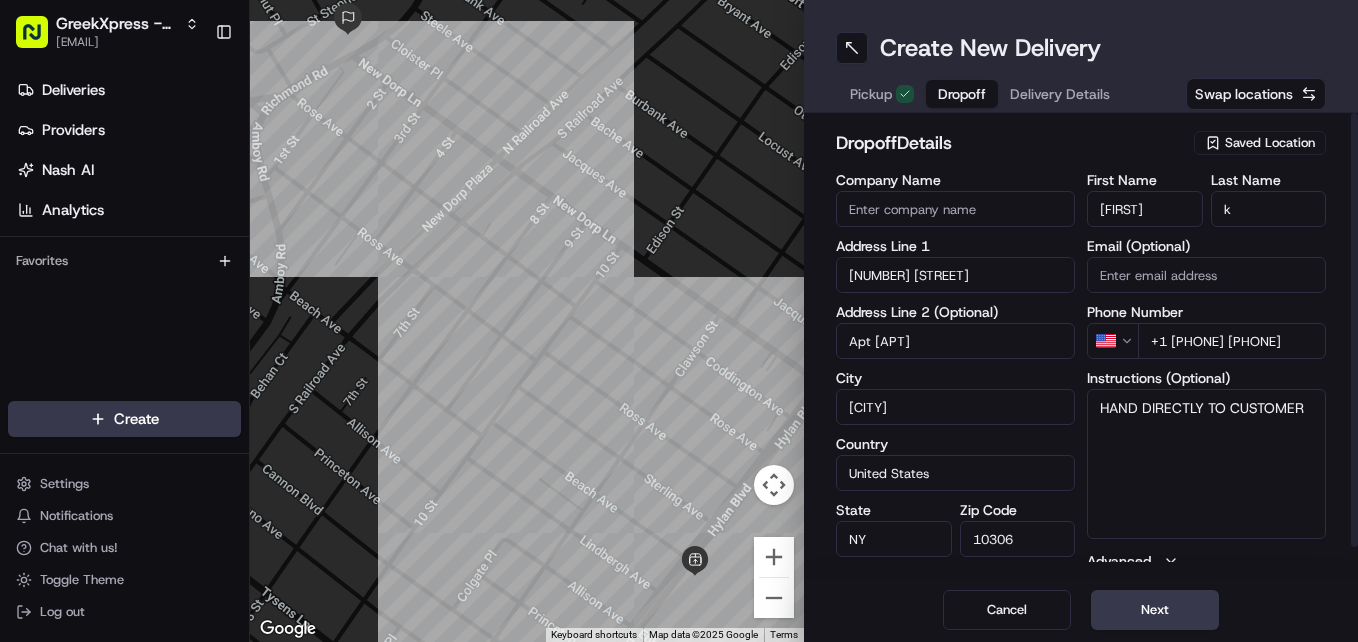 type on "HAND DIRECTLY TO CUSTOMER" 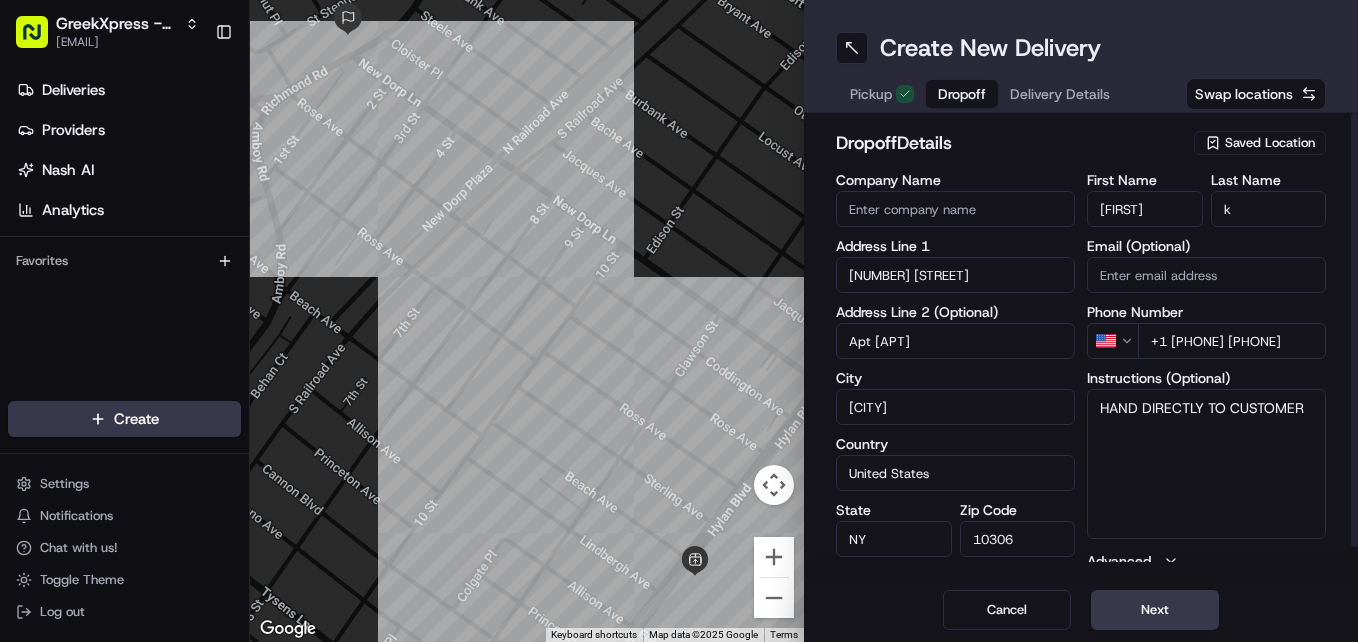 click on "dropoff  Details" at bounding box center [1009, 143] 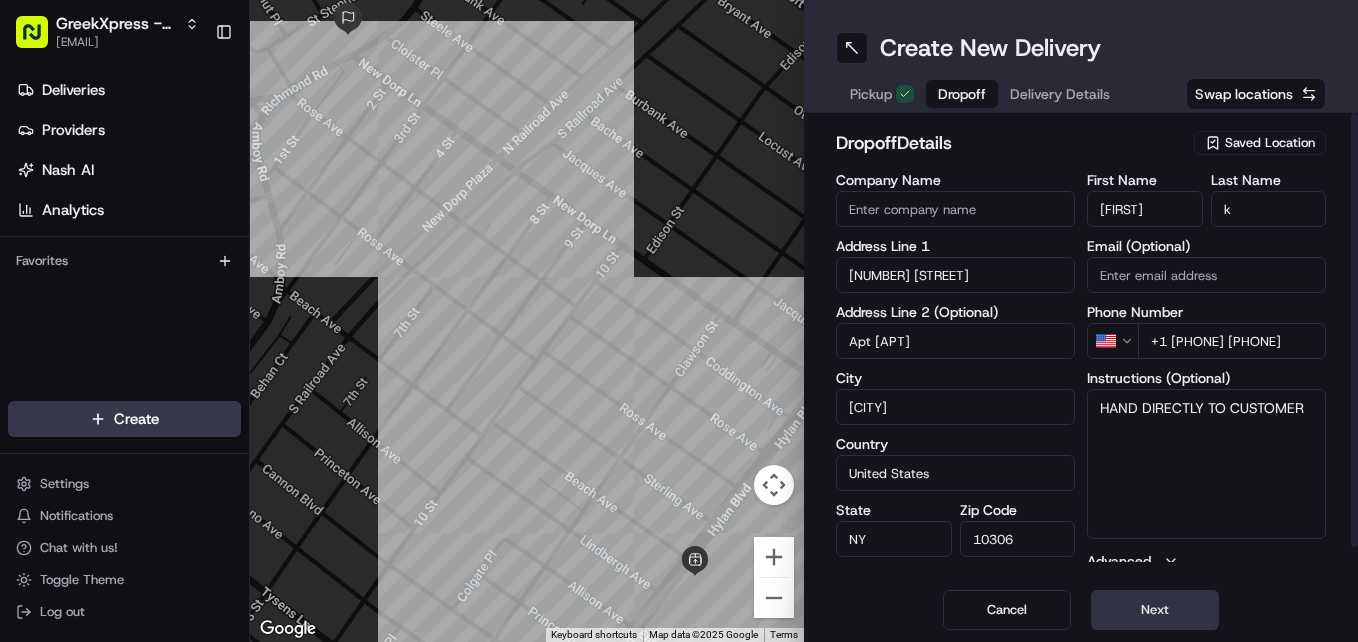 click on "Next" at bounding box center (1155, 610) 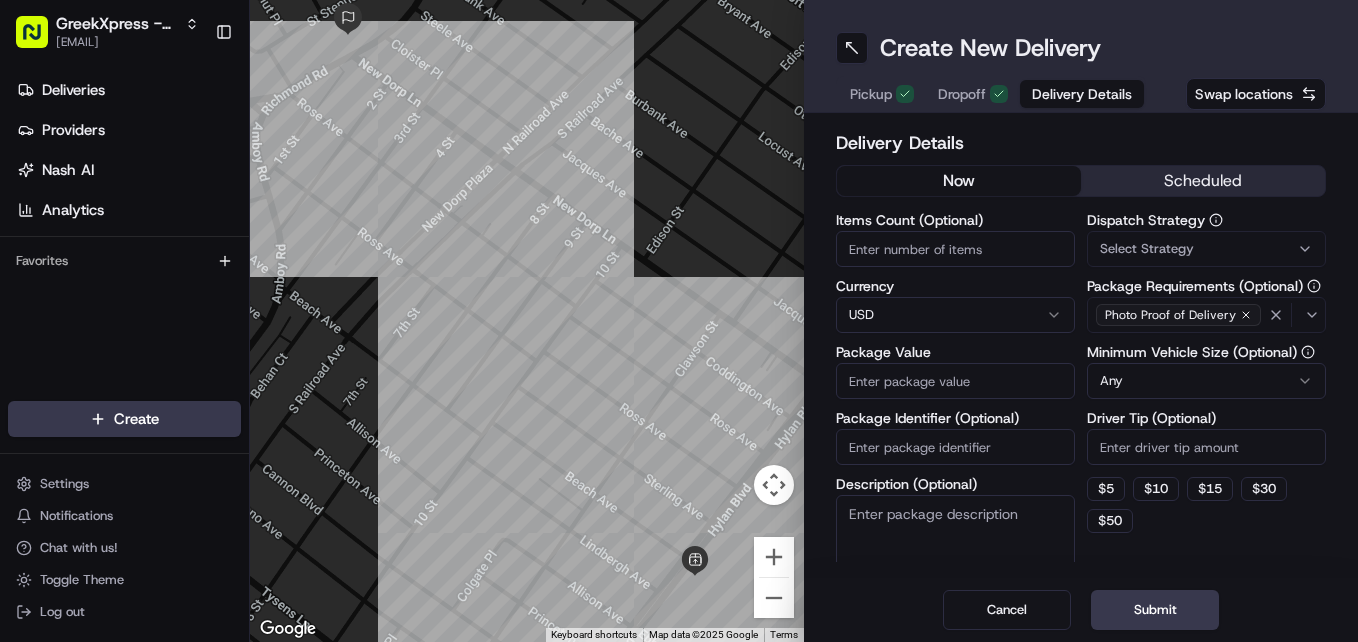 click on "Dropoff" at bounding box center [962, 94] 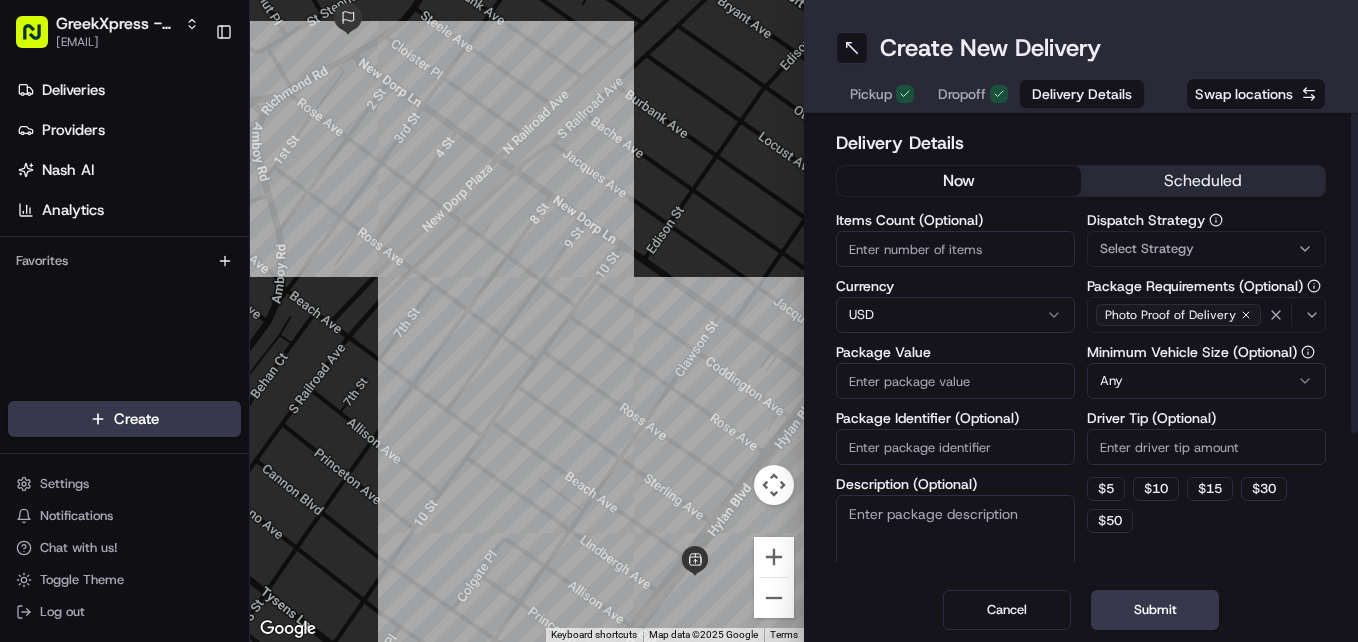 click on "Package Value" at bounding box center (955, 381) 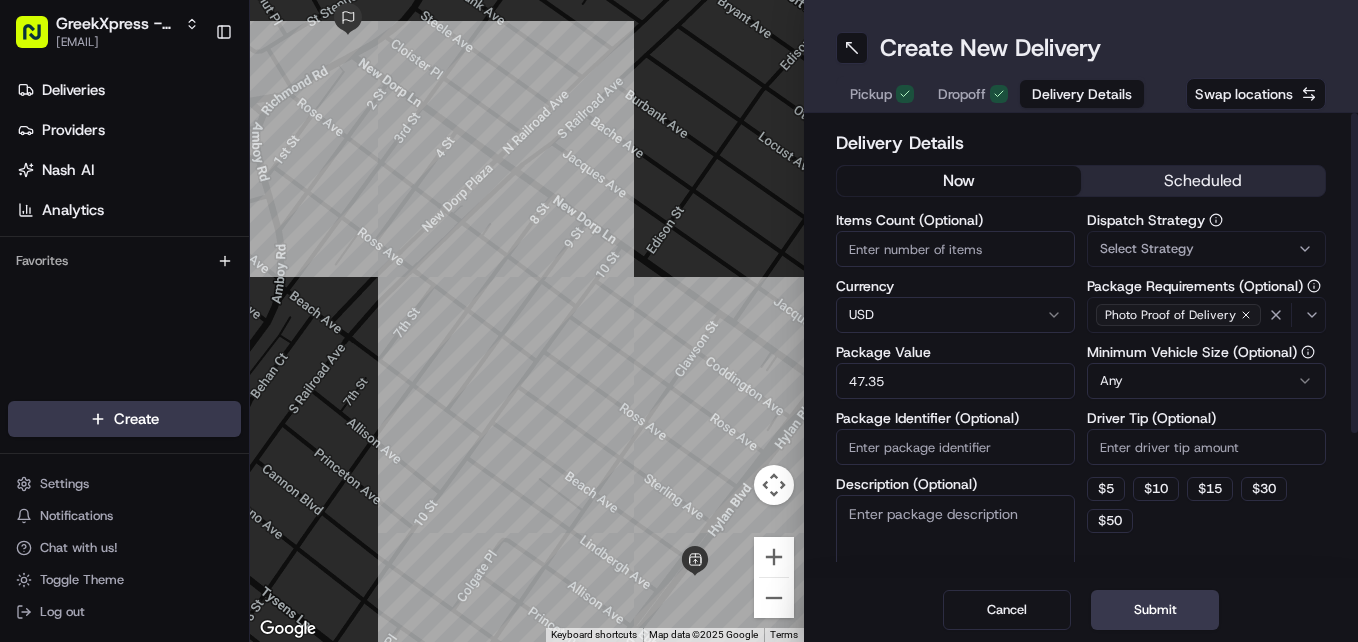 type on "47.35" 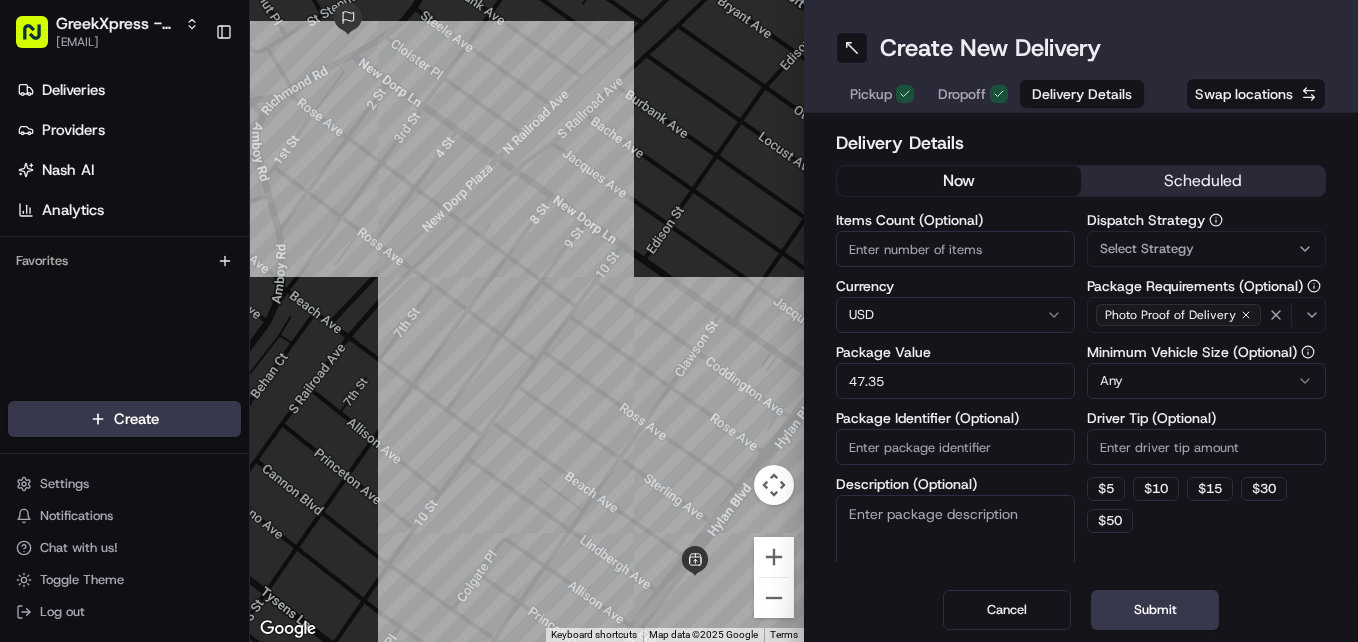 click on "Description (Optional)" at bounding box center [955, 551] 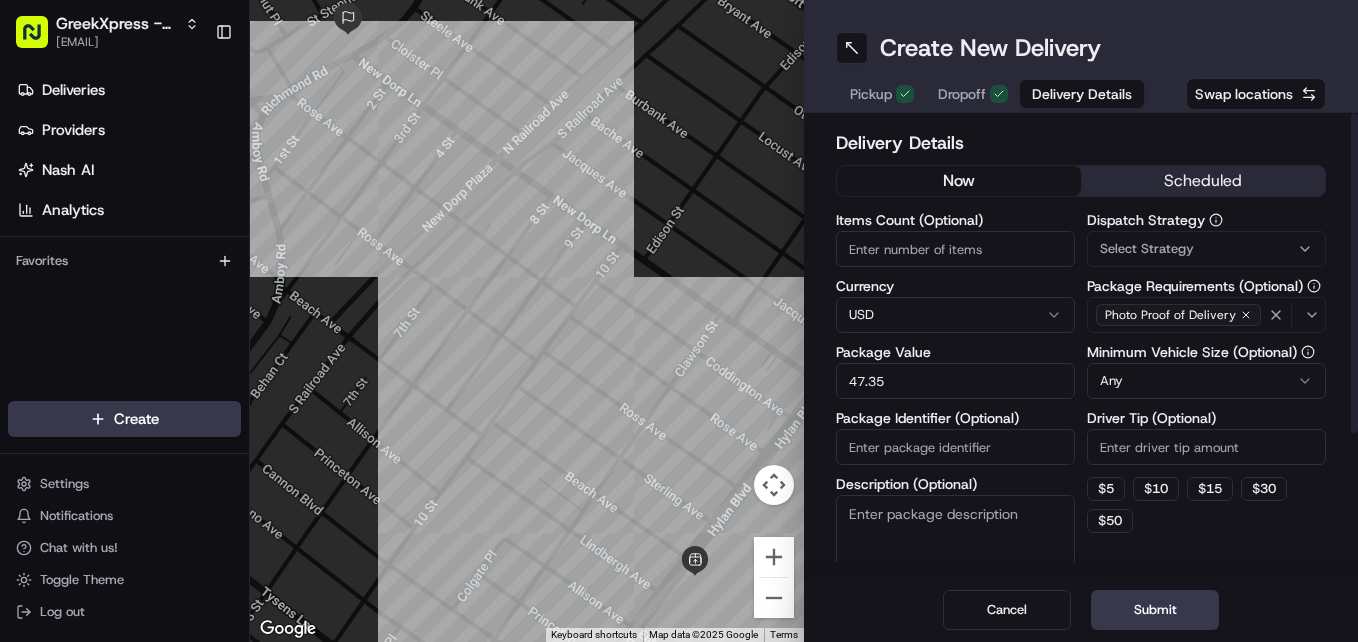 paste on "HAND DIRECTLY TO CUSTOMER" 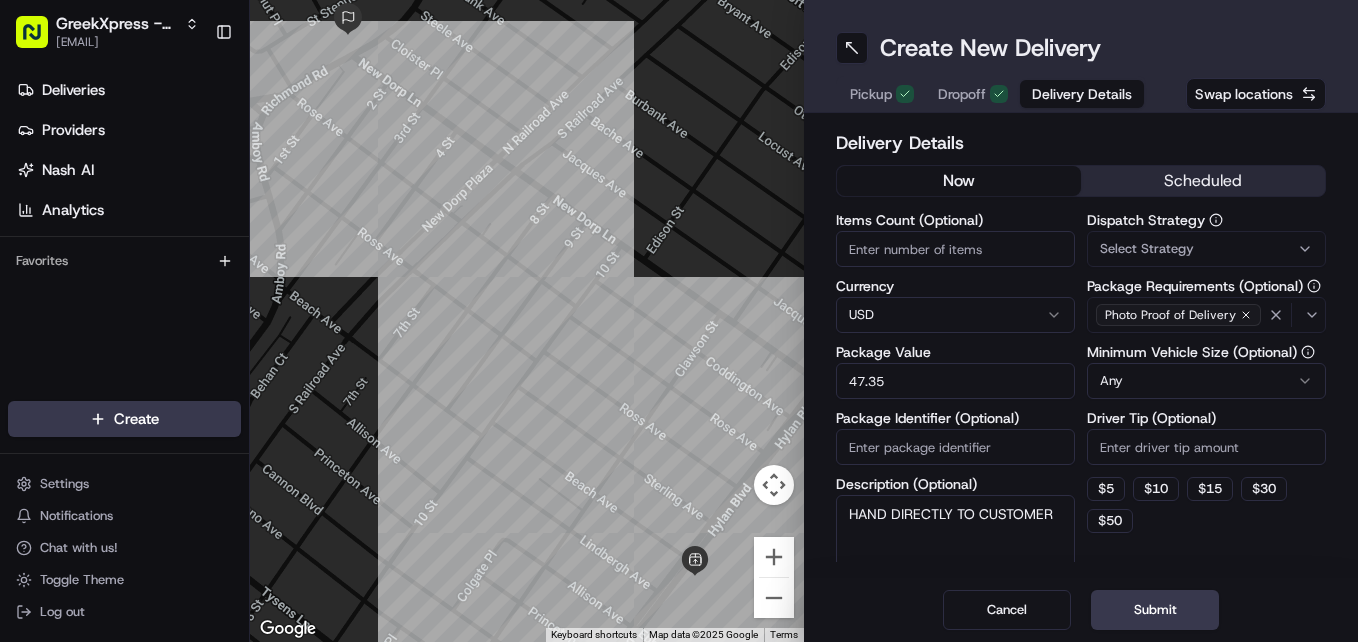 type on "HAND DIRECTLY TO CUSTOMER" 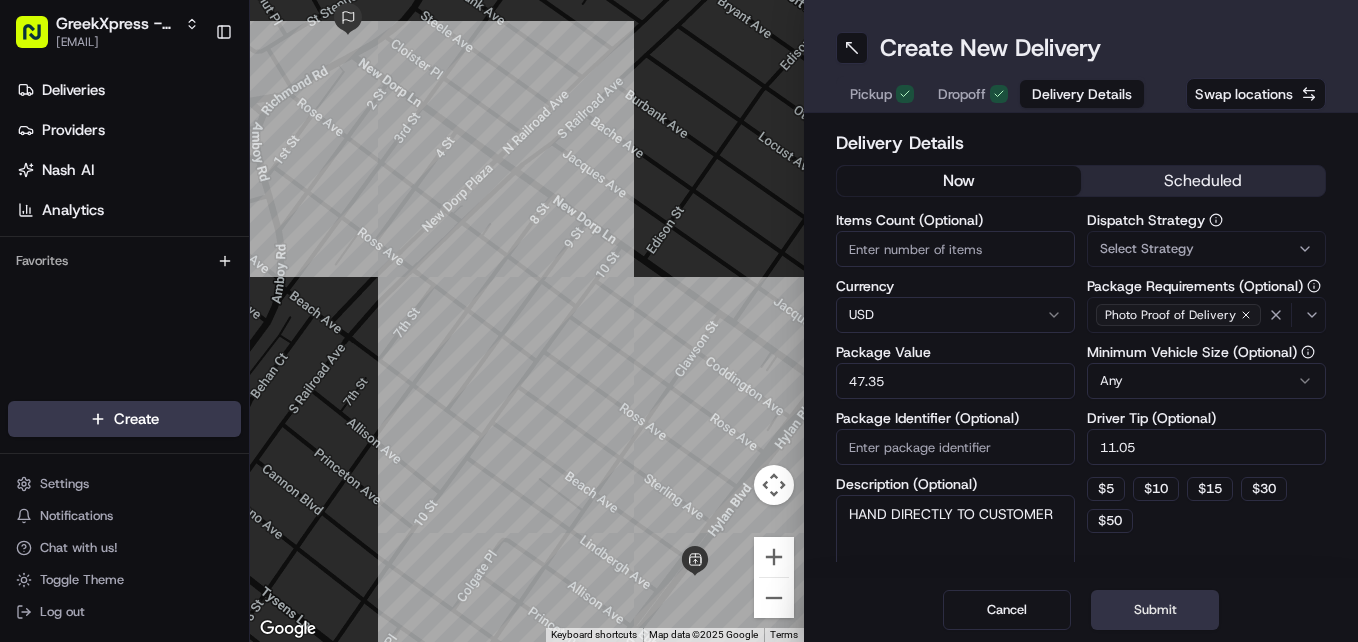 type on "11.05" 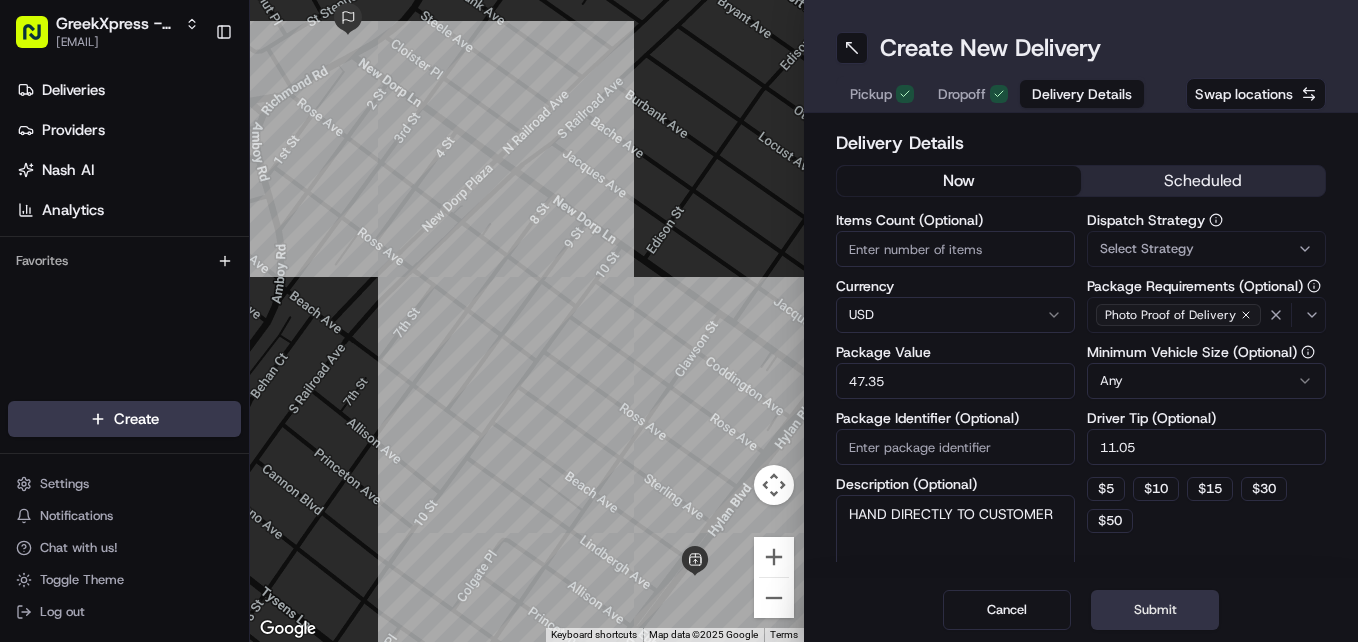 click on "Submit" at bounding box center [1155, 610] 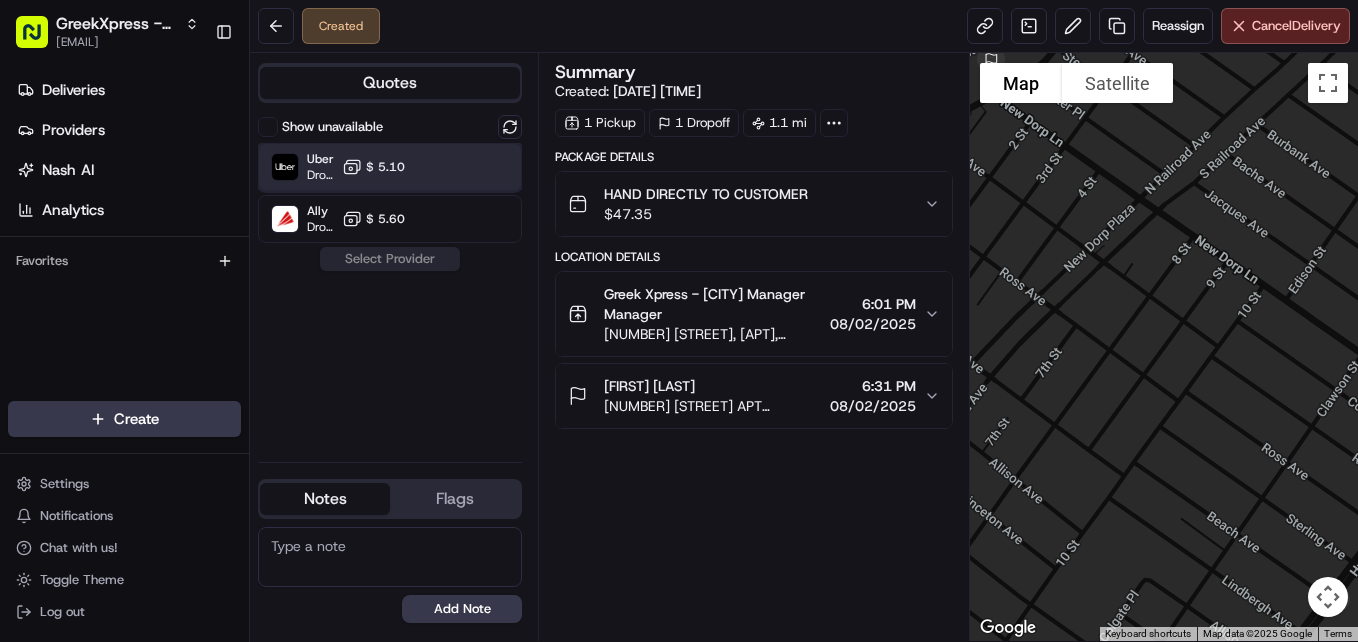 click on "Uber Dropoff ETA 27 minutes $ 5.10" at bounding box center (390, 167) 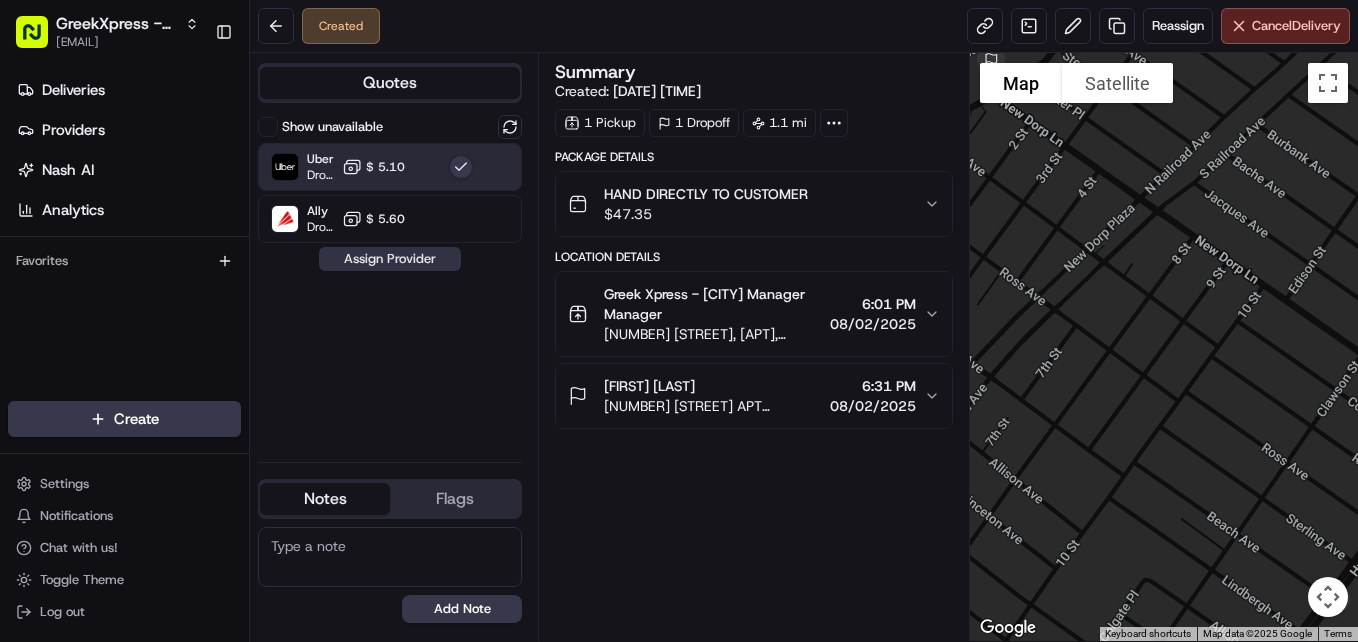 click on "Assign Provider" at bounding box center (390, 259) 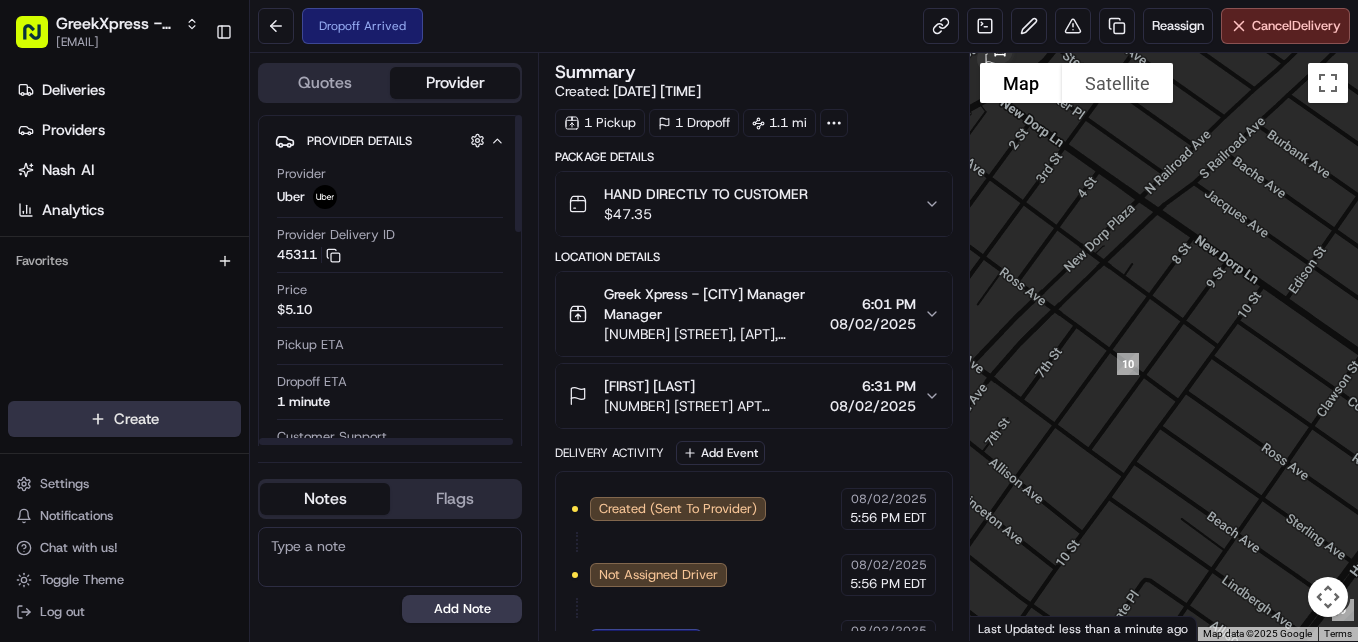 click on "GreekXpress - [CITY] [EMAIL] Toggle Sidebar Deliveries Providers Nash AI Analytics Favorites Main Menu Members & Organization Organization Users Roles Preferences Customization Tracking Orchestration Automations Dispatch Strategy Locations Pickup Locations Dropoff Locations Billing Billing Refund Requests Integrations Notification Triggers Webhooks API Keys Request Logs Create Settings Notifications Chat with us! Toggle Theme Log out Dropoff Arrived Reassign Cancel  Delivery Quotes Provider Provider Details Hidden ( 1 ) Provider Uber   Provider Delivery ID [ID] Copy  [ID] [ID] Price $[PRICE] Pickup ETA Dropoff ETA [MINUTES] minute Customer Support Driver Details Hidden ( 5 ) Name [FIRST] [LAST]. Pickup Phone Number +1 [PHONE] [PHONE] ext. [EXTENSION] Dropoff Phone Number +1 [PHONE] [PHONE] Tip $[PRICE] Type car Make [MAKE] Model [MODEL] Color [COLOR] License Plate Number ***[PLATE_NUMBER] Notes Flags [EMAIL] [EMAIL] Add Note [EMAIL] Add Flag Summary" at bounding box center (679, 321) 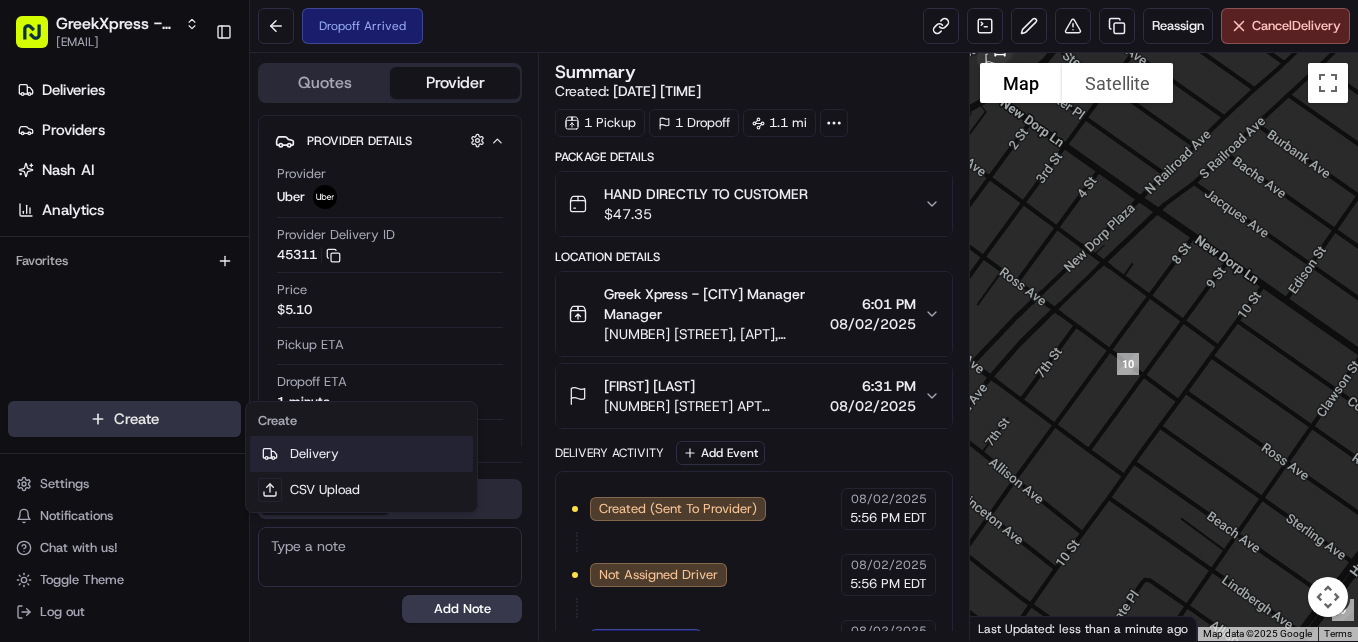 click on "Delivery" at bounding box center (361, 454) 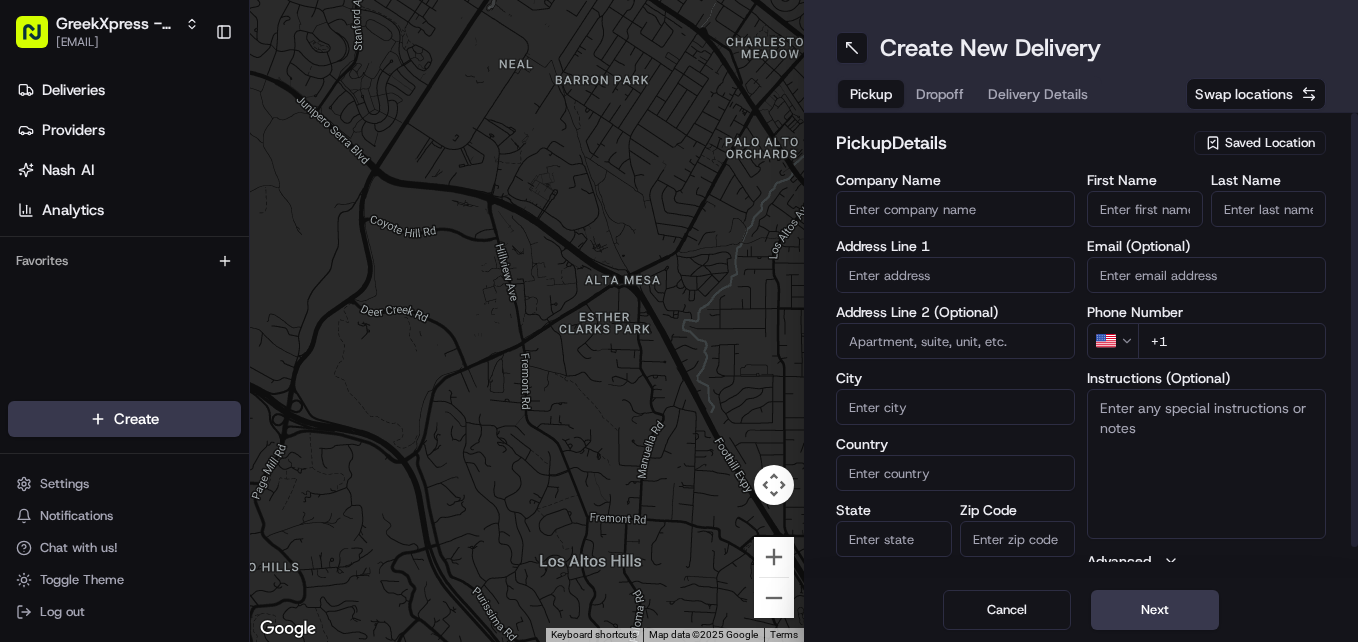 click on "Saved Location" at bounding box center (1270, 143) 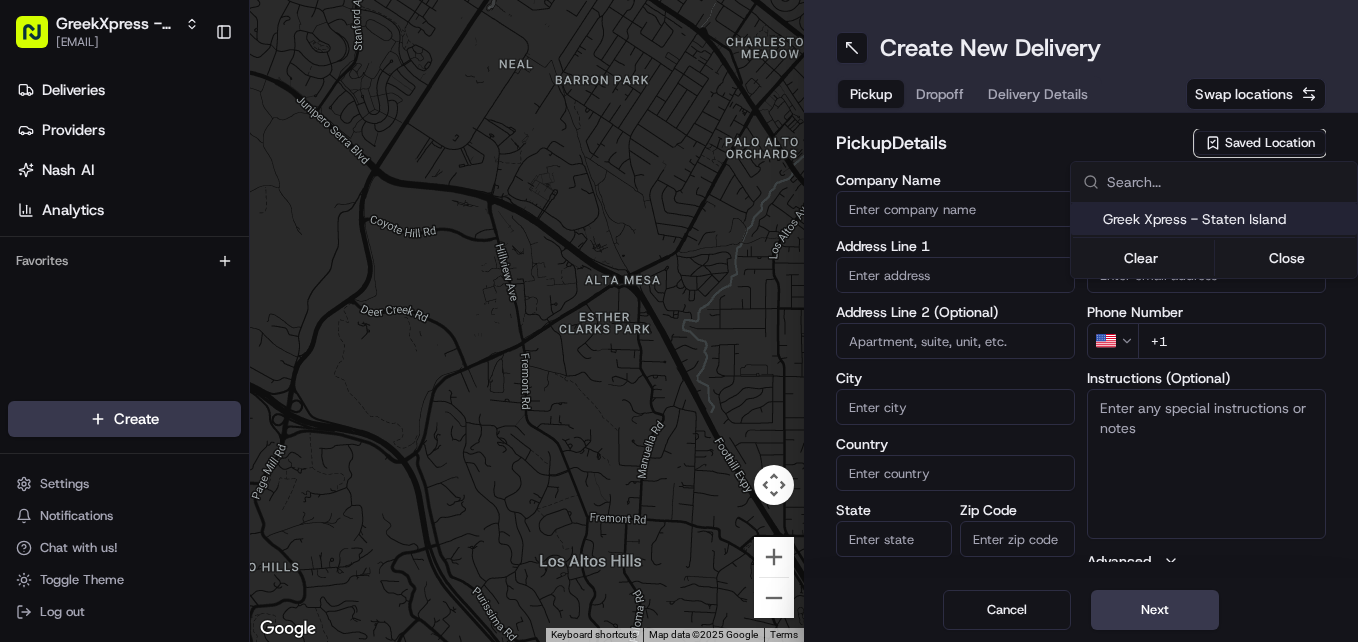click on "Greek Xpress - Staten Island" at bounding box center [1226, 219] 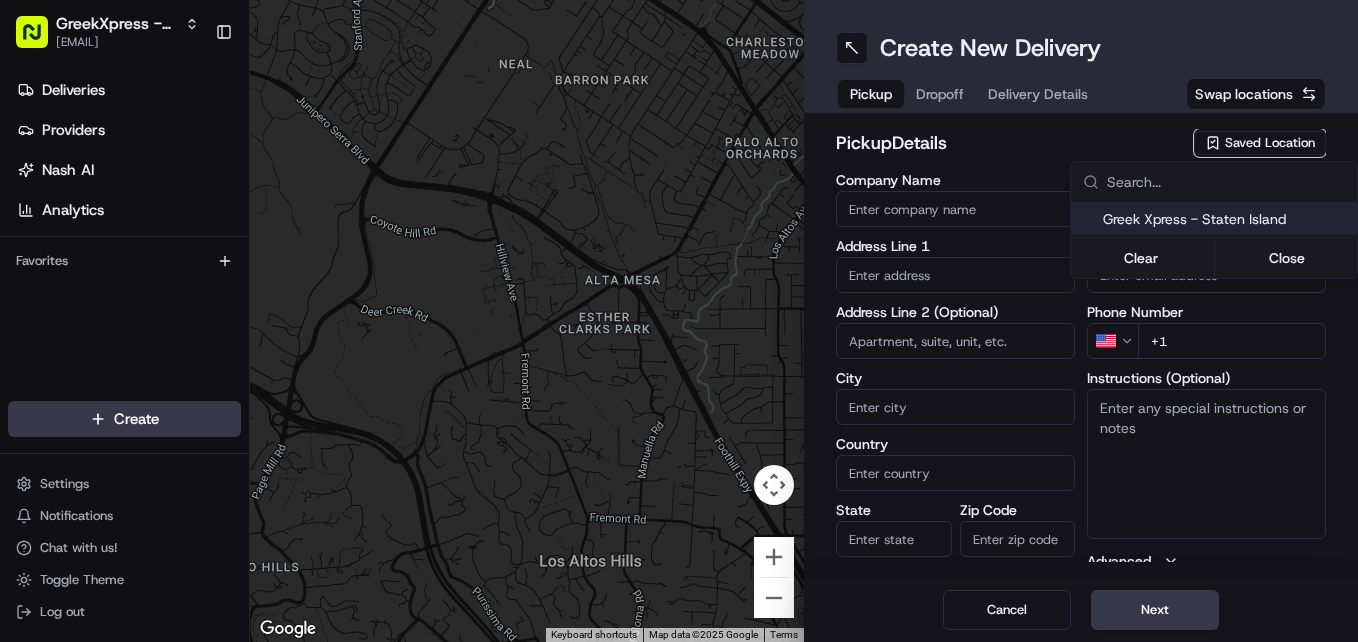 type on "Greek Xpress - Staten Island" 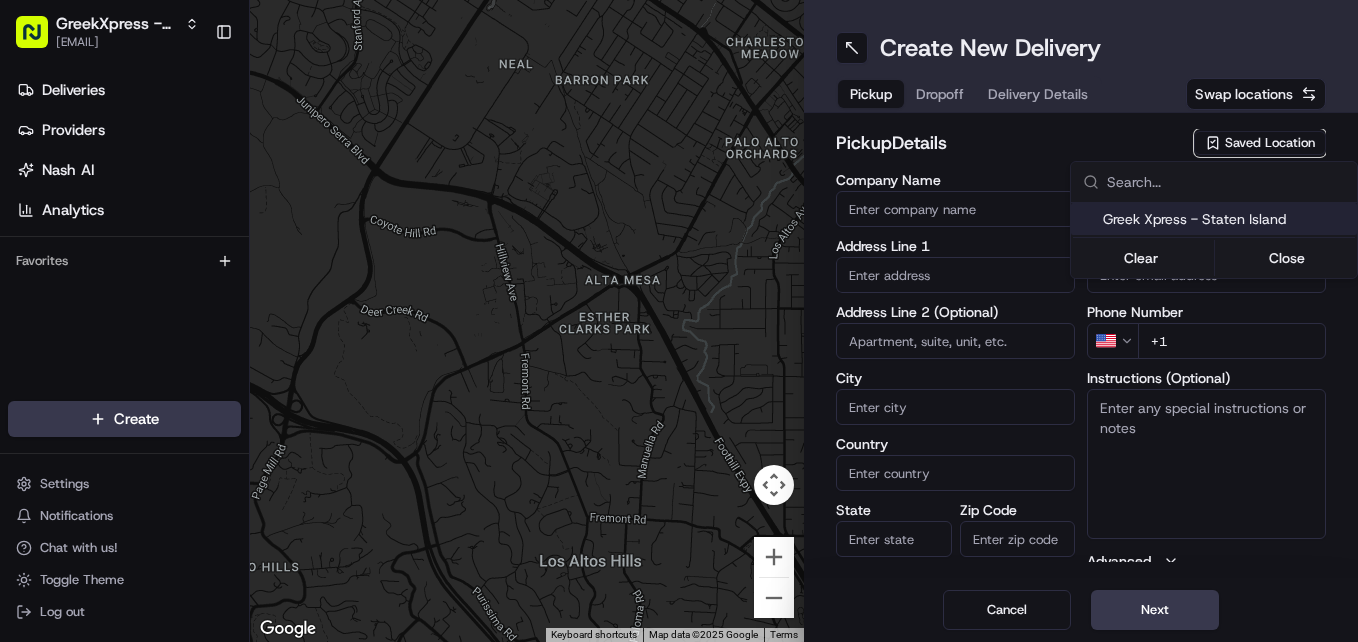 type on "[NUMBER] [STREET]" 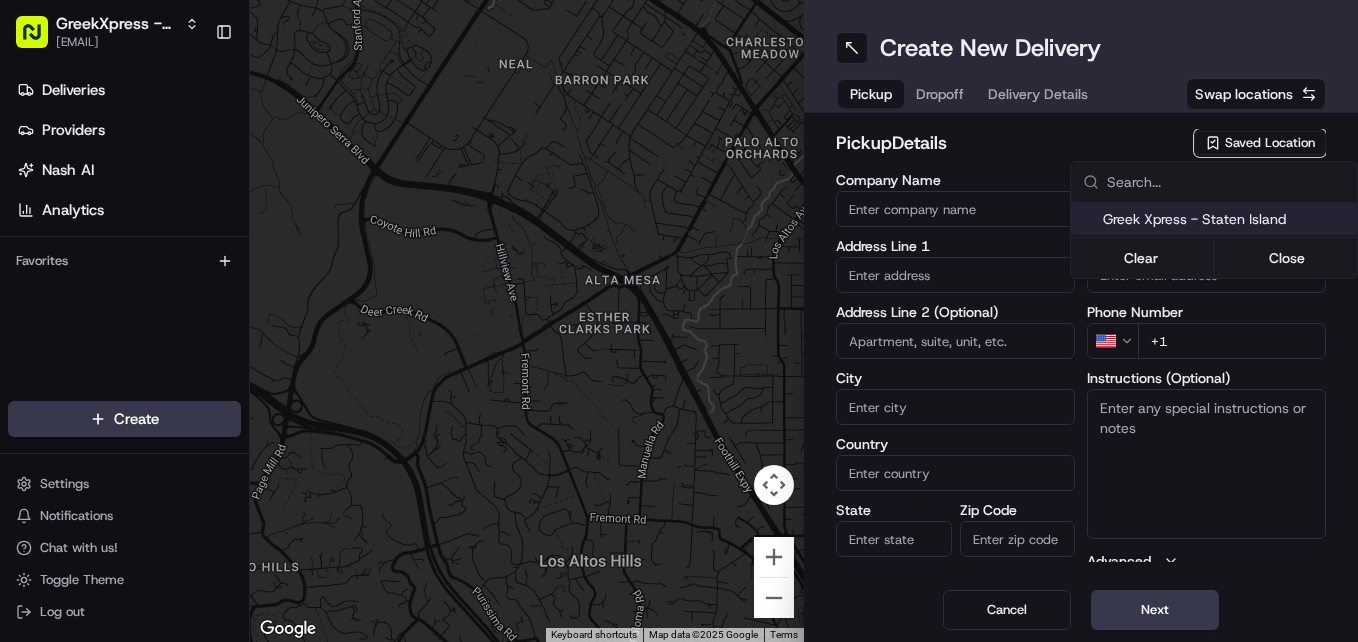type on "[APT_NUMBER]" 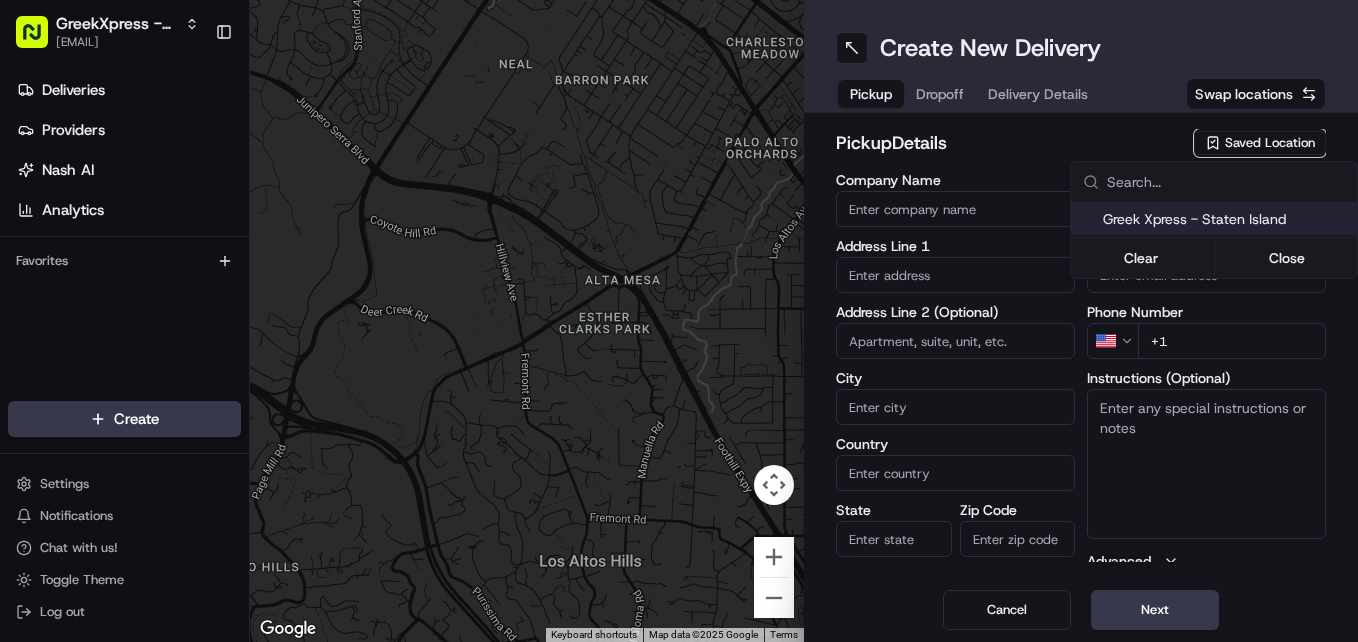 type on "[CITY]" 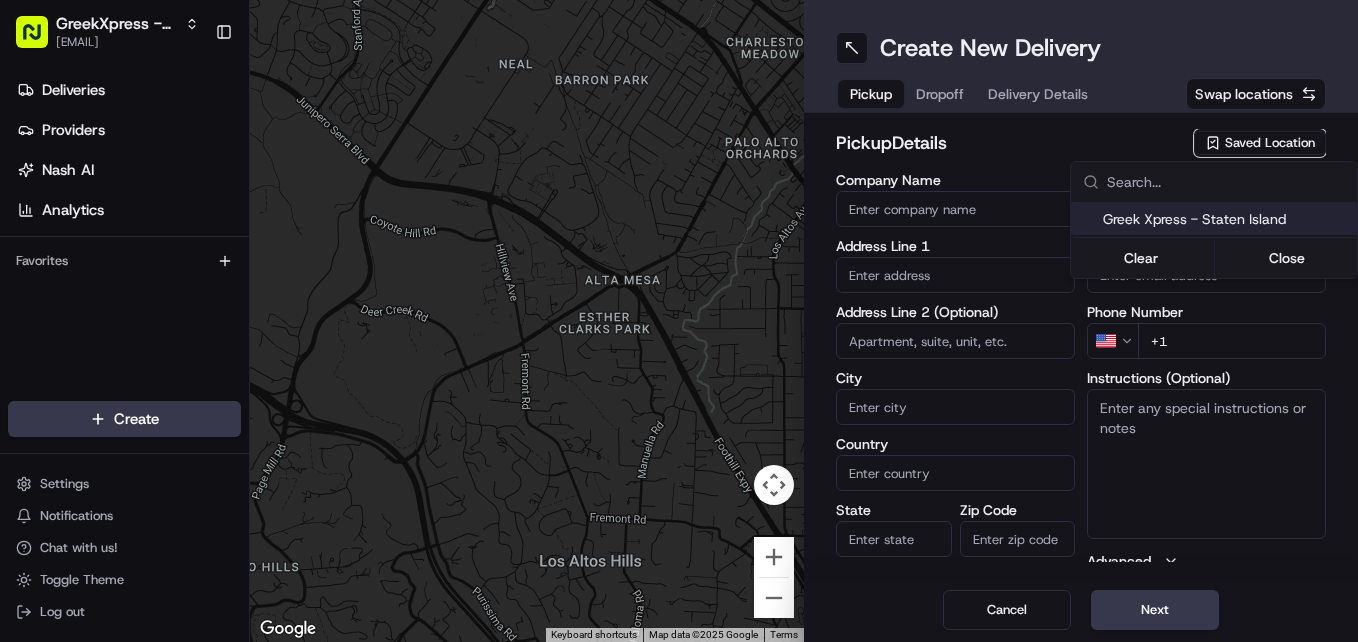 type on "US" 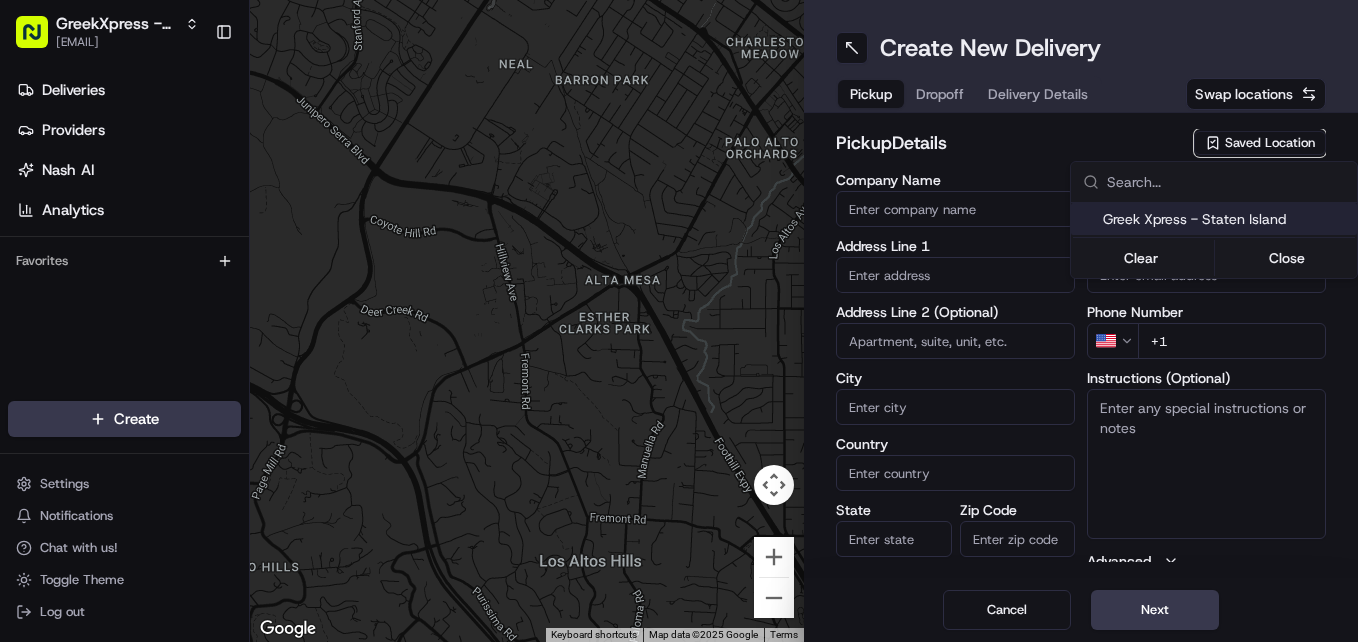type on "10306" 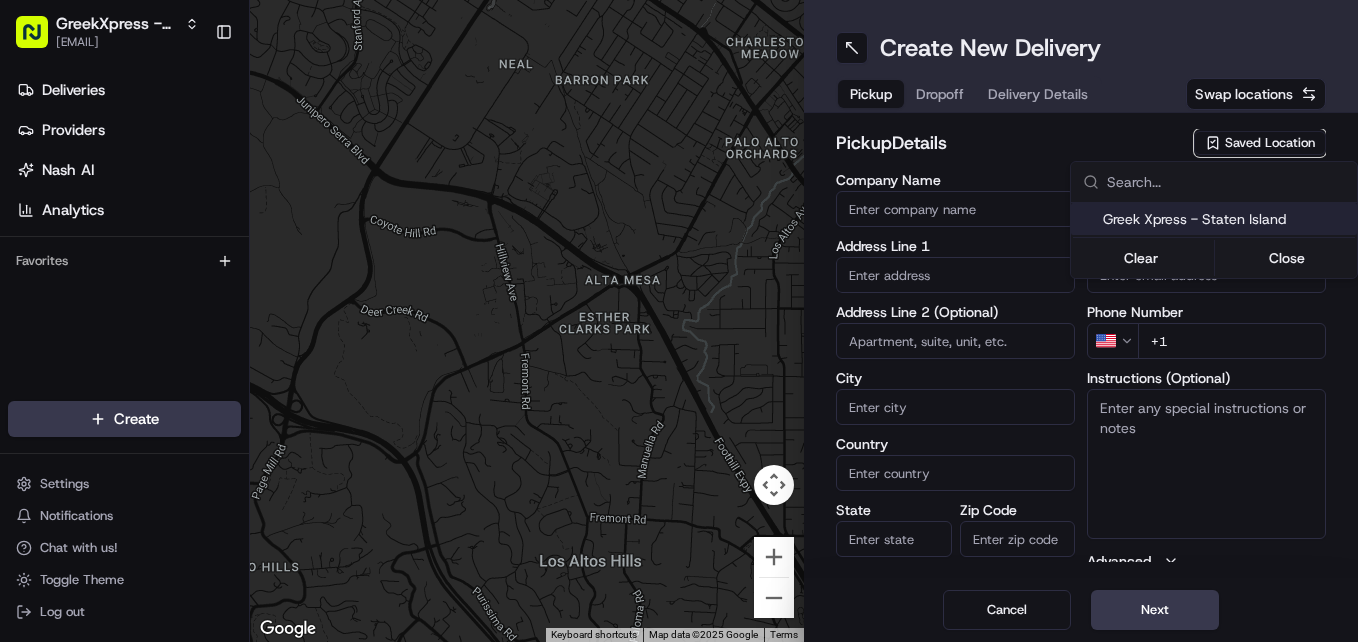 type on "Manager" 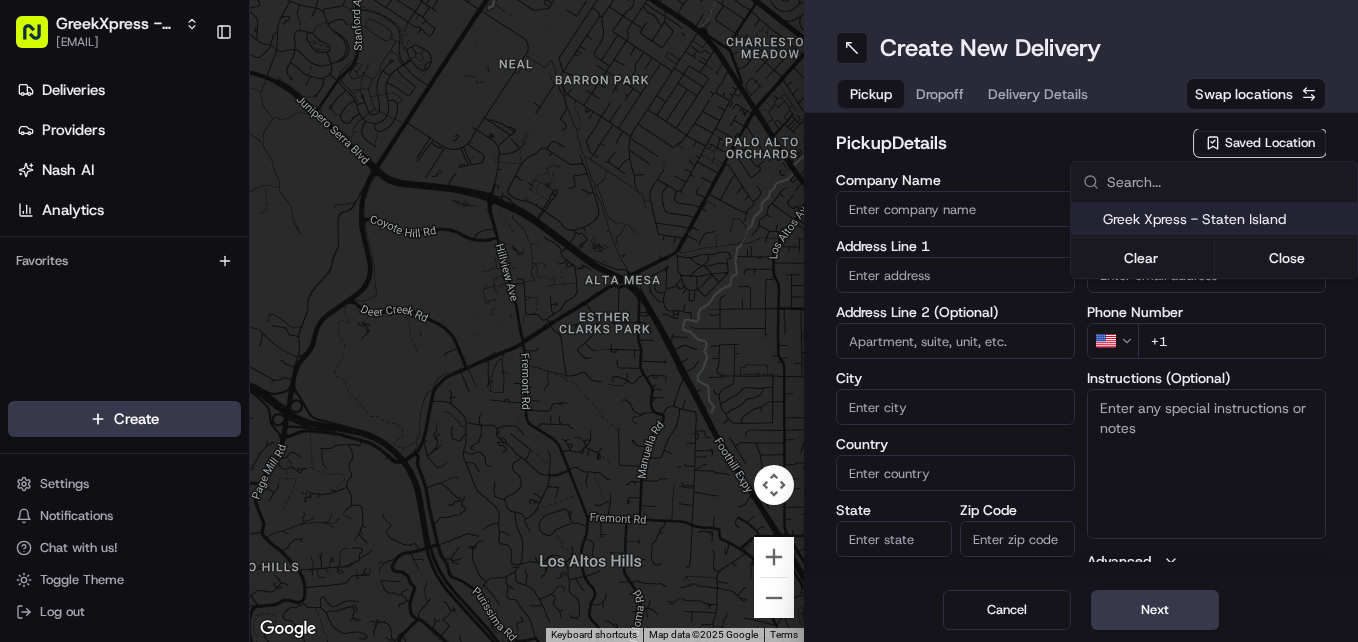 type on "+1 [PHONE] [PHONE]" 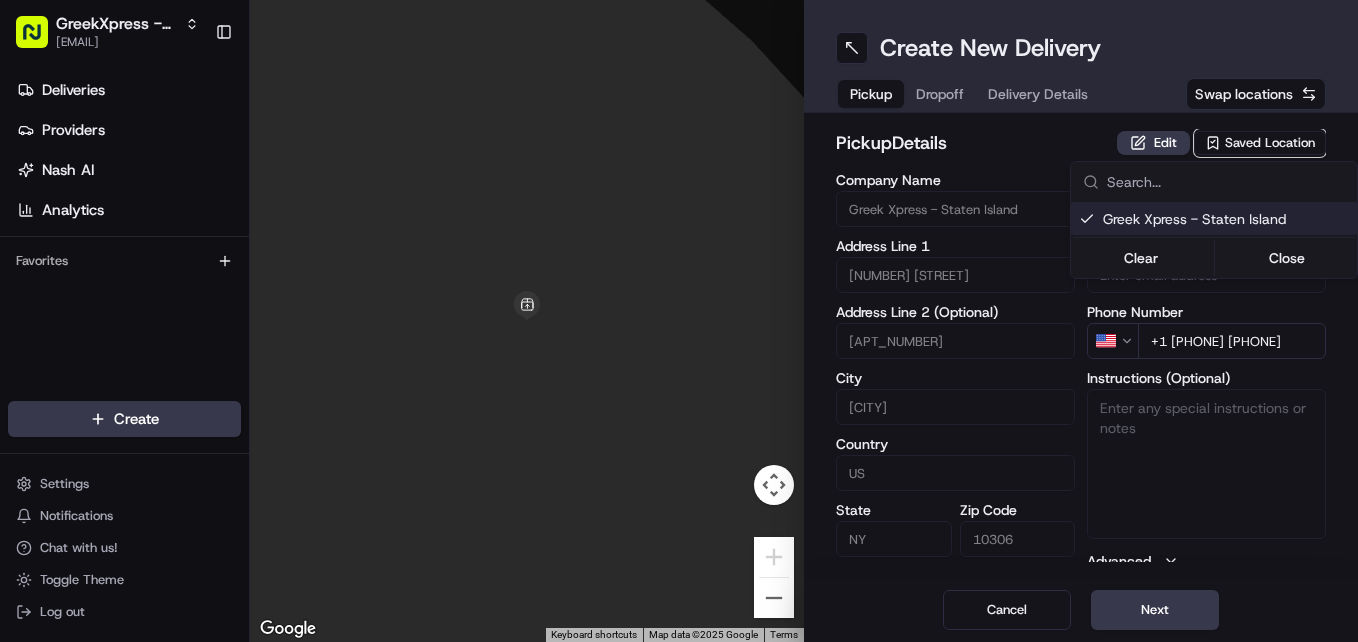 click on "GreekXpress - Staten Island [EMAIL] Toggle Sidebar Deliveries Providers Nash AI Analytics Favorites Main Menu Members & Organization Organization Users Roles Preferences Customization Tracking Orchestration Automations Dispatch Strategy Locations Pickup Locations Dropoff Locations Billing Billing Refund Requests Integrations Notification Triggers Webhooks API Keys Request Logs Create Settings Notifications Chat with us! Toggle Theme Log out To navigate the map with touch gestures double-tap and hold your finger on the map, then drag the map. ← Move left → Move right ↑ Move up ↓ Move down + Zoom in - Zoom out Home Jump left by 75% End Jump right by 75% Page Up Jump up by 75% Page Down Jump down by 75% Keyboard shortcuts Map Data Map data ©2025 Google Map data ©2025 Google 2 m Click to toggle between metric and imperial units Terms Report a map error Create New Delivery Pickup Dropoff Delivery Details Swap locations pickup Details Edit Saved Location Company Name #120" at bounding box center [679, 321] 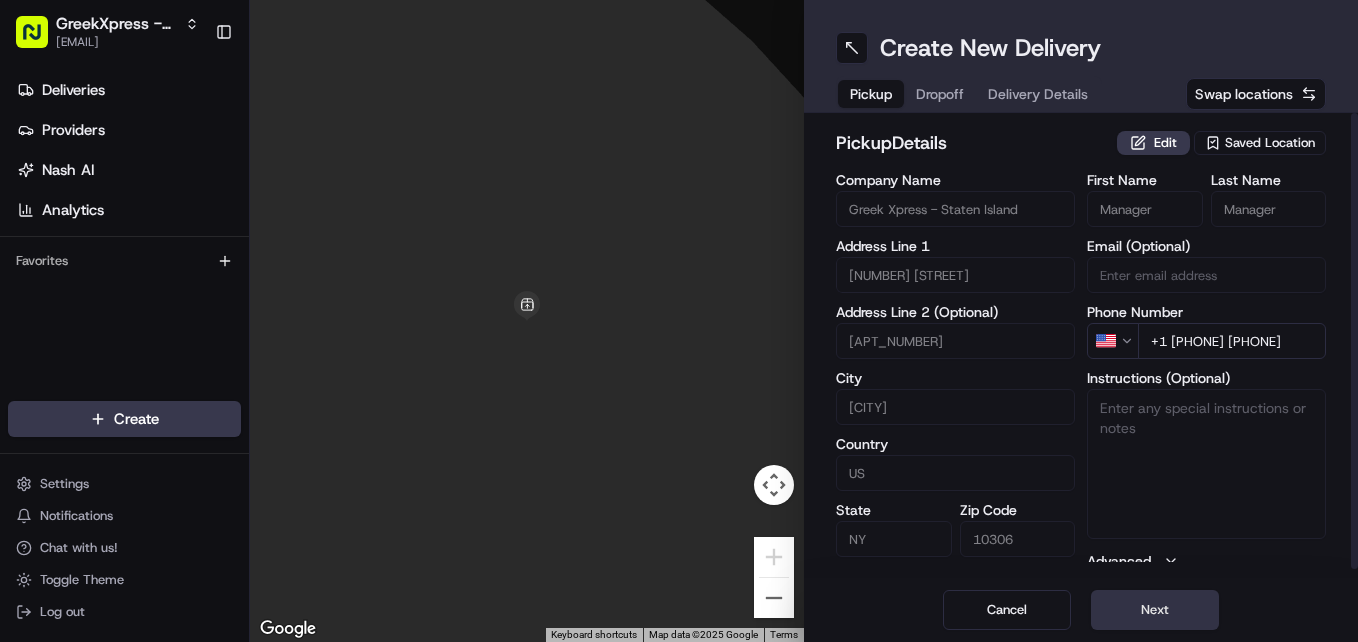 click on "Next" at bounding box center (1155, 610) 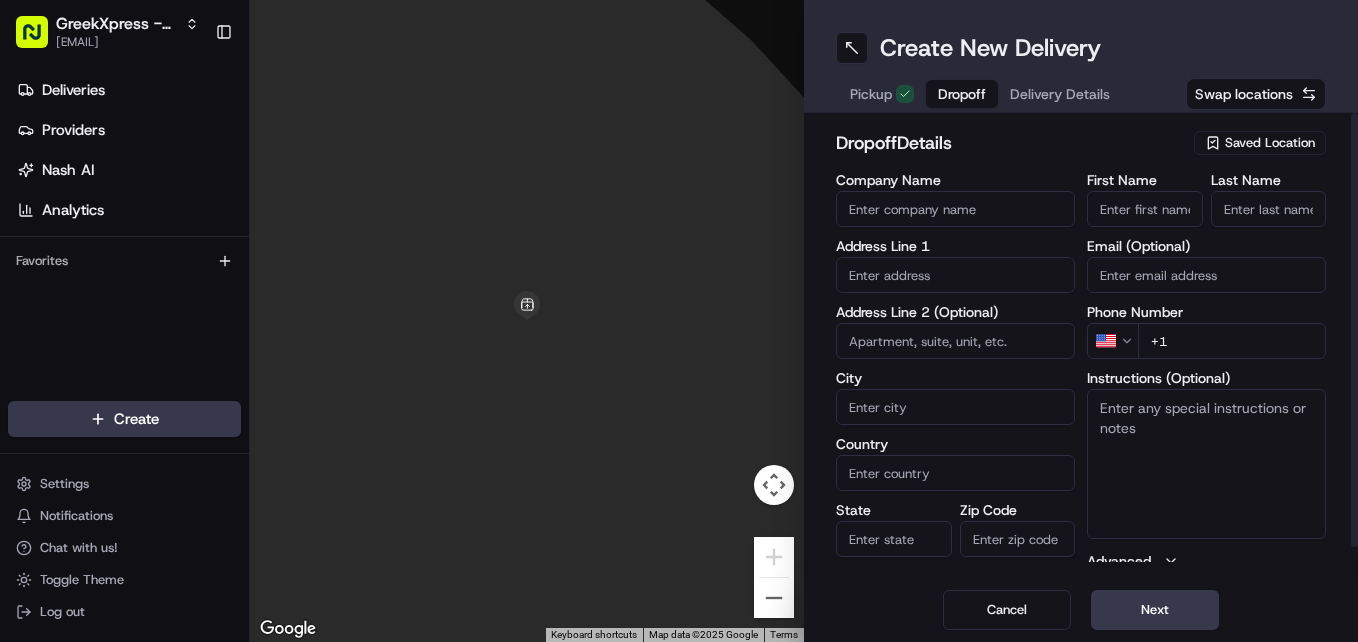 click at bounding box center (955, 275) 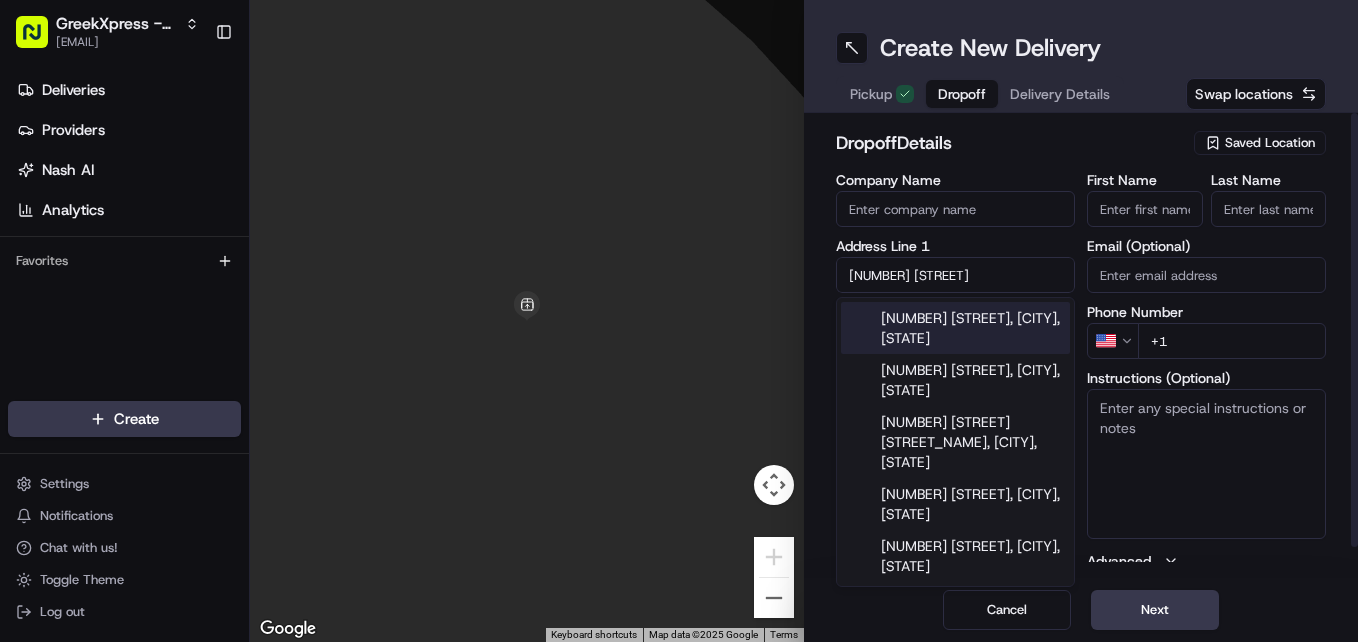 click on "[NUMBER] [STREET], [CITY], [STATE]" at bounding box center [955, 328] 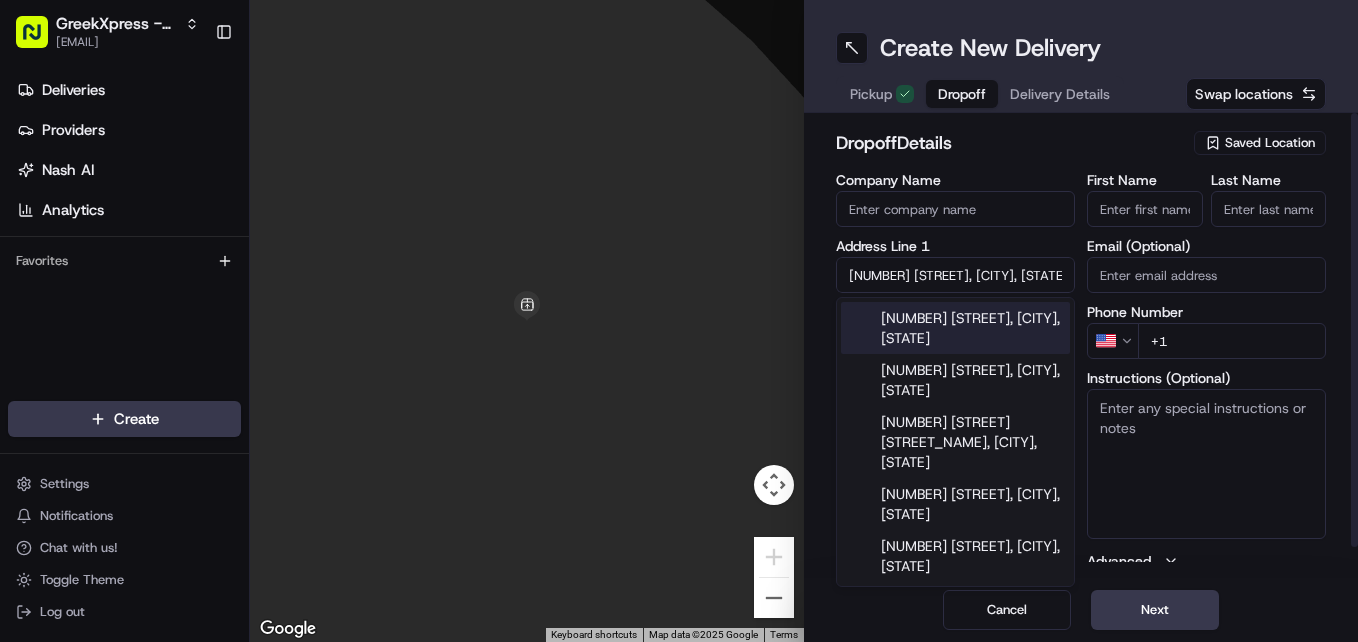 type on "[NUMBER] [STREET] [STREET_NAME], [CITY], [STATE] [POSTAL_CODE], [COUNTRY]" 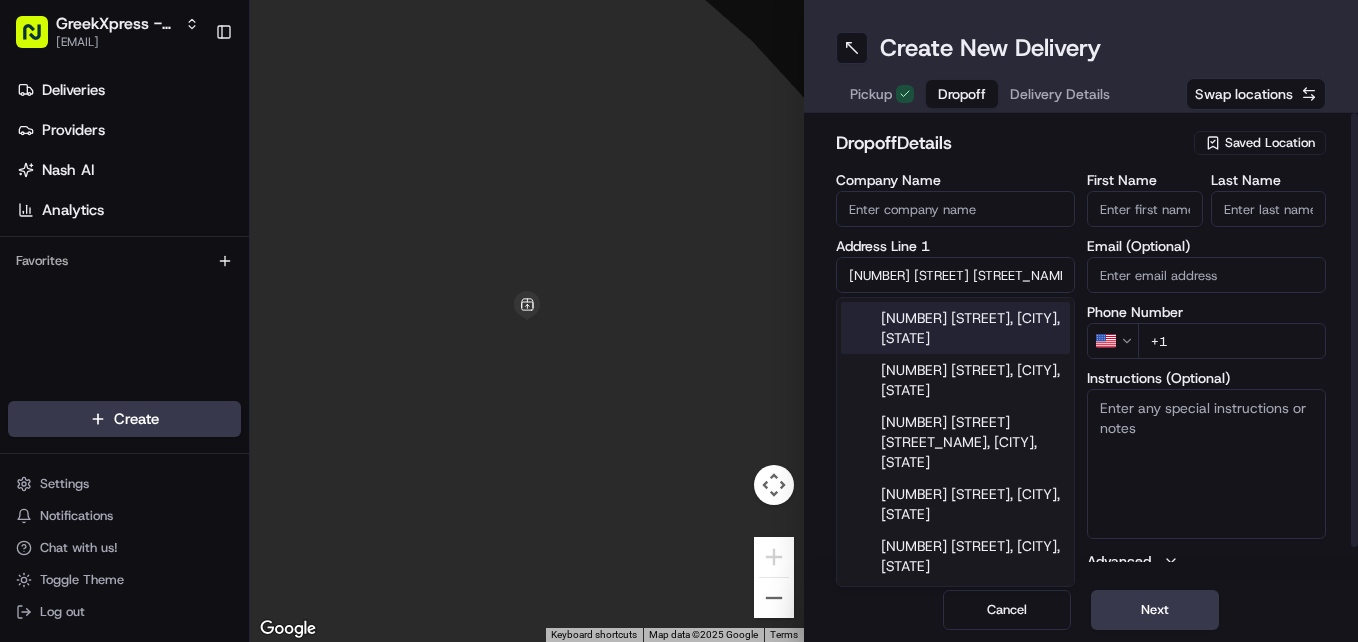 type on "[NUMBER] [STREET] [STREET_NAME]" 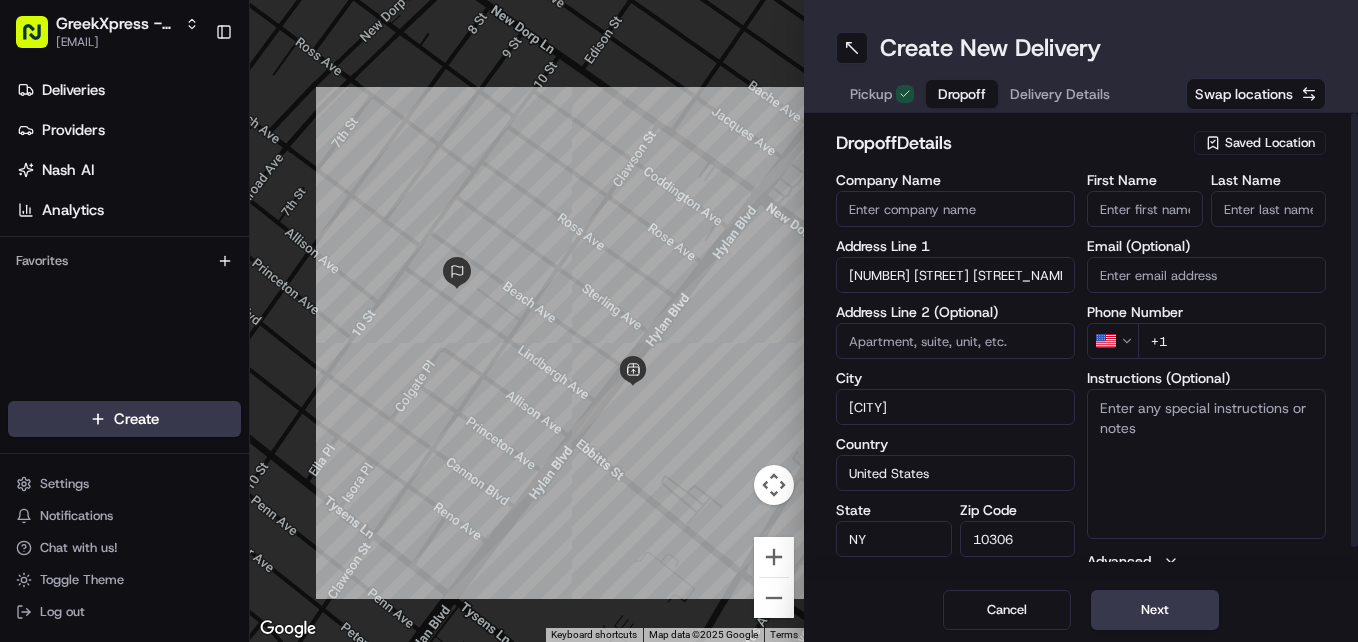 click on "First Name" at bounding box center (1145, 209) 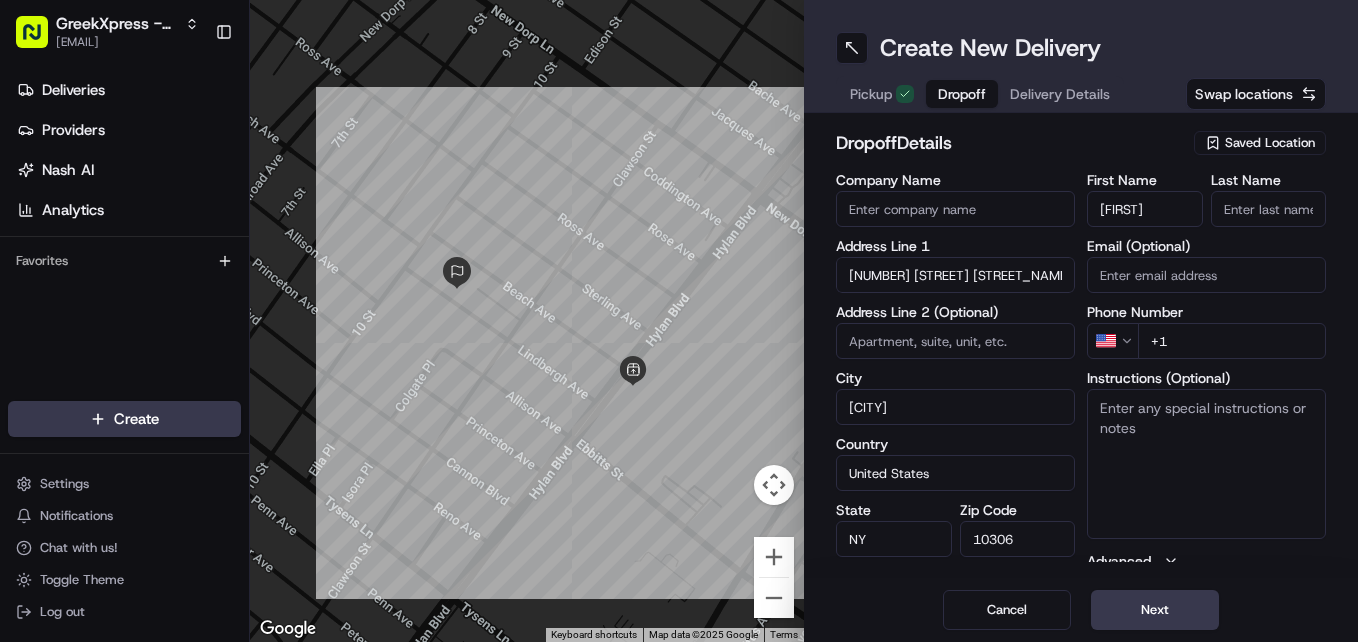 type on "[FIRST]" 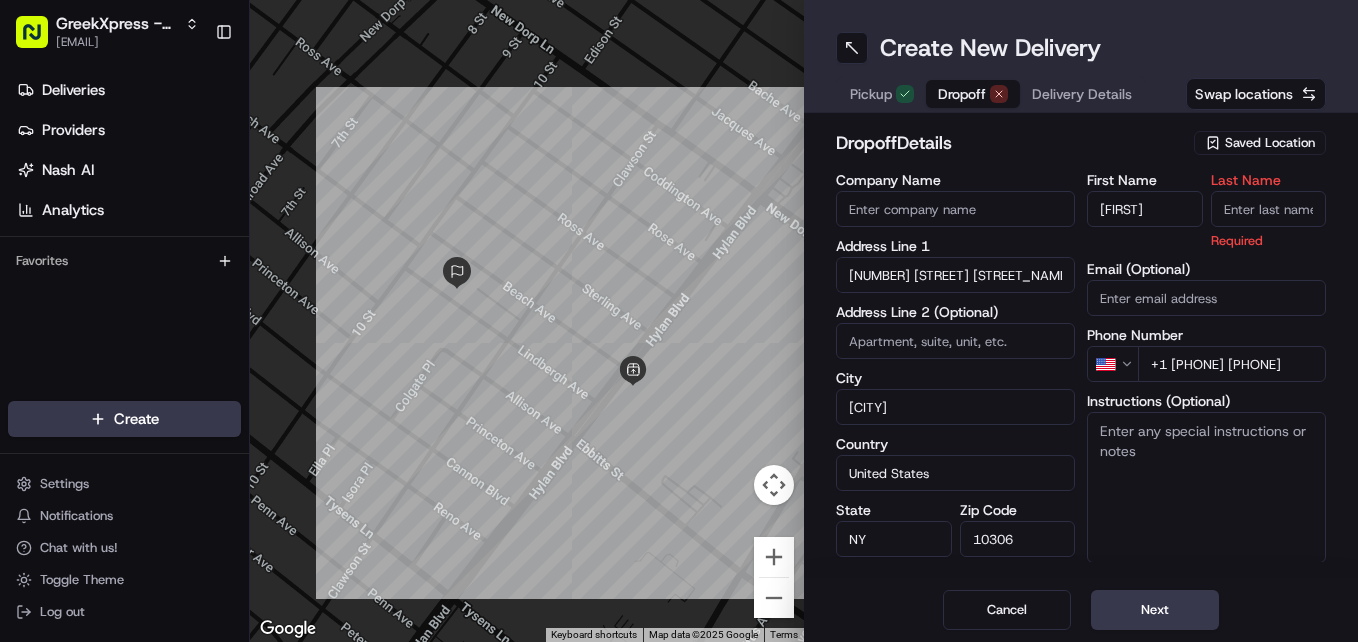 type on "+1 [PHONE] [PHONE]" 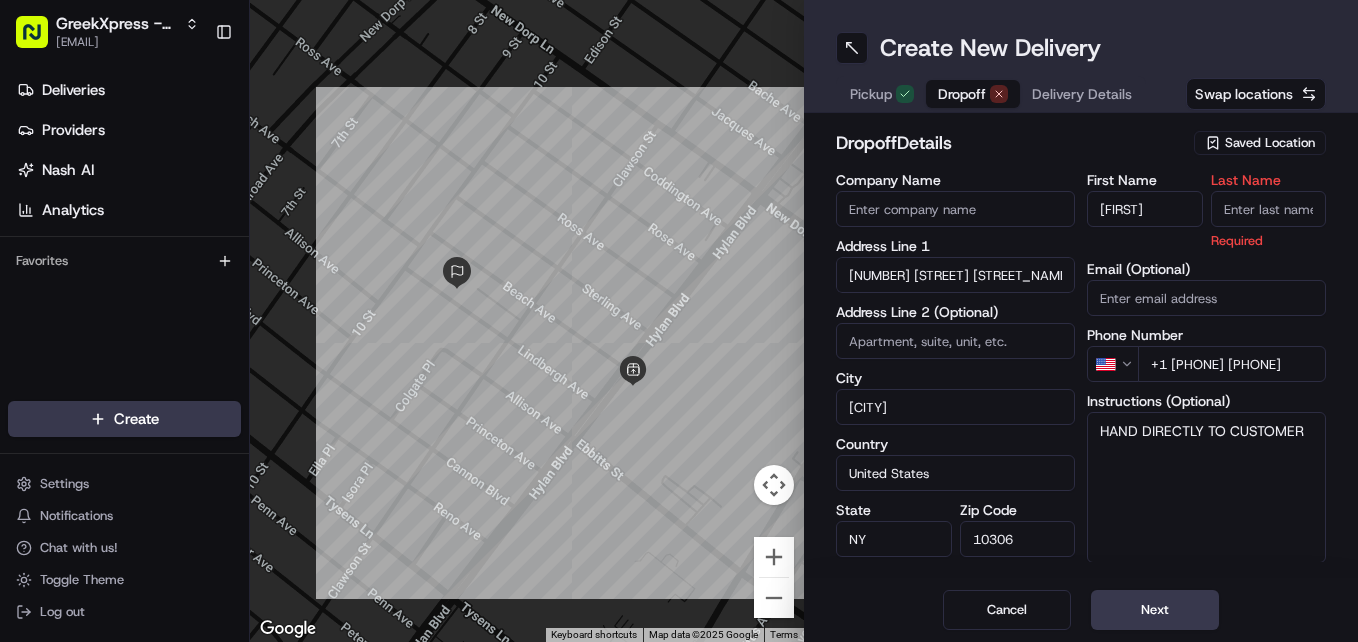 type on "HAND DIRECTLY TO CUSTOMER" 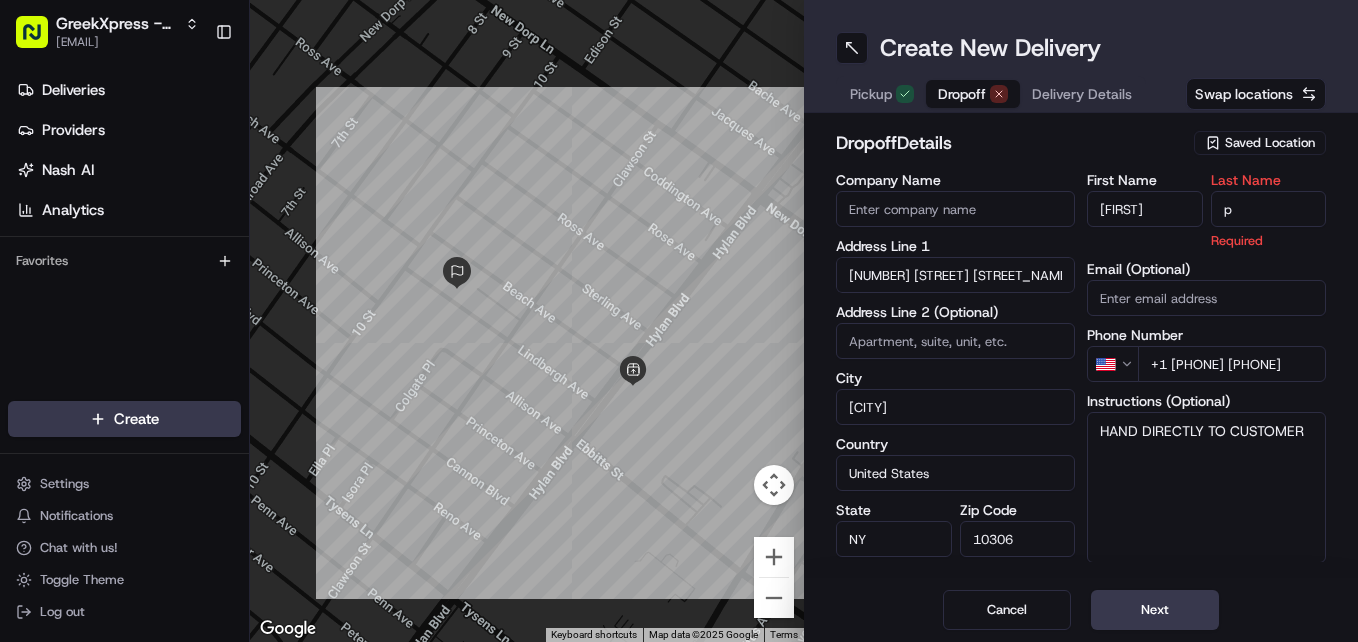 type on "p" 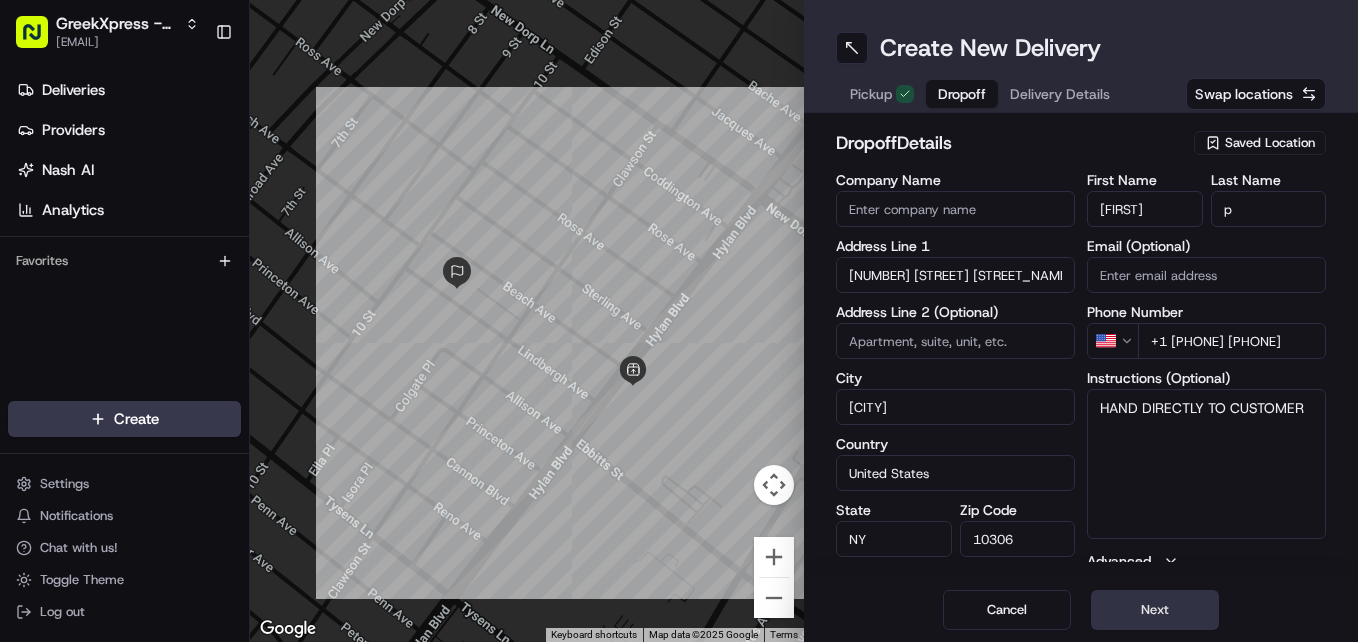 click on "Next" at bounding box center [1155, 610] 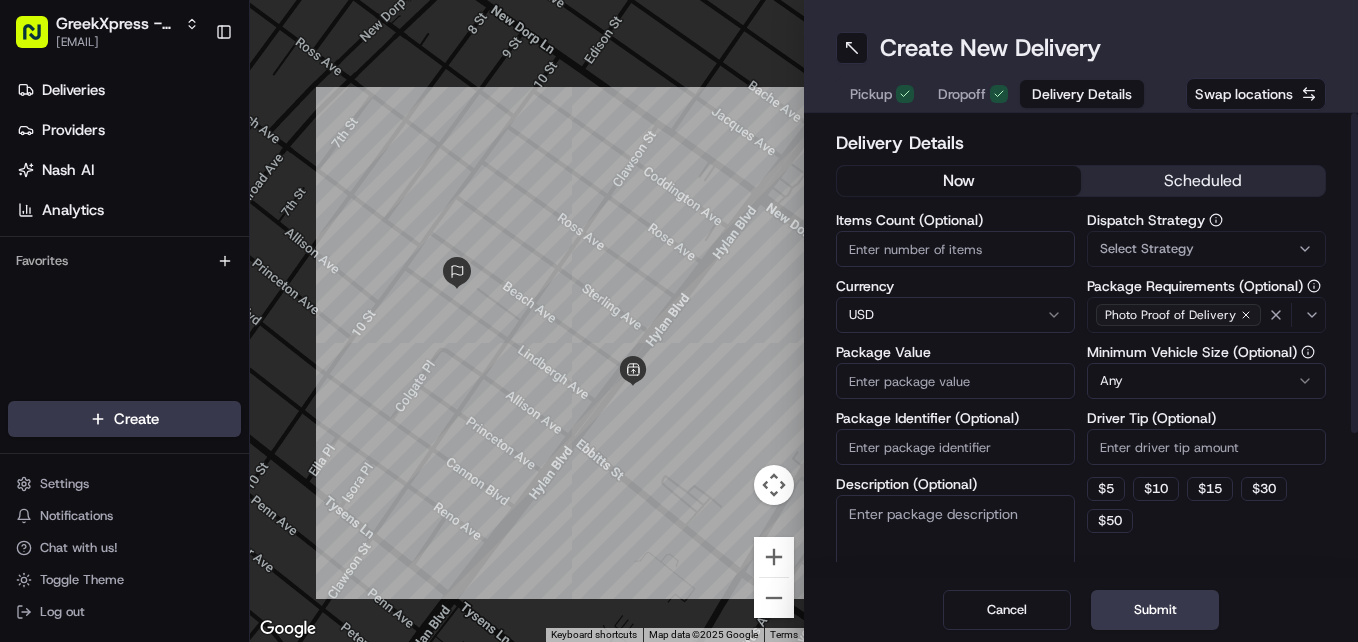 click on "Package Value" at bounding box center [955, 381] 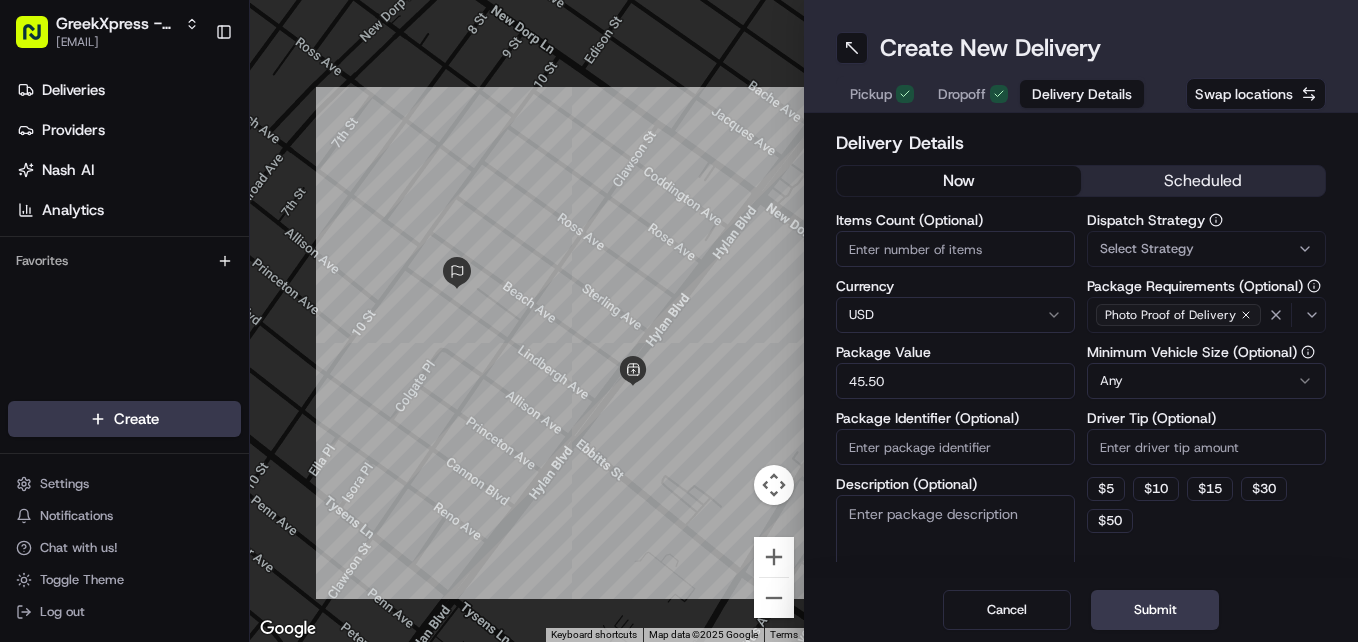type on "45.50" 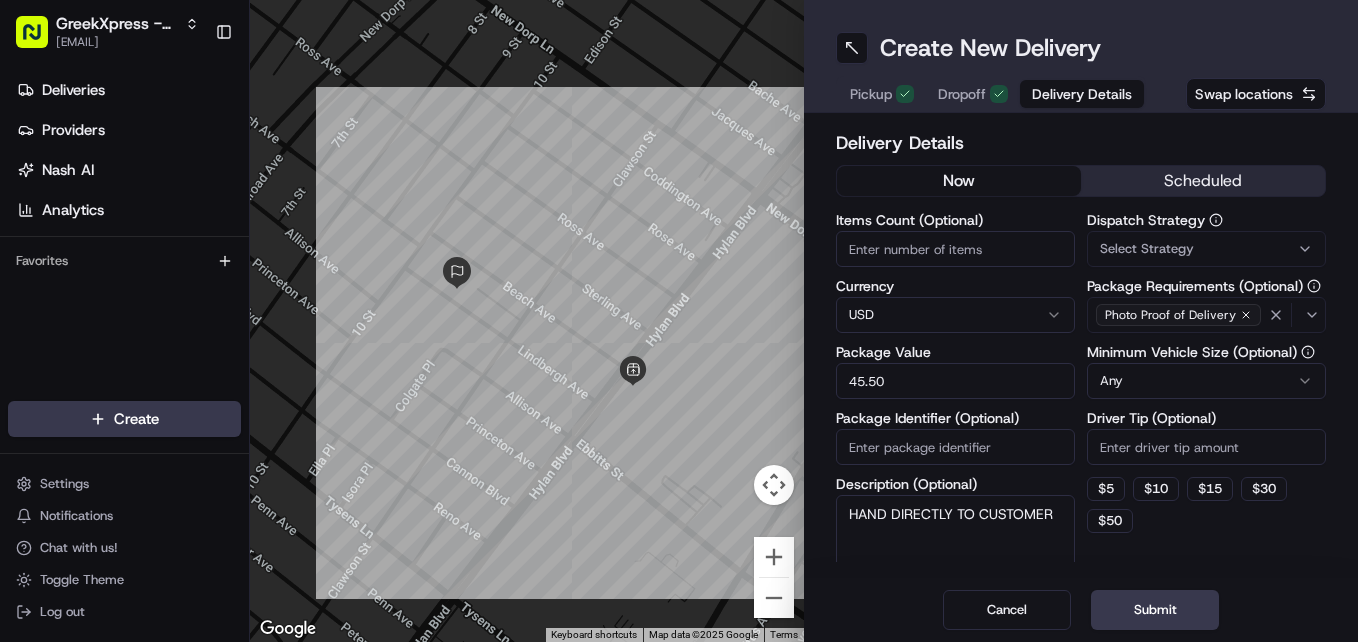 type on "HAND DIRECTLY TO CUSTOMER" 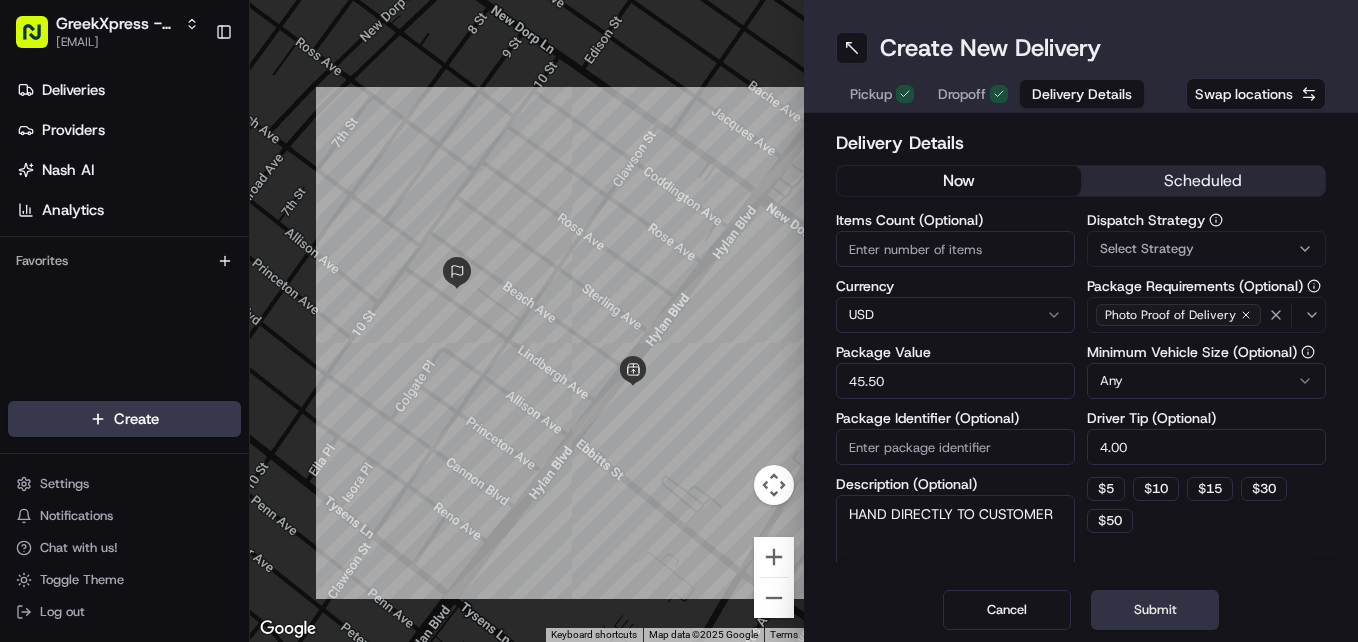 type on "4.00" 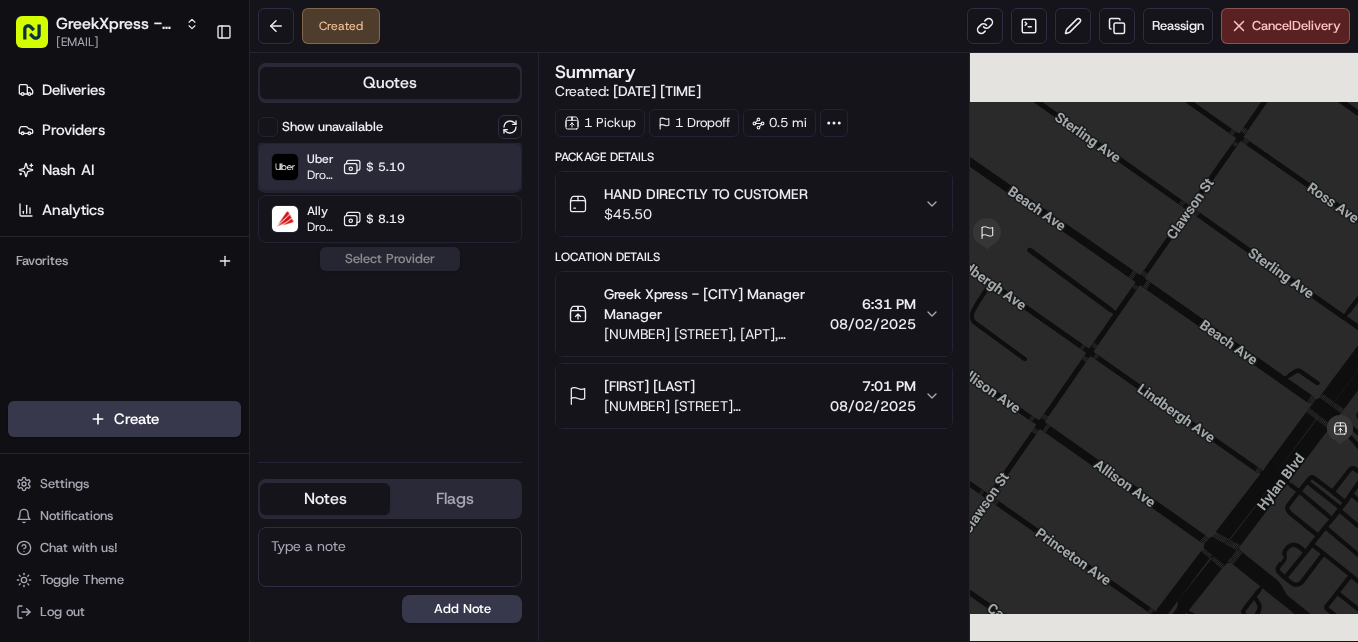 click on "Uber Dropoff ETA 20 minutes $ 5.10" at bounding box center [390, 167] 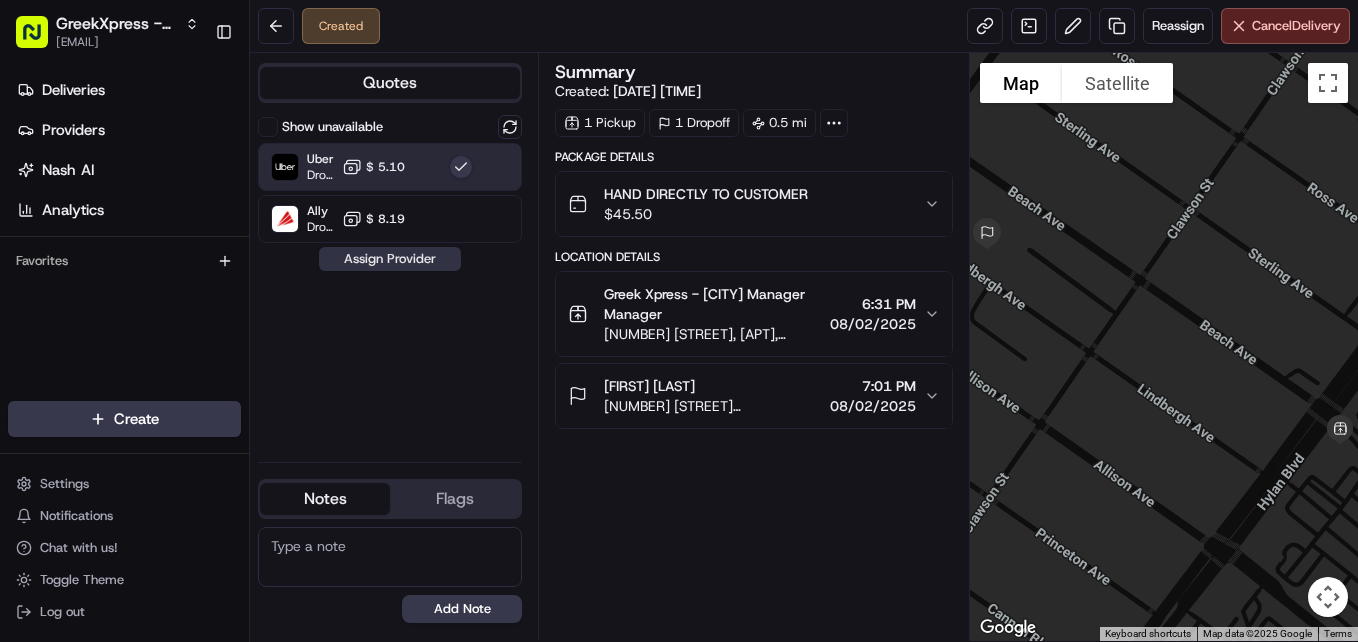 click on "Assign Provider" at bounding box center (390, 259) 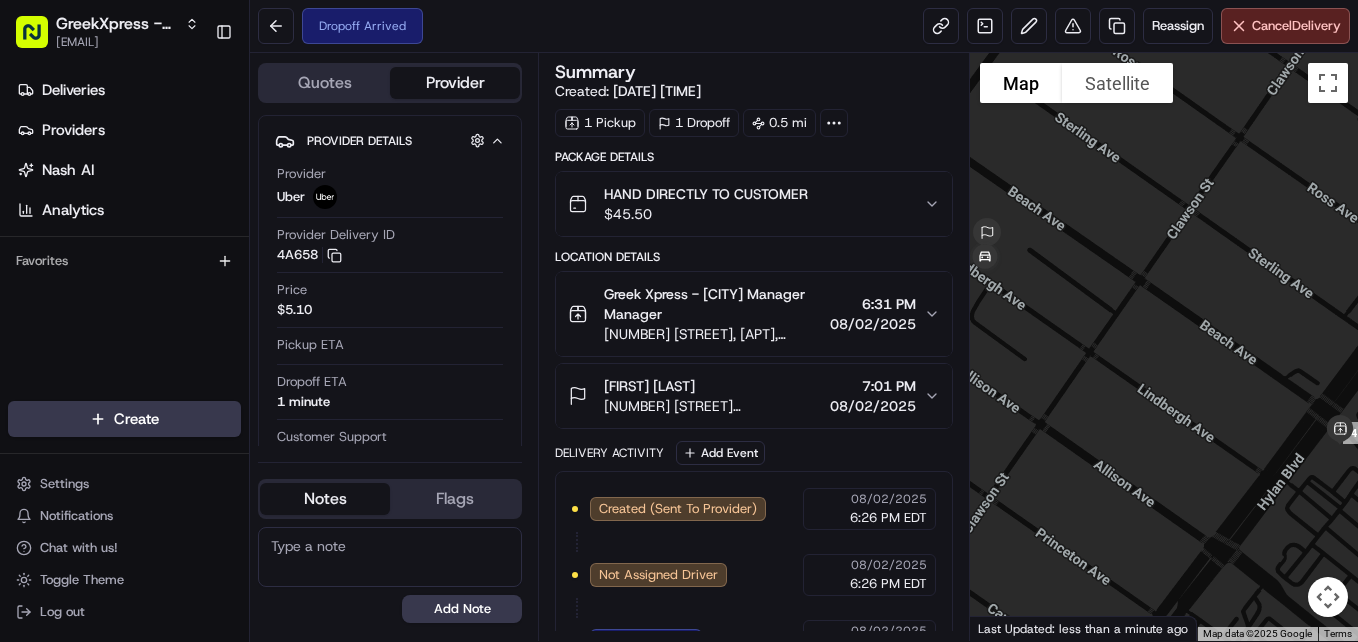 click on "GreekXpress - [CITY] [EMAIL] Toggle Sidebar Deliveries Providers Nash AI Analytics Favorites Main Menu Members & Organization Organization Users Roles Preferences Customization Tracking Orchestration Automations Dispatch Strategy Locations Pickup Locations Dropoff Locations Billing Billing Refund Requests Integrations Notification Triggers Webhooks API Keys Request Logs Create Settings Notifications Chat with us! Toggle Theme Log out Dropoff Arrived Reassign Cancel  Delivery Quotes Provider Provider Details Hidden ( 1 ) Provider Uber   Provider Delivery ID [ID] Copy  [ID] [ID] Price $[PRICE] Pickup ETA Dropoff ETA [MINUTES] minute Customer Support Driver Details Hidden ( 5 ) Name [FIRST] [LAST]. Pickup Phone Number +1 [PHONE] [PHONE] ext. [EXTENSION] Dropoff Phone Number +1 [PHONE] [PHONE] Tip $[PRICE] Type car Make [MAKE] Model [MODEL] Color [COLOR] License Plate Number ***[PLATE_NUMBER] Notes Flags [EMAIL] [EMAIL] Add Note [EMAIL] [EMAIL]" at bounding box center (679, 321) 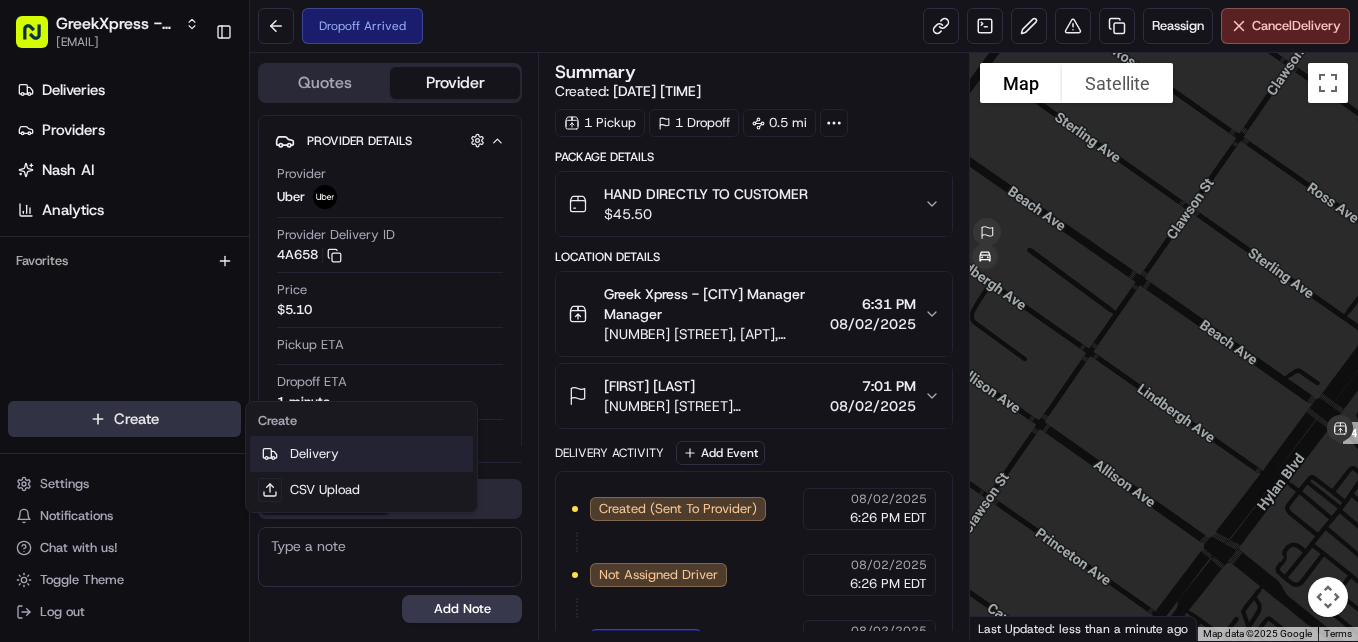 click on "Delivery" at bounding box center (361, 454) 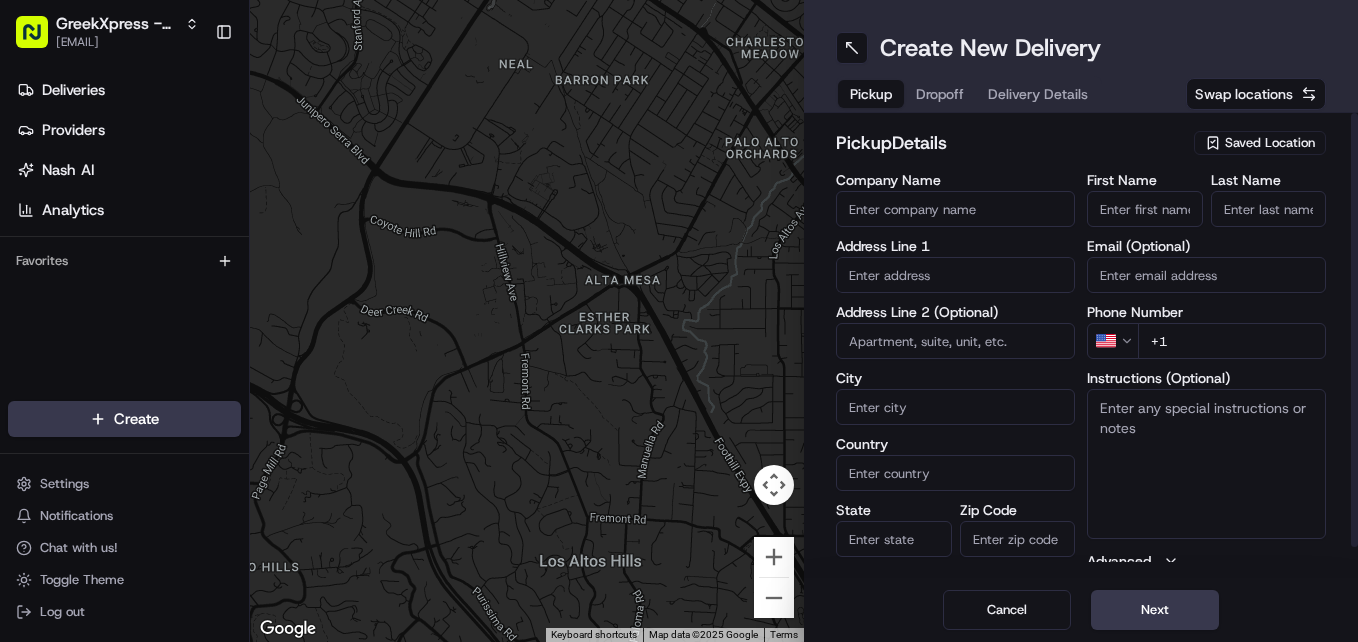 click on "Saved Location" at bounding box center (1270, 143) 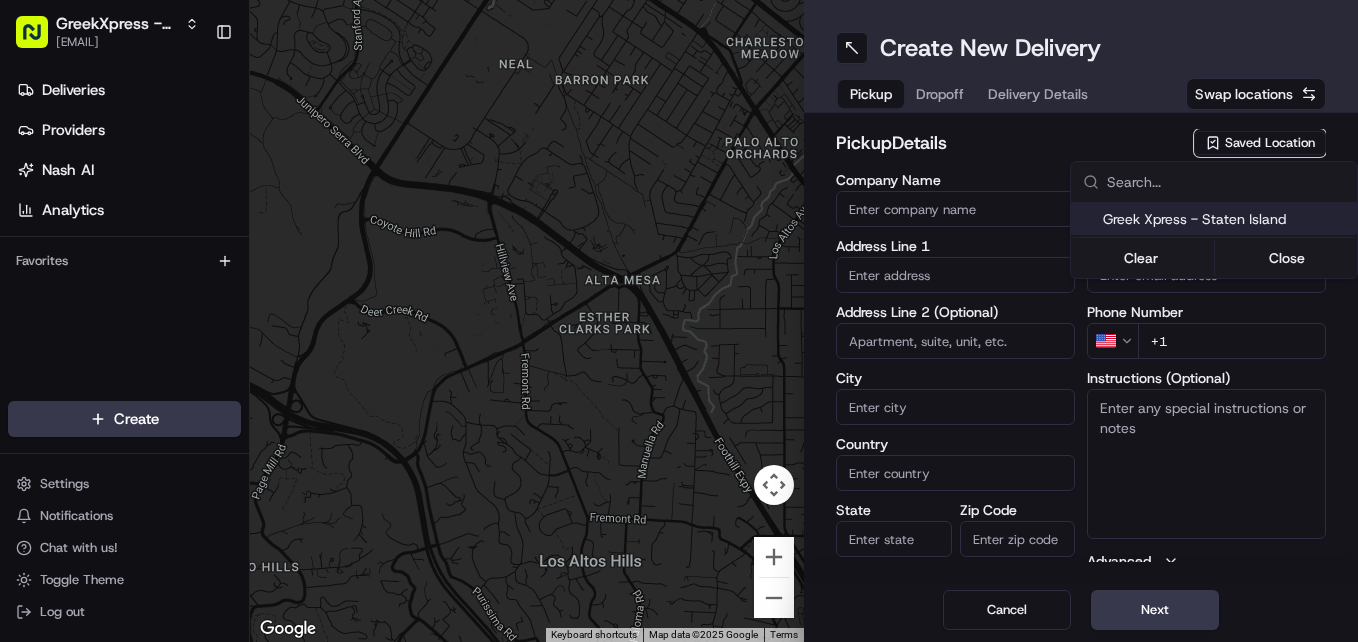 click on "Greek Xpress - Staten Island" at bounding box center [1226, 219] 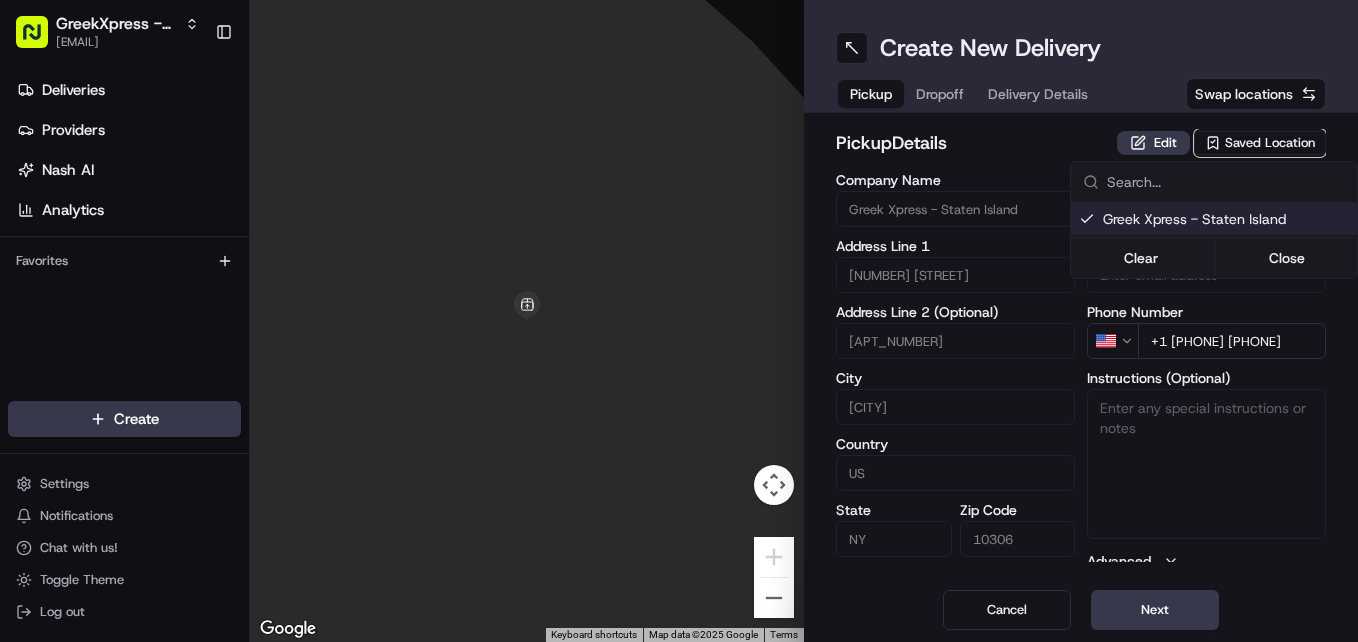 click on "GreekXpress - Staten Island [EMAIL] Toggle Sidebar Deliveries Providers Nash AI Analytics Favorites Main Menu Members & Organization Organization Users Roles Preferences Customization Tracking Orchestration Automations Dispatch Strategy Locations Pickup Locations Dropoff Locations Billing Billing Refund Requests Integrations Notification Triggers Webhooks API Keys Request Logs Create Settings Notifications Chat with us! Toggle Theme Log out To navigate the map with touch gestures double-tap and hold your finger on the map, then drag the map. ← Move left → Move right ↑ Move up ↓ Move down + Zoom in - Zoom out Home Jump left by 75% End Jump right by 75% Page Up Jump up by 75% Page Down Jump down by 75% Keyboard shortcuts Map Data Map data ©2025 Google Map data ©2025 Google 2 m Click to toggle between metric and imperial units Terms Report a map error Create New Delivery Pickup Dropoff Delivery Details Swap locations pickup Details Edit Saved Location Company Name #120" at bounding box center (679, 321) 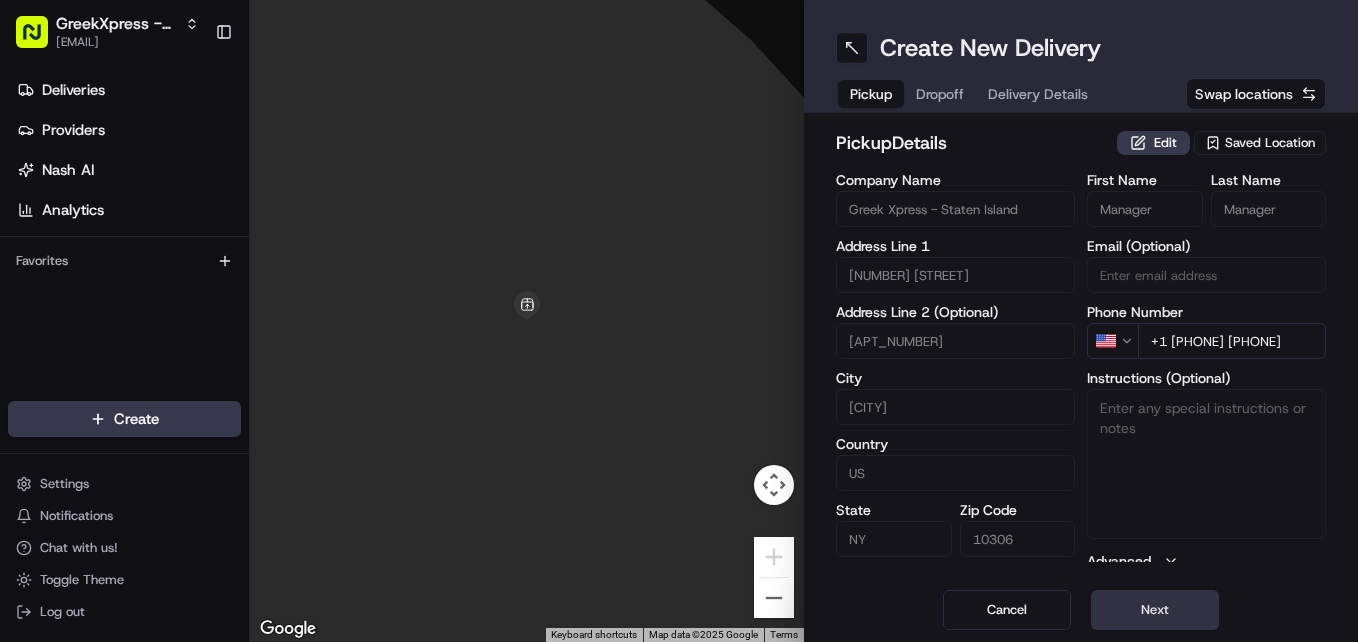 click on "Next" at bounding box center (1155, 610) 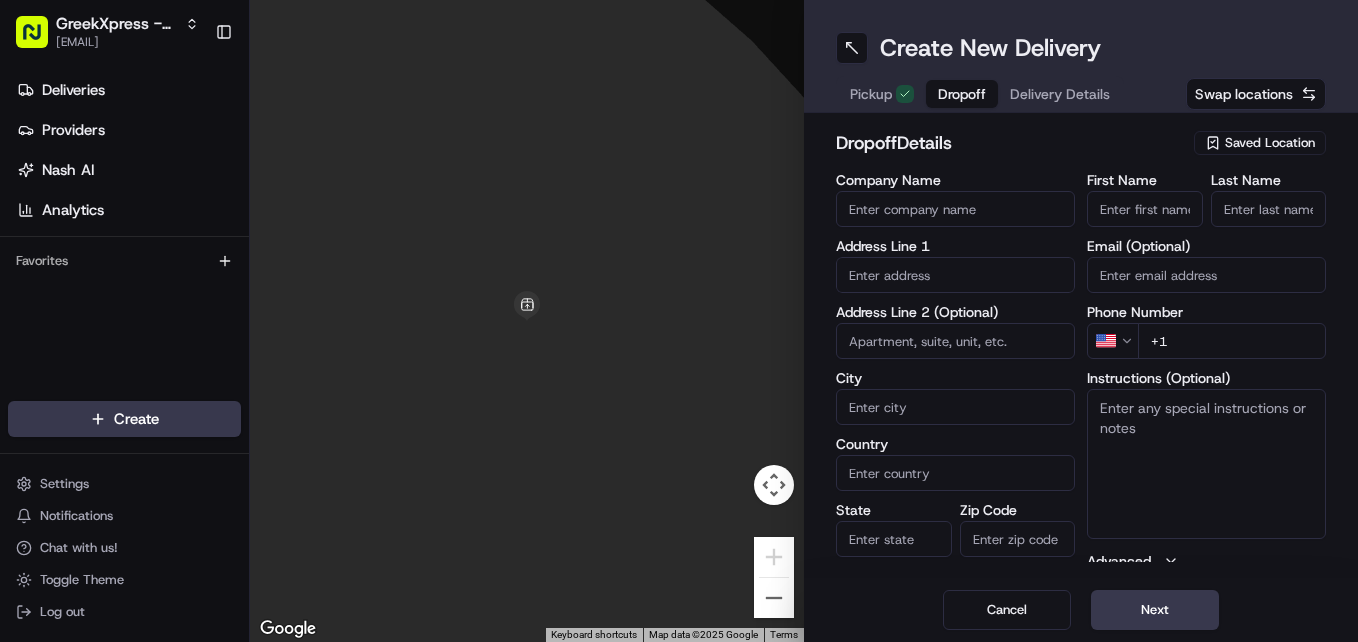 click on "First Name" at bounding box center (1145, 209) 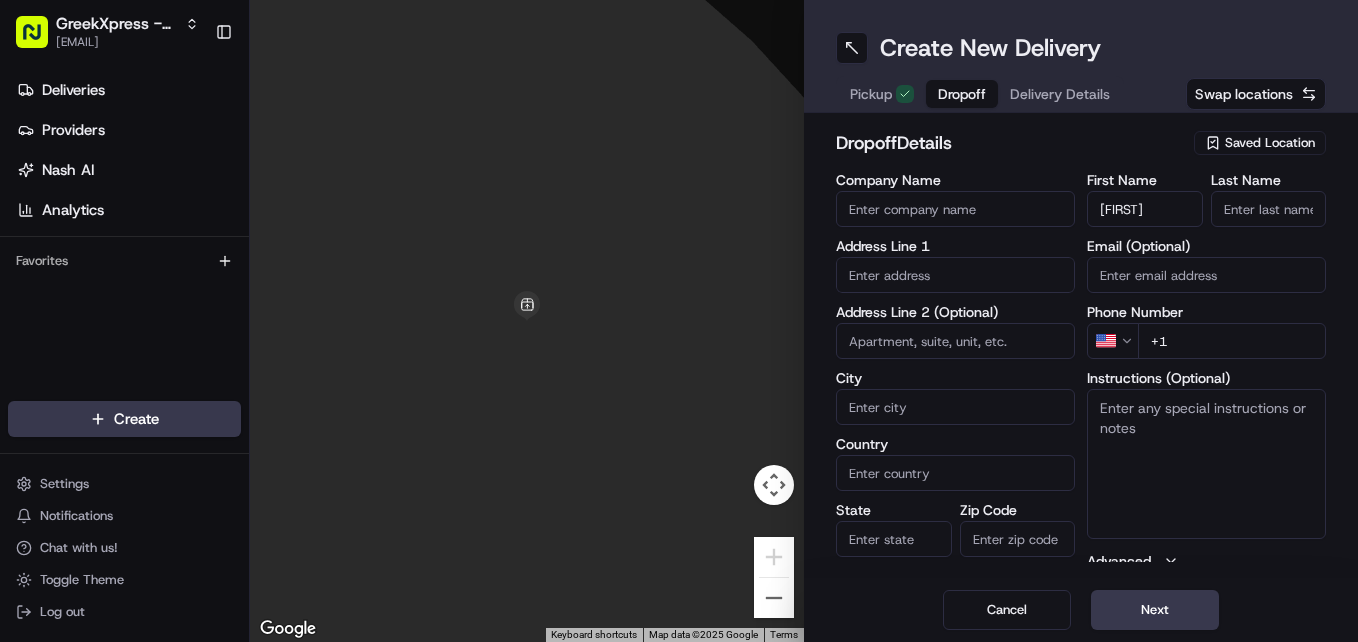 type on "[FIRST]" 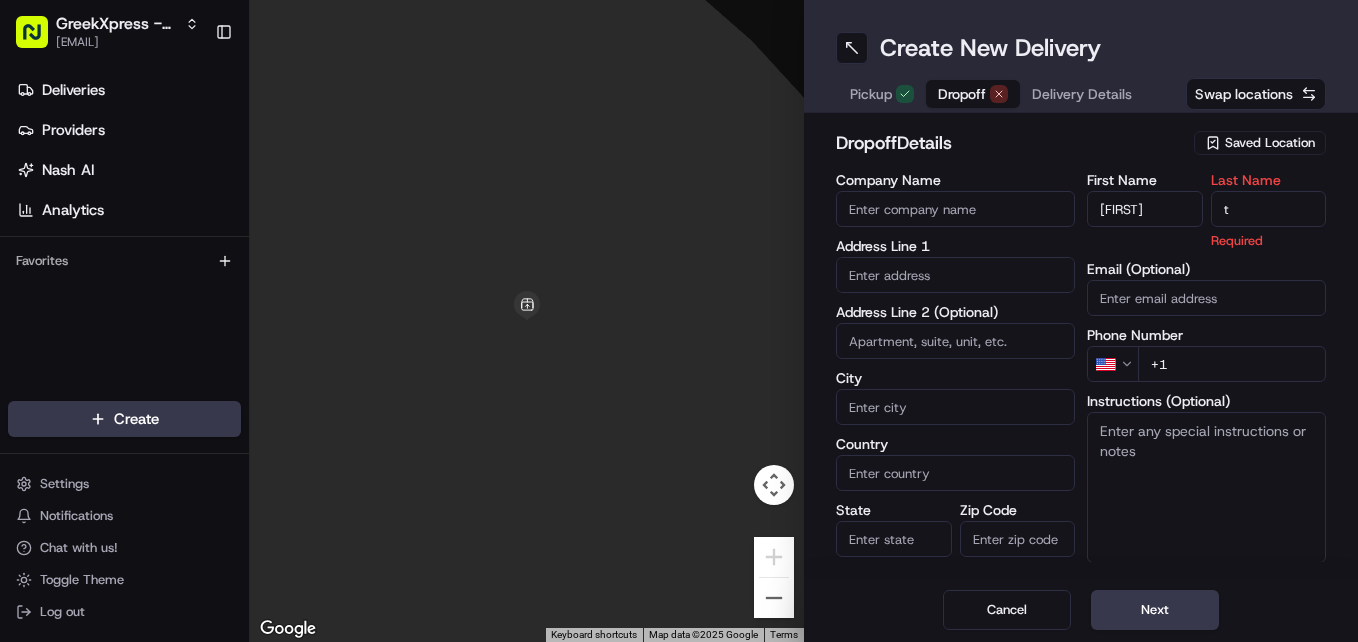 type on "t" 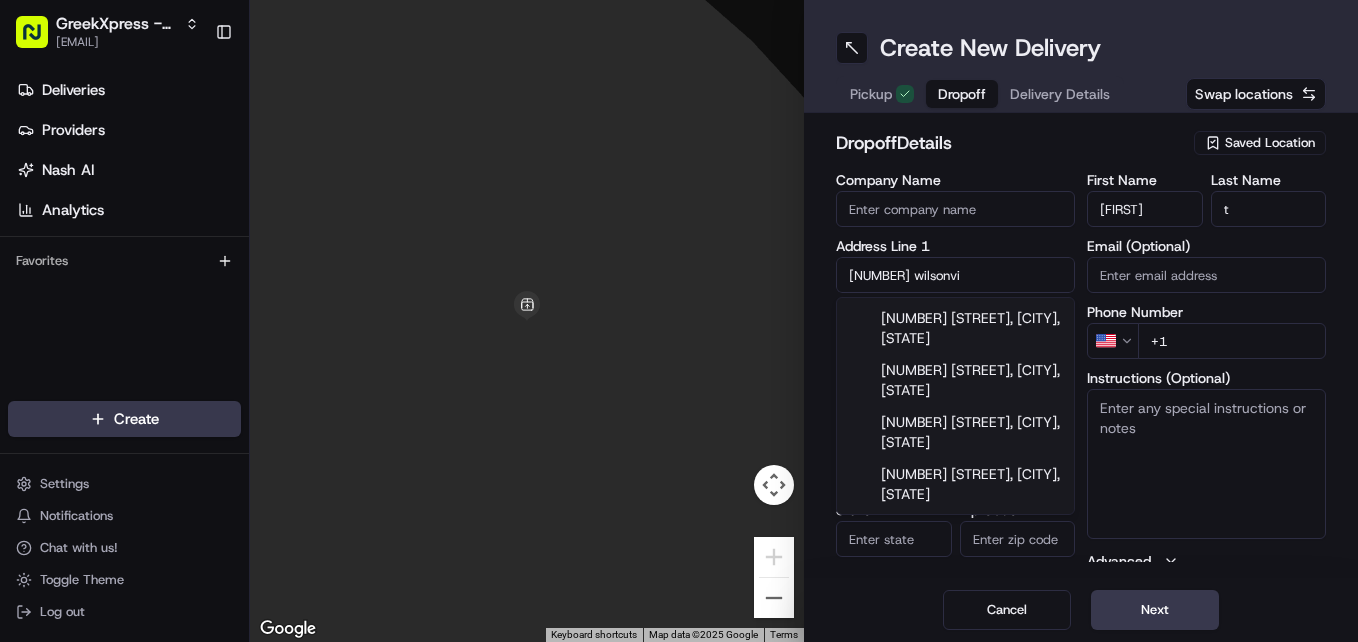 click on "[NUMBER] [STREET], [CITY], [STATE]" at bounding box center [955, 328] 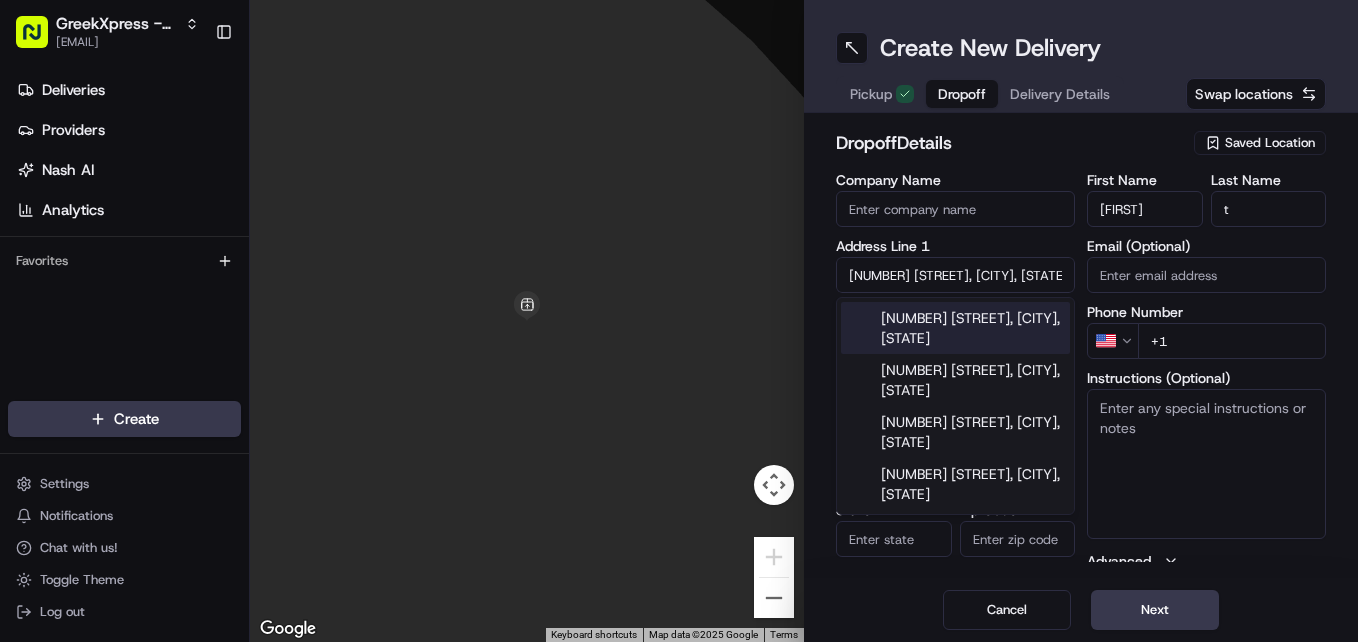 type on "[NUMBER] [STREET], [CITY], [STATE] [POSTAL_CODE], [COUNTRY]" 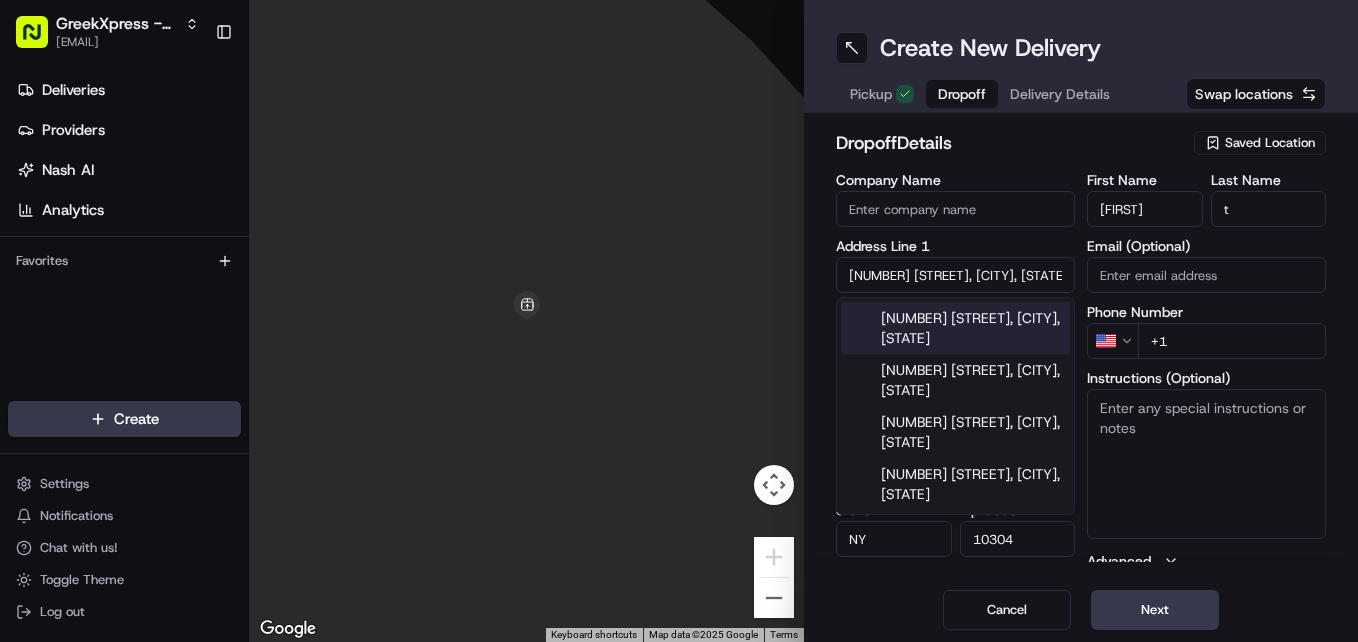 type on "[NUMBER] [STREET]" 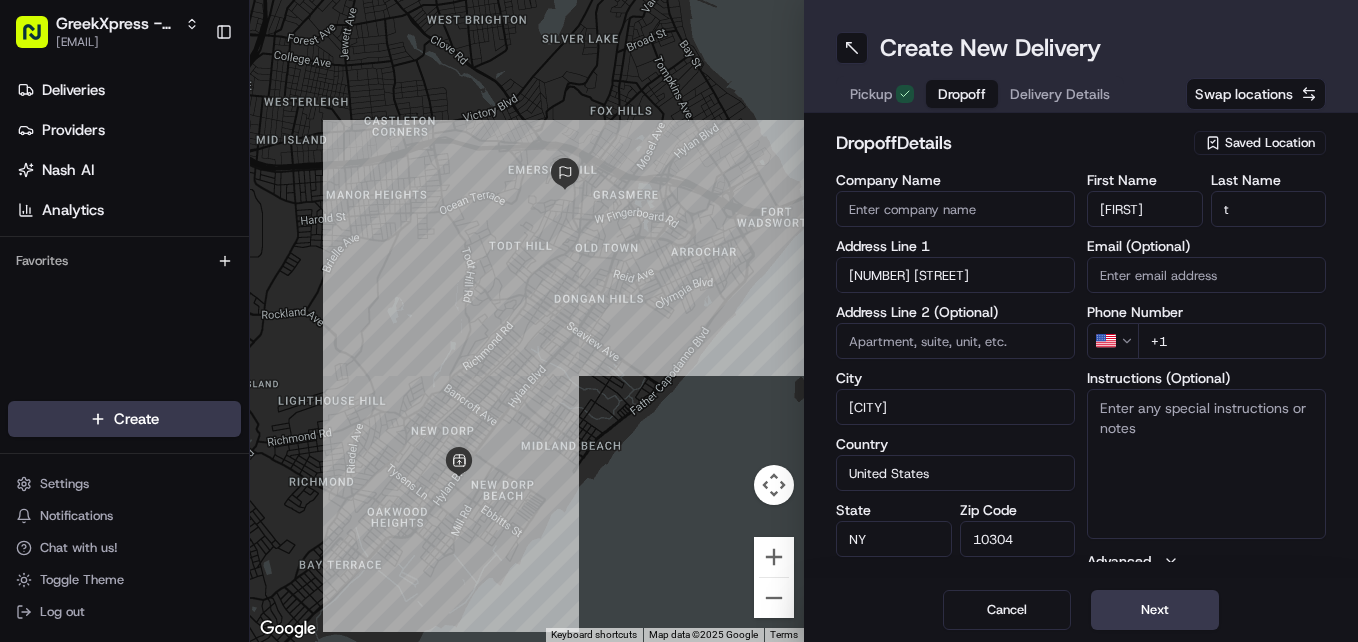 click on "+1" at bounding box center [1232, 341] 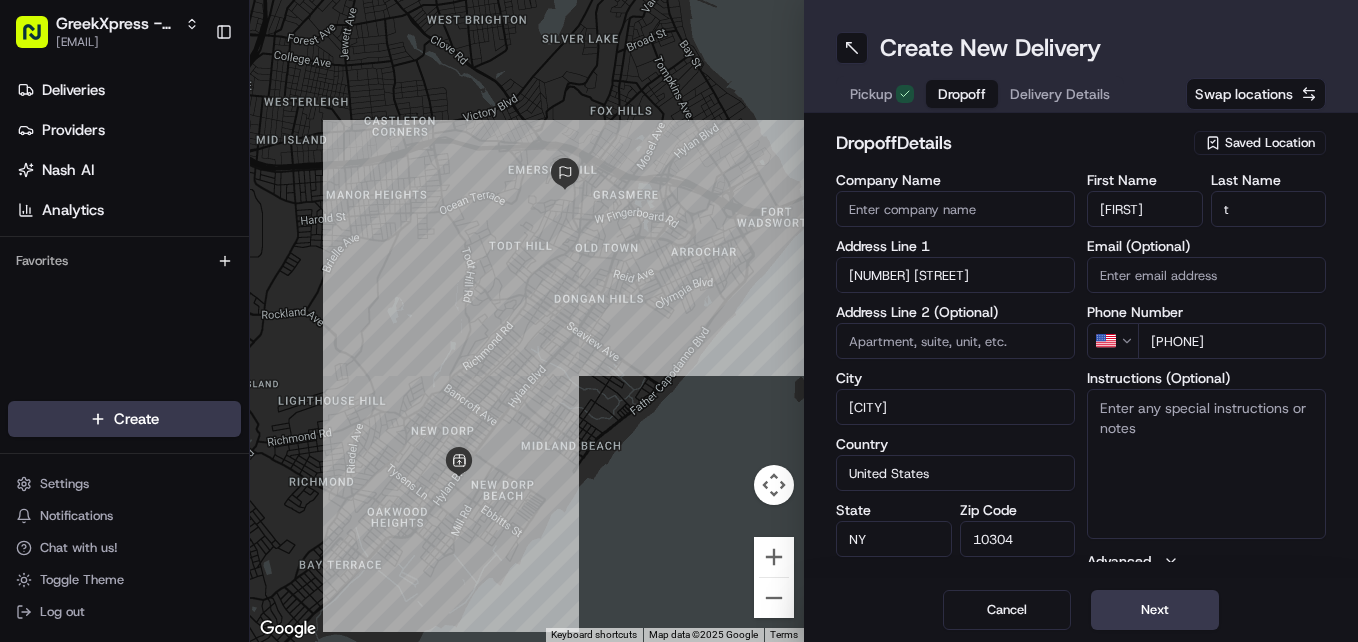 type on "[PHONE]" 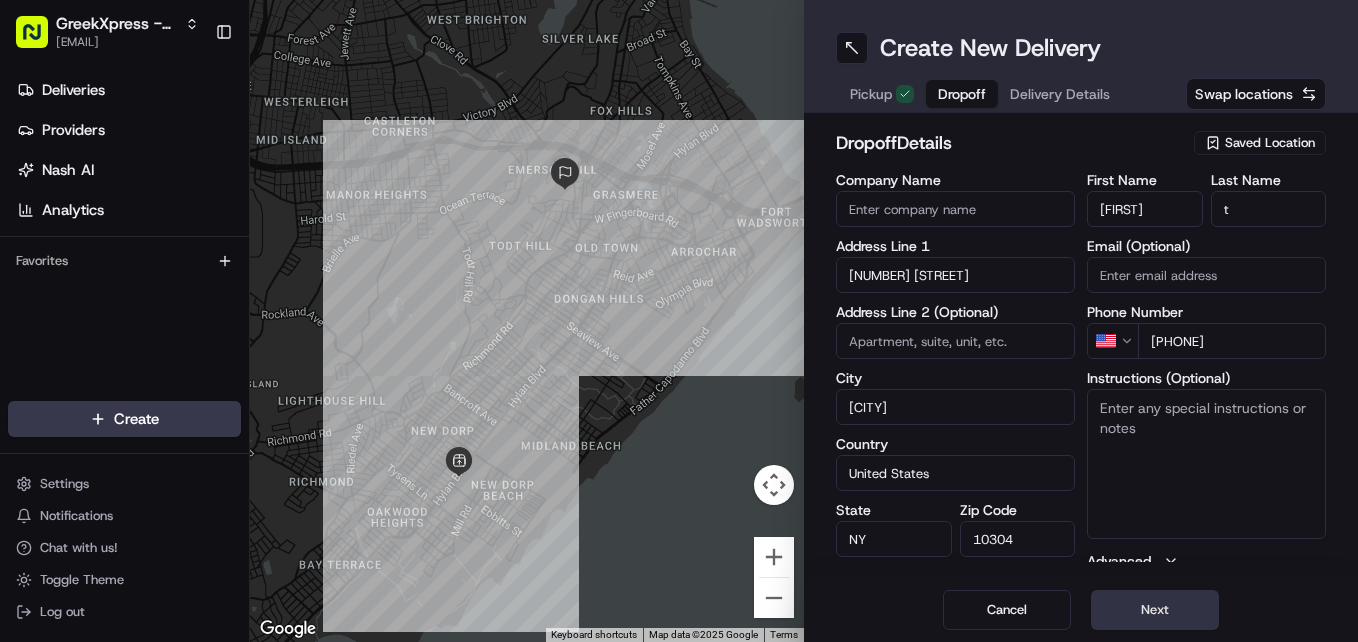 click on "Next" at bounding box center (1155, 610) 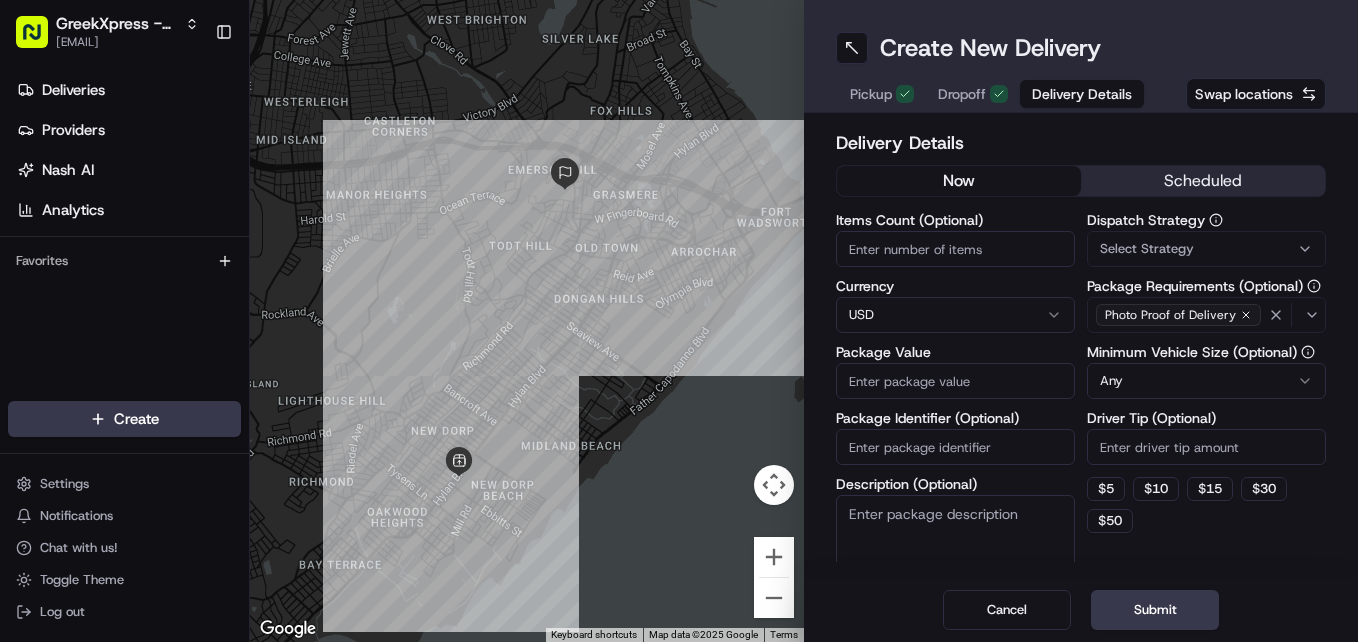 click on "Package Value" at bounding box center [955, 381] 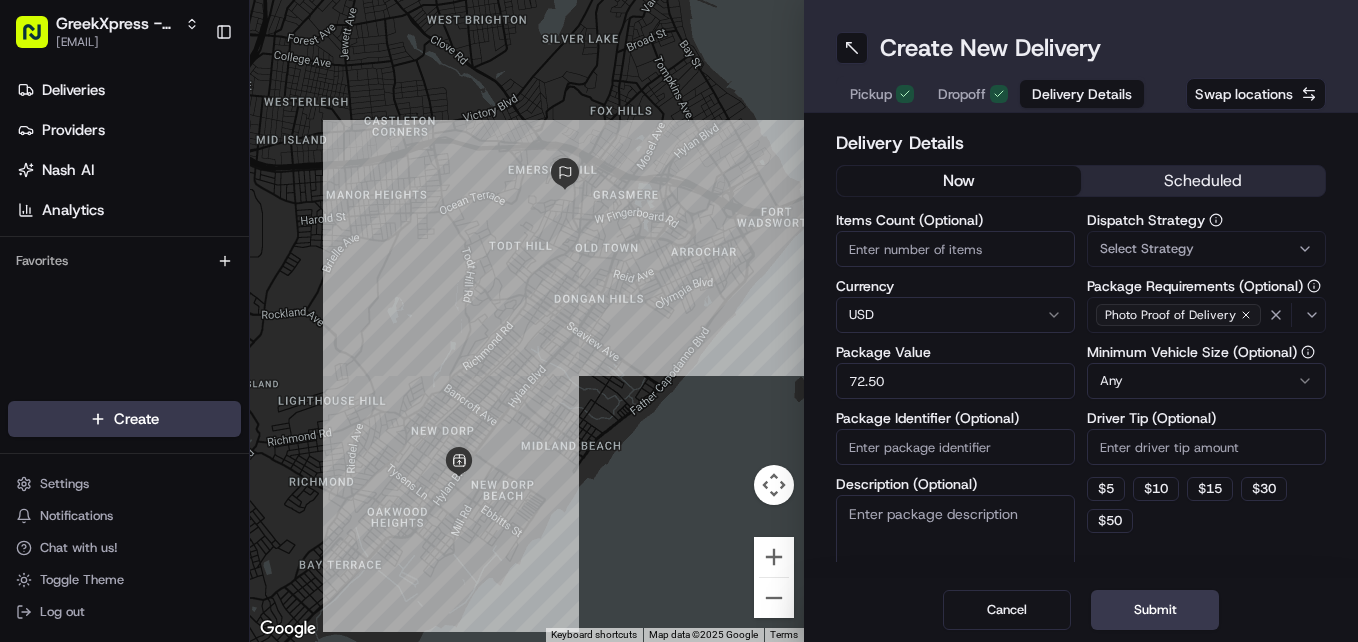 type on "72.50" 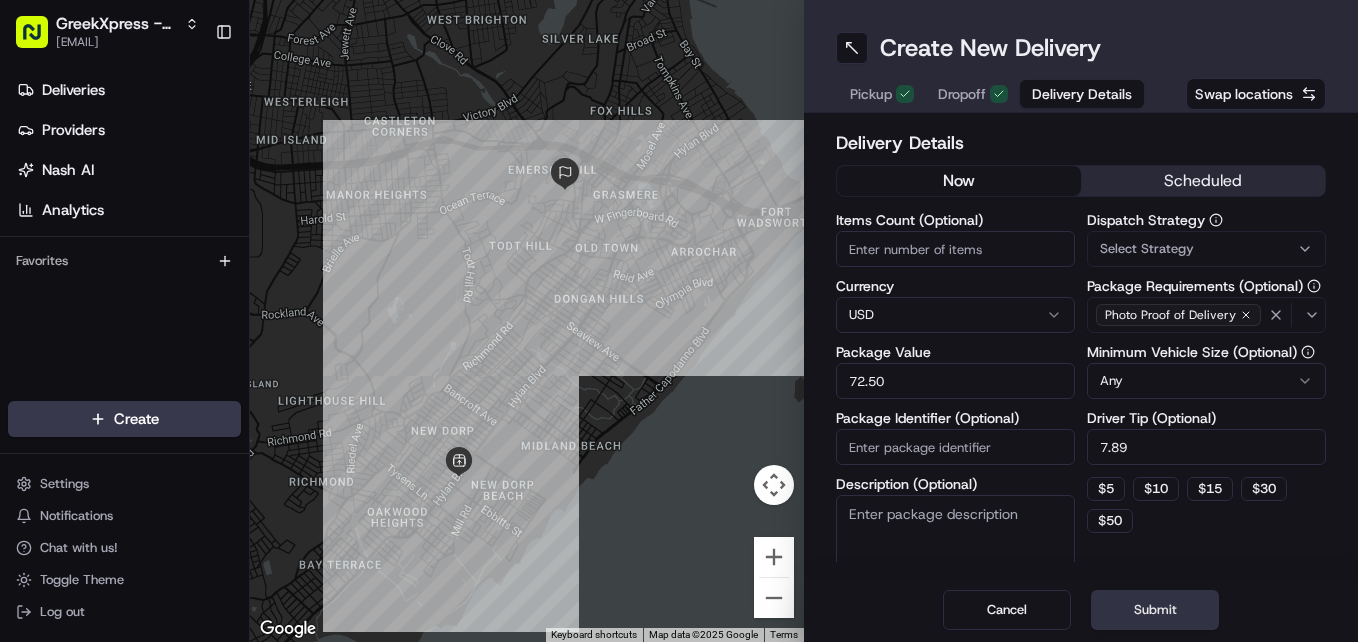 type on "7.89" 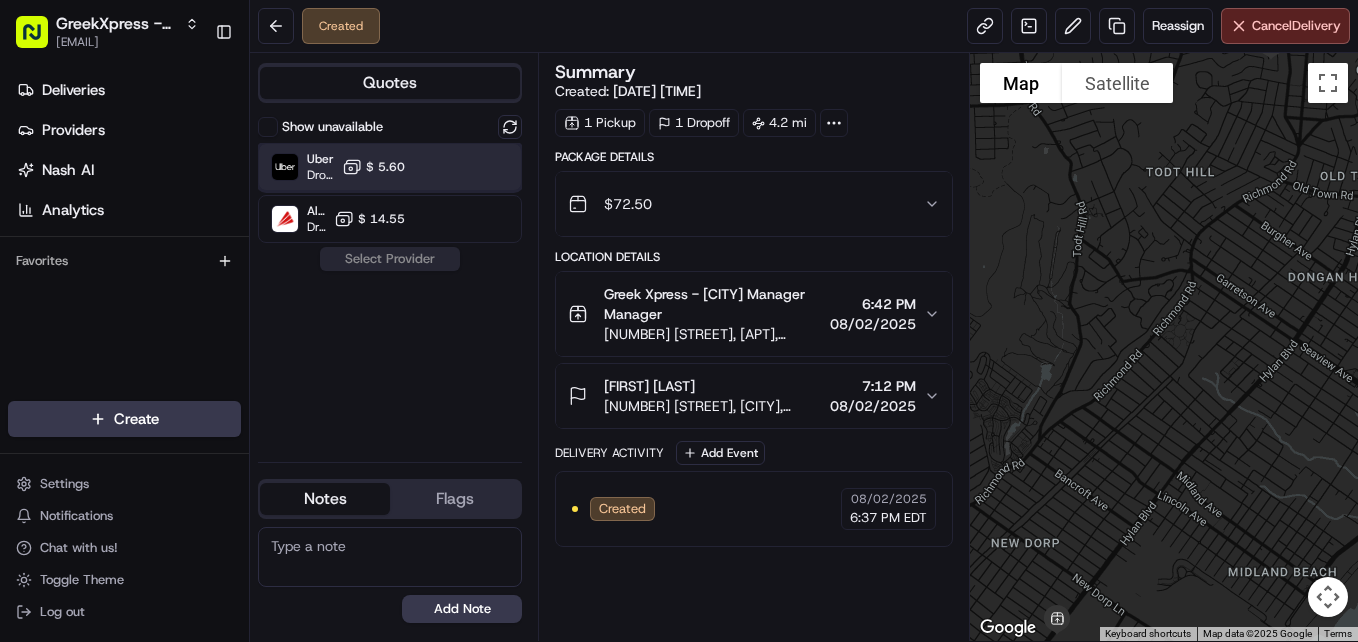 click on "Uber" at bounding box center (320, 159) 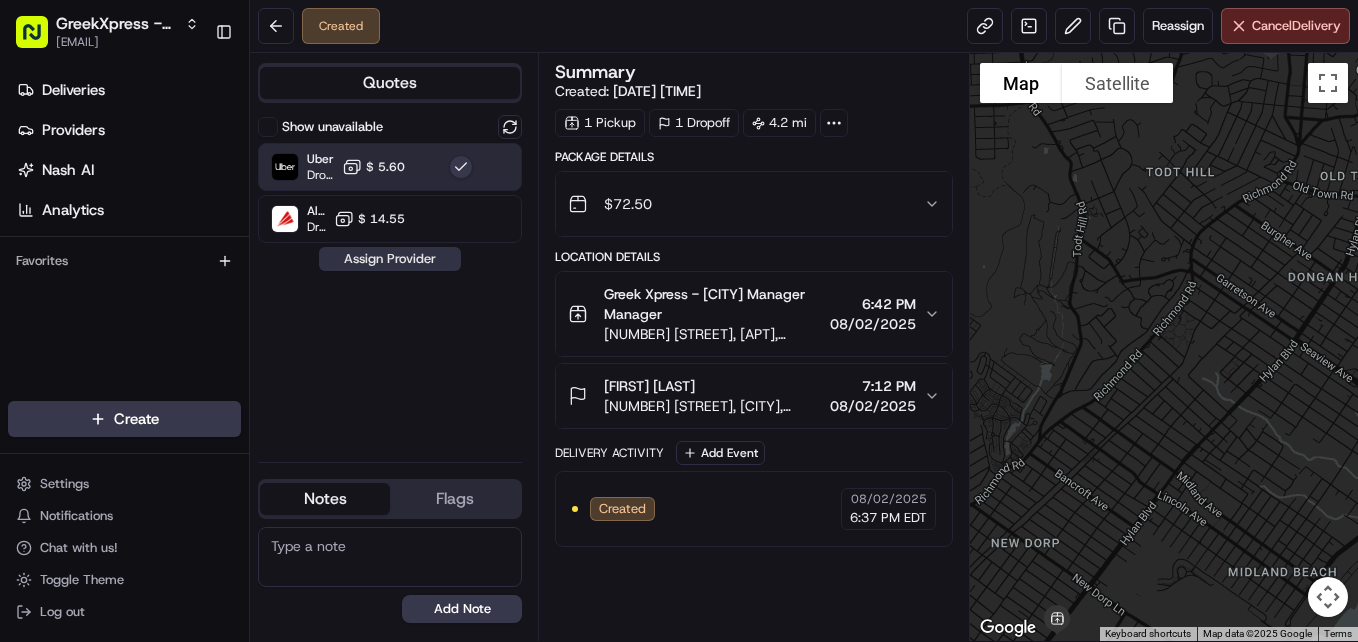 click on "Assign Provider" at bounding box center (390, 259) 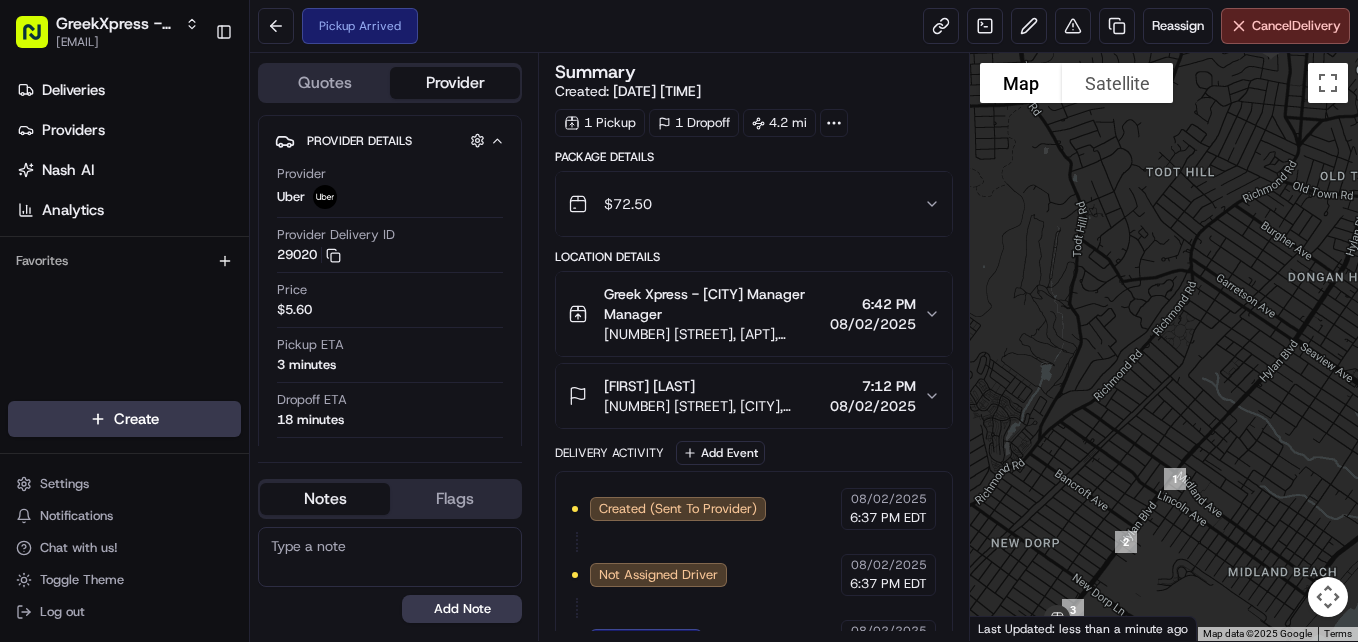 click on "GreekXpress - Staten Island [EMAIL] Toggle Sidebar Deliveries Providers Nash AI Analytics Favorites Main Menu Members & Organization Organization Users Roles Preferences Customization Tracking Orchestration Automations Dispatch Strategy Locations Pickup Locations Dropoff Locations Billing Billing Refund Requests Integrations Notification Triggers Webhooks API Keys Request Logs Create Settings Notifications Chat with us! Toggle Theme Log out Pickup Arrived Reassign Cancel Delivery Quotes Provider Provider Details Hidden ( 1 ) Provider Uber Provider Delivery ID 29020 Copy del_HRfMBQC1SM2w8WYFZNKQIA 29020 Price $5.60 Pickup ETA 3 minutes Dropoff ETA 18 minutes Customer Support Driver Details Hidden ( 6 ) Name [LAST NAME] [FIRST NAME] Pickup Phone Number [PHONE] Dropoff Phone Number [PHONE] Tip $7.89 Type bicycle Make Uber Model Bicycle License Plate Number ***YCLE Notes Flags [EMAIL] [EMAIL] Add Note [EMAIL] Add Flag Summary" at bounding box center (679, 321) 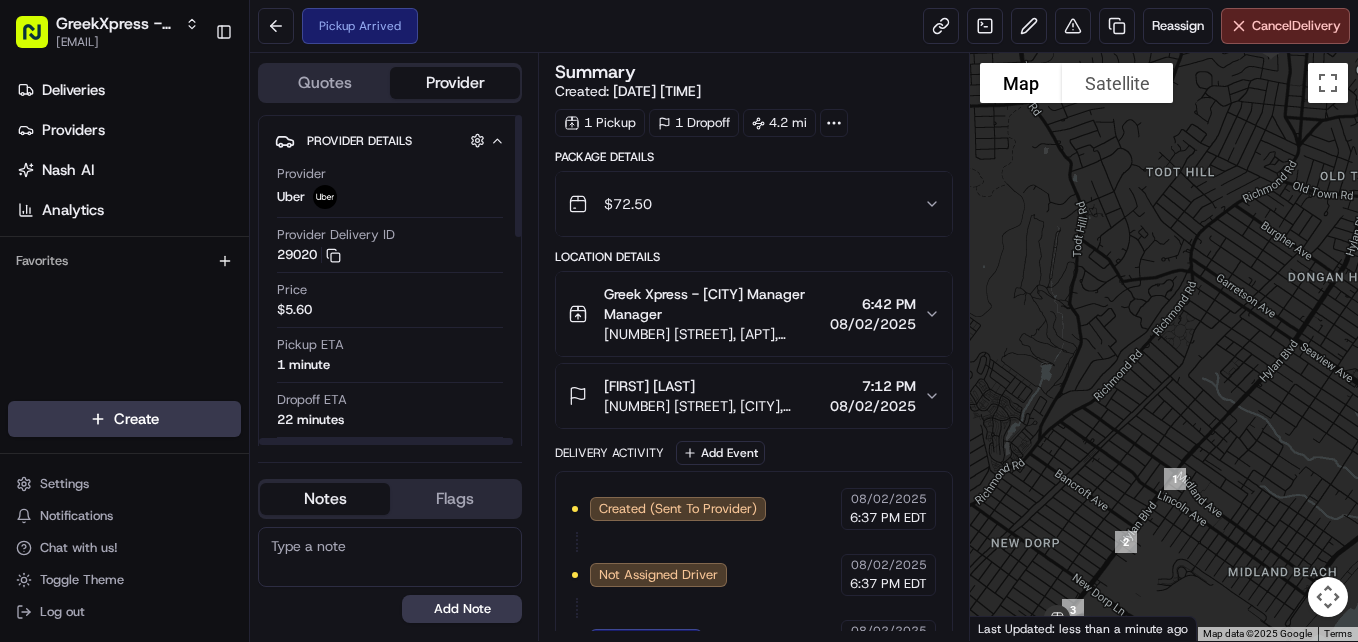 click on "GreekXpress - [CITY] [EMAIL] Toggle Sidebar Deliveries Providers Nash AI Analytics Favorites Main Menu Members & Organization Organization Users Roles Preferences Customization Tracking Orchestration Automations Dispatch Strategy Locations Pickup Locations Dropoff Locations Billing Billing Refund Requests Integrations Notification Triggers Webhooks API Keys Request Logs Create Settings Notifications Chat with us! Toggle Theme Log out Pickup Arrived Reassign Cancel  Delivery Quotes Provider Provider Details Hidden ( 1 ) Provider Uber   Provider Delivery ID [ID] Copy  [ID] [ID] Price $[PRICE] Pickup ETA [MINUTES] minute Dropoff ETA [MINUTES] minutes Customer Support Driver Details Hidden ( 6 ) Name [FIRST] [LAST]. Pickup Phone Number +1 [PHONE] [PHONE] ext. [EXTENSION] Dropoff Phone Number +1 [PHONE] [PHONE] Tip $[PRICE] Type car Make [MAKE] Model [MODEL] License Plate Number ***[PLATE_NUMBER] Notes Flags [EMAIL] [EMAIL] Add Note [EMAIL] [EMAIL]   1" at bounding box center [679, 321] 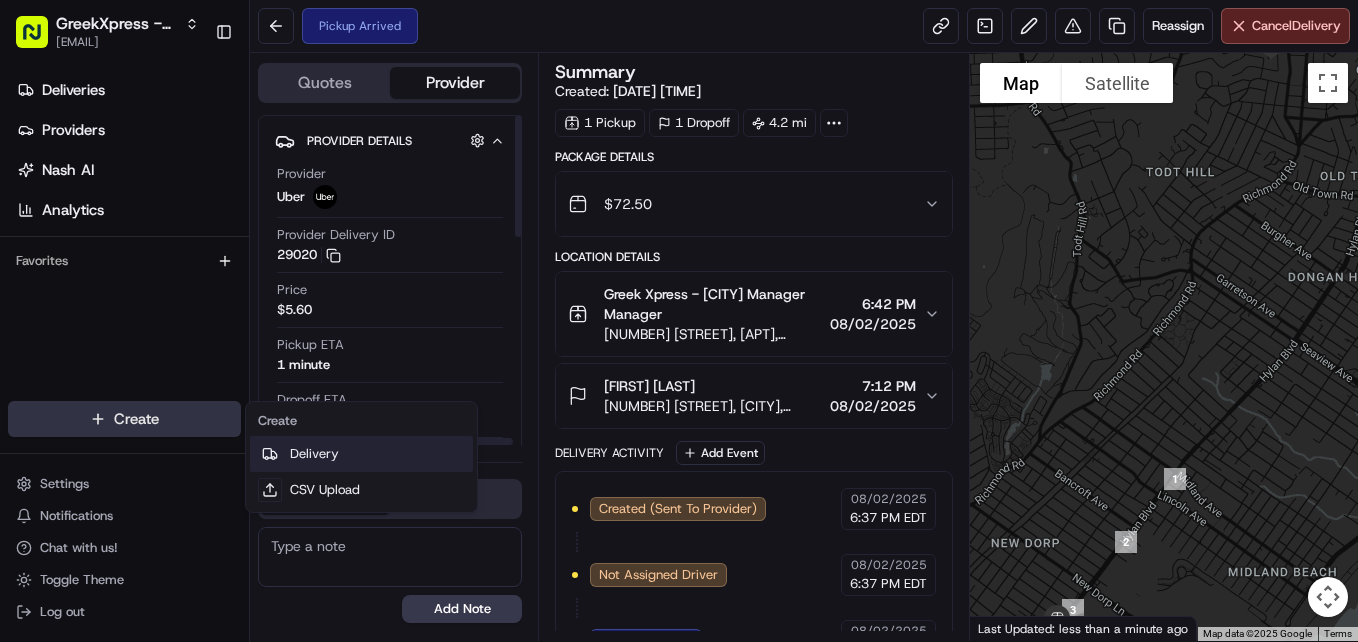 click on "Delivery" at bounding box center (361, 454) 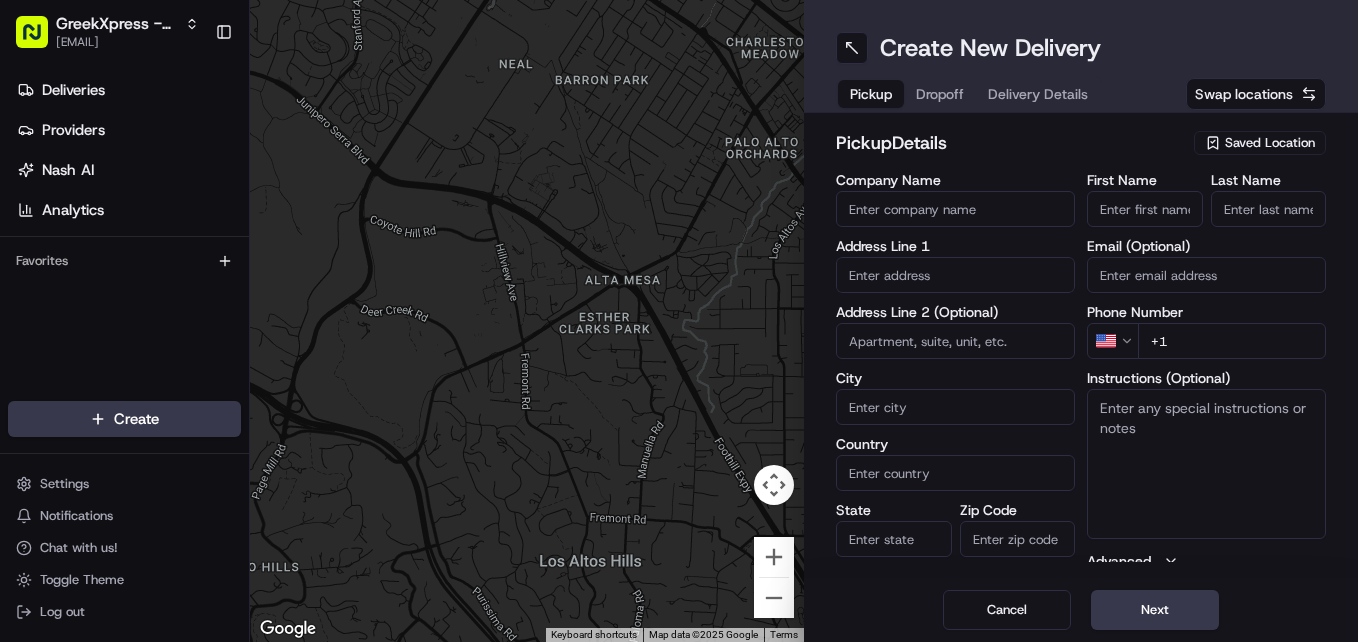 click on "Saved Location" at bounding box center [1270, 143] 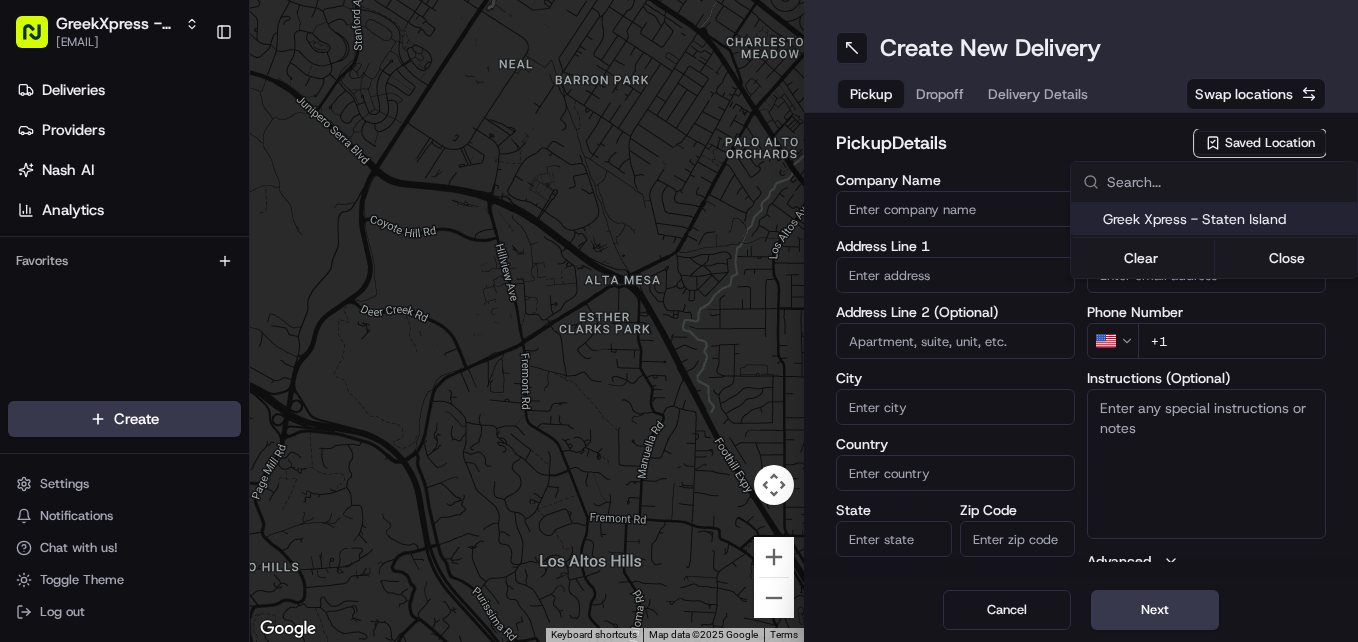 click on "Greek Xpress - Staten Island" at bounding box center (1226, 219) 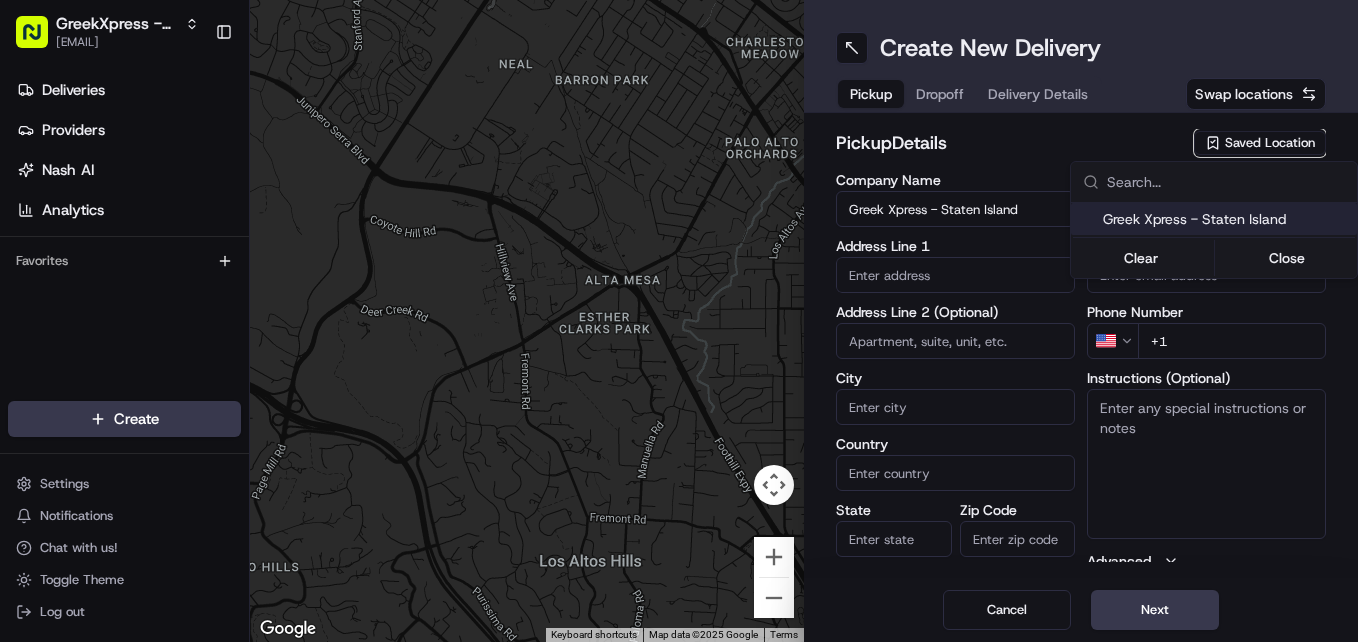 type on "[NUMBER] [STREET]" 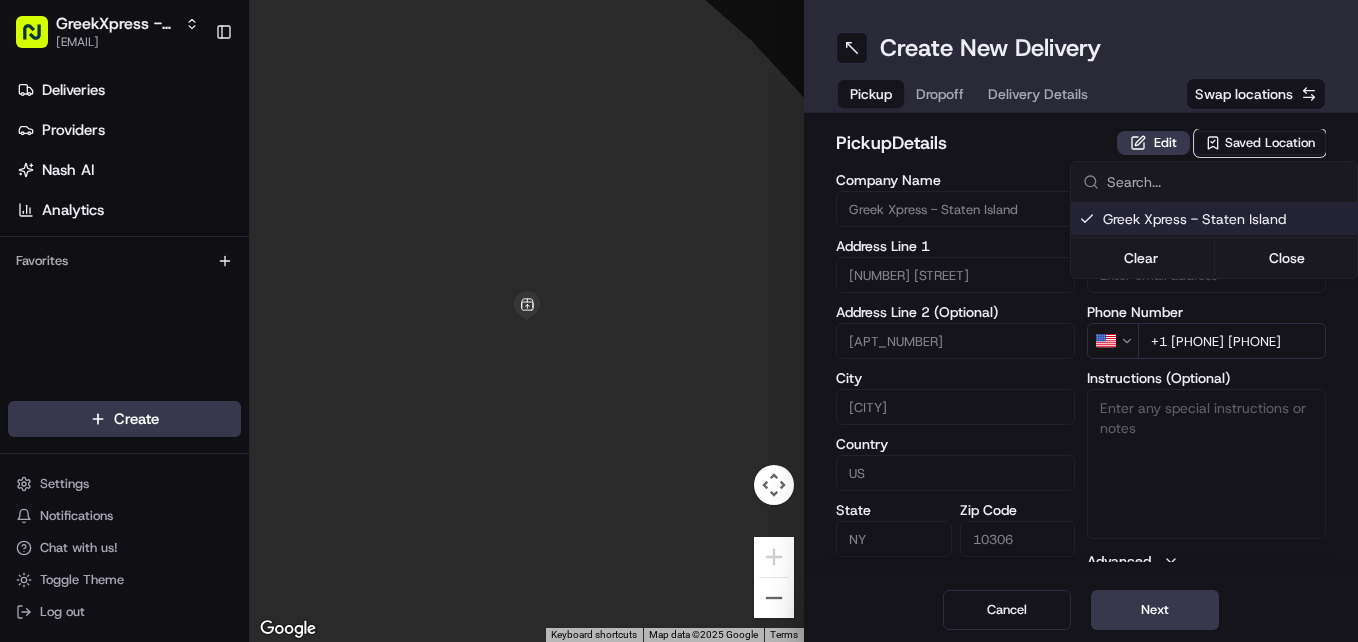 click on "GreekXpress - Staten Island [EMAIL] Toggle Sidebar Deliveries Providers Nash AI Analytics Favorites Main Menu Members & Organization Organization Users Roles Preferences Customization Tracking Orchestration Automations Dispatch Strategy Locations Pickup Locations Dropoff Locations Billing Billing Refund Requests Integrations Notification Triggers Webhooks API Keys Request Logs Create Settings Notifications Chat with us! Toggle Theme Log out To navigate the map with touch gestures double-tap and hold your finger on the map, then drag the map. ← Move left → Move right ↑ Move up ↓ Move down + Zoom in - Zoom out Home Jump left by 75% End Jump right by 75% Page Up Jump up by 75% Page Down Jump down by 75% Keyboard shortcuts Map Data Map data ©2025 Google Map data ©2025 Google 2 m Click to toggle between metric and imperial units Terms Report a map error Create New Delivery Pickup Dropoff Delivery Details Swap locations pickup Details Edit Saved Location Company Name #120" at bounding box center (679, 321) 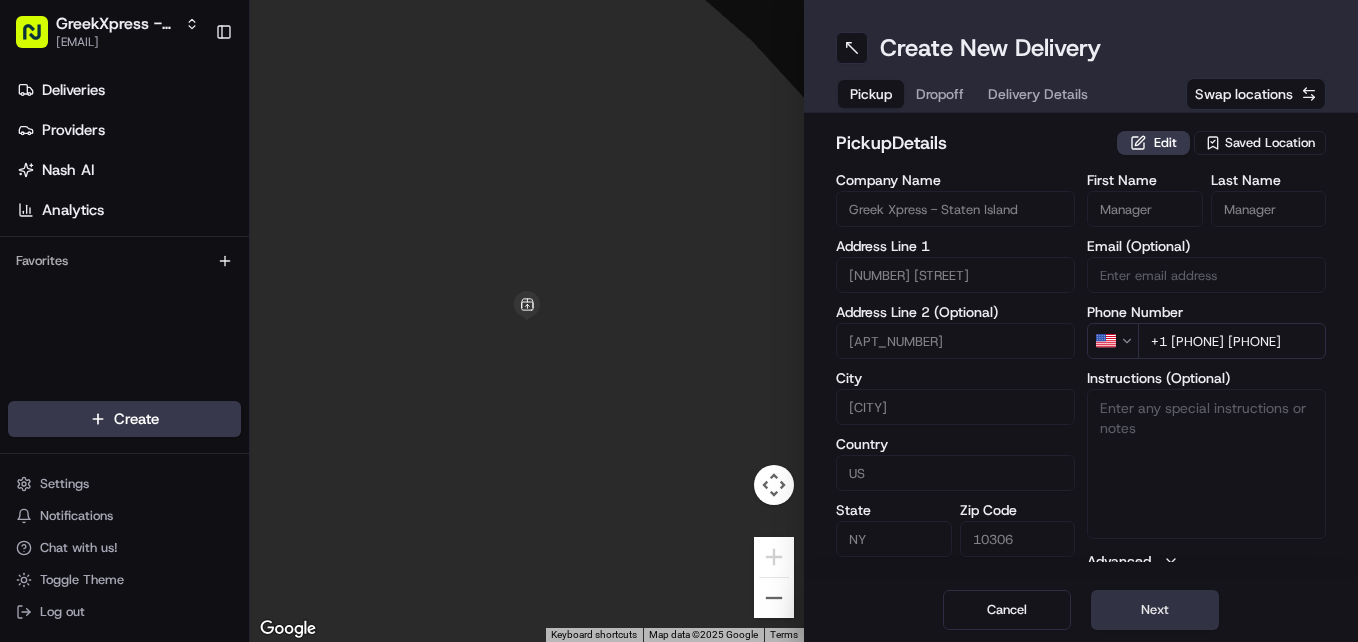 click on "Next" at bounding box center [1155, 610] 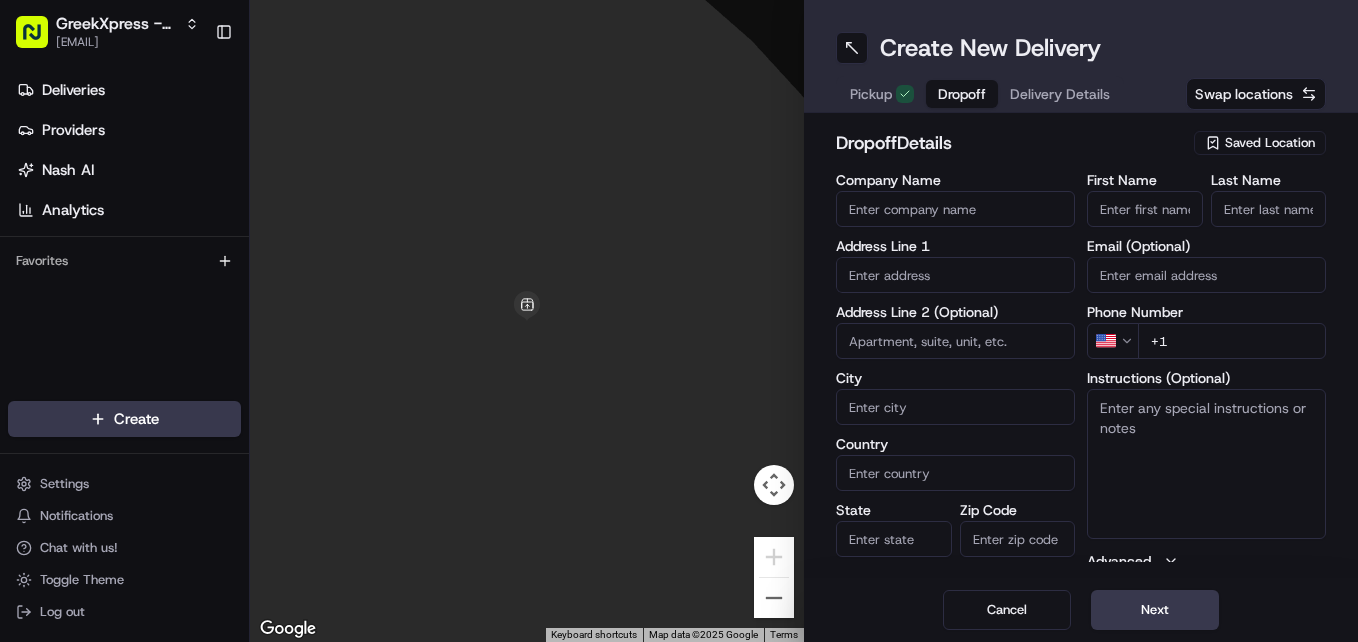 click on "First Name" at bounding box center (1145, 209) 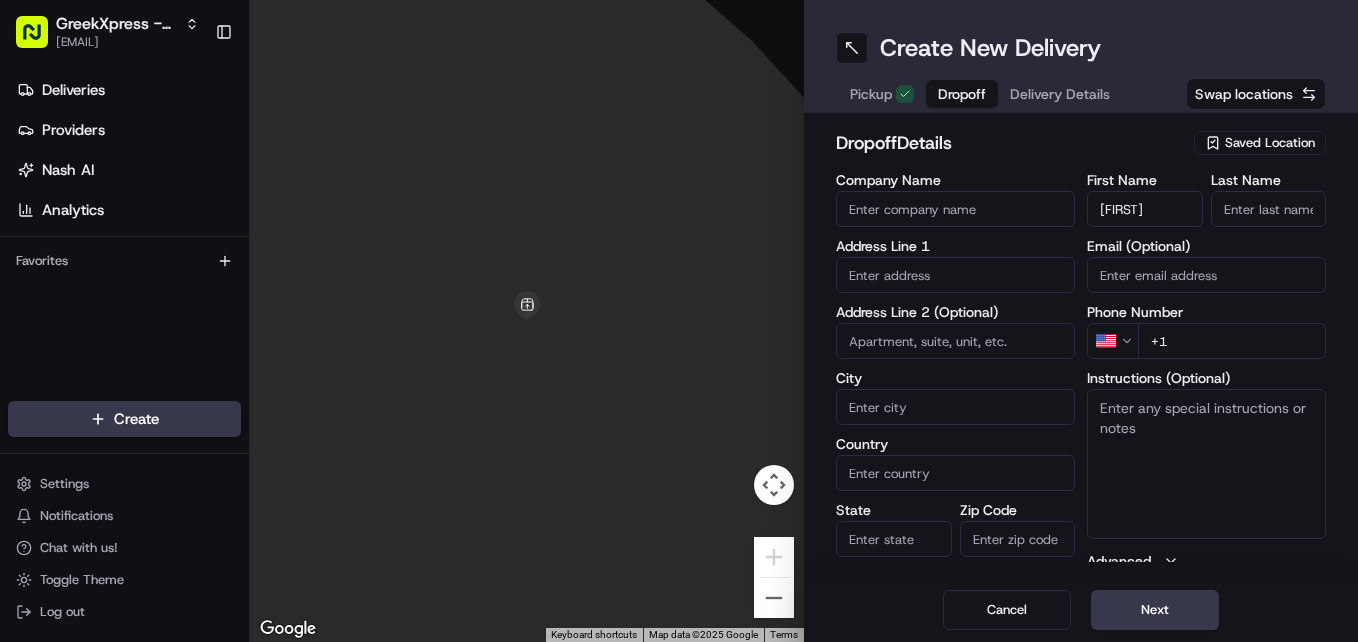 type on "[FIRST]" 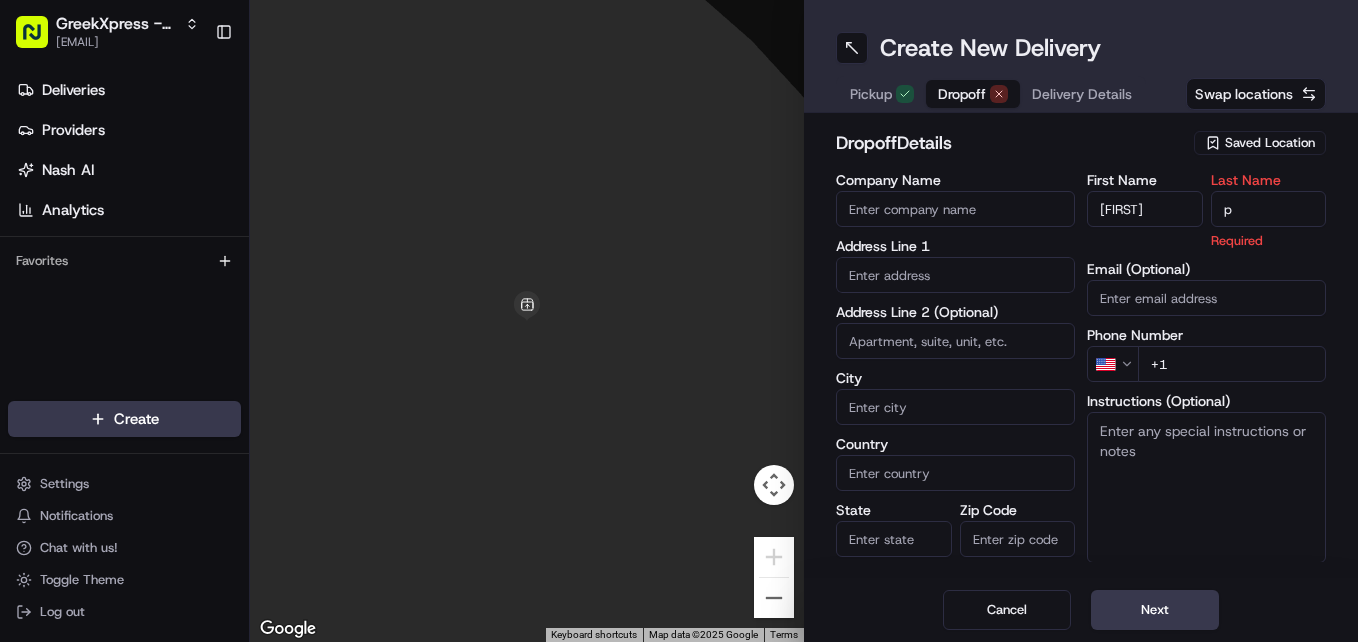 type on "p" 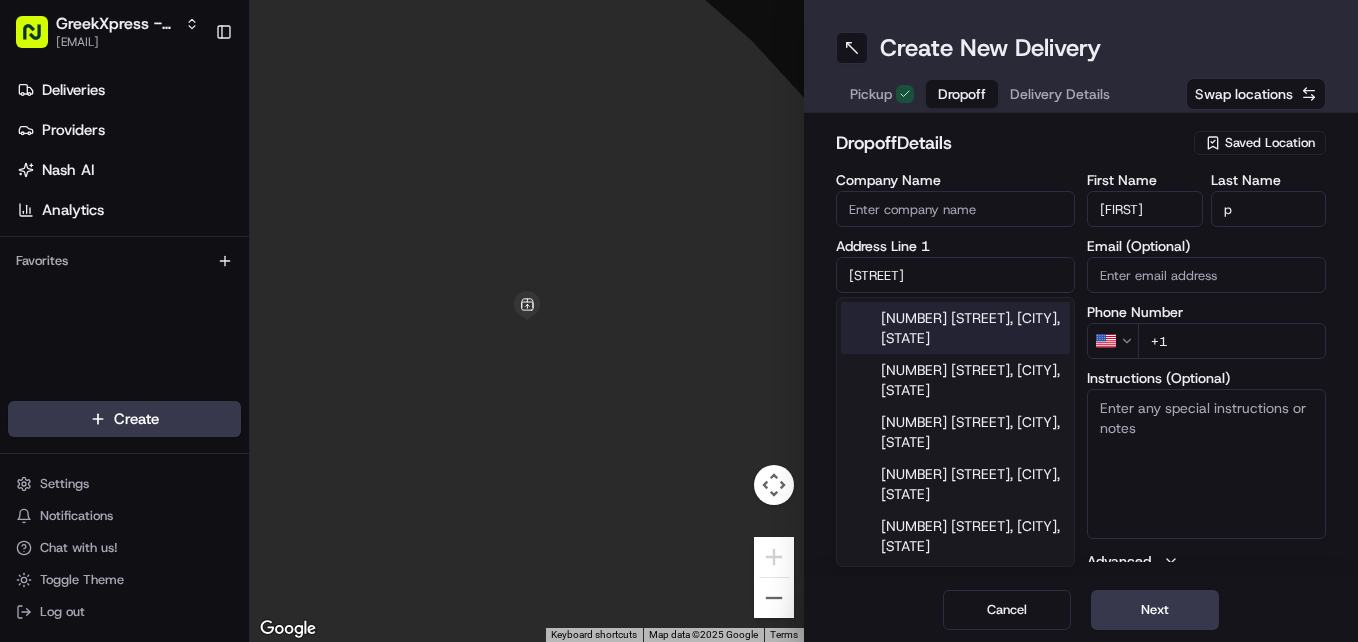 click on "[NUMBER] [STREET], [CITY], [STATE]" at bounding box center [955, 328] 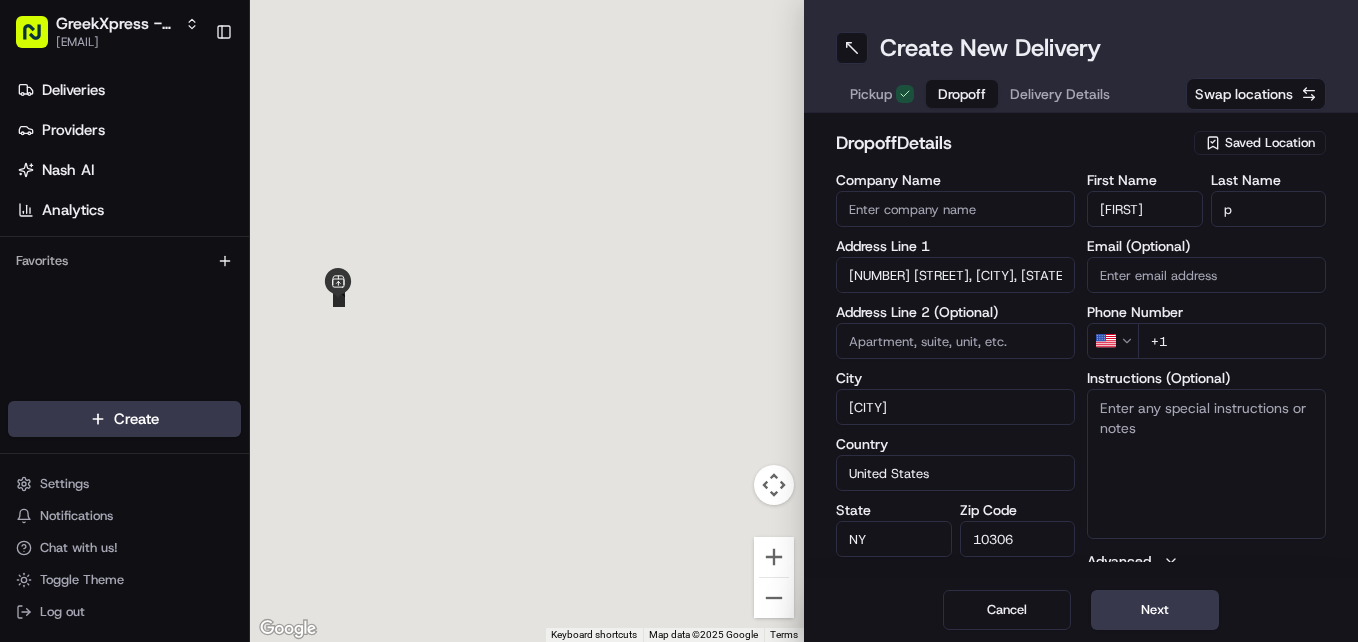 type on "[NUMBER] [STREET], [CITY], [STATE] [POSTAL_CODE], [COUNTRY]" 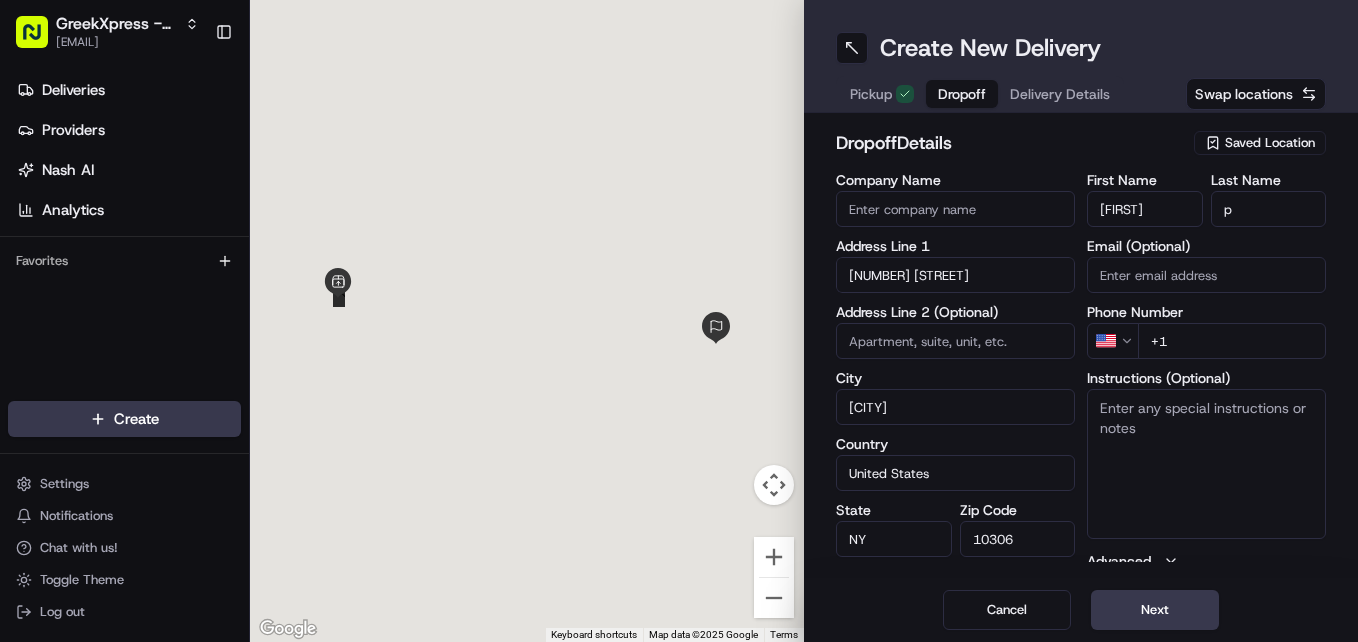 click on "+1" at bounding box center [1232, 341] 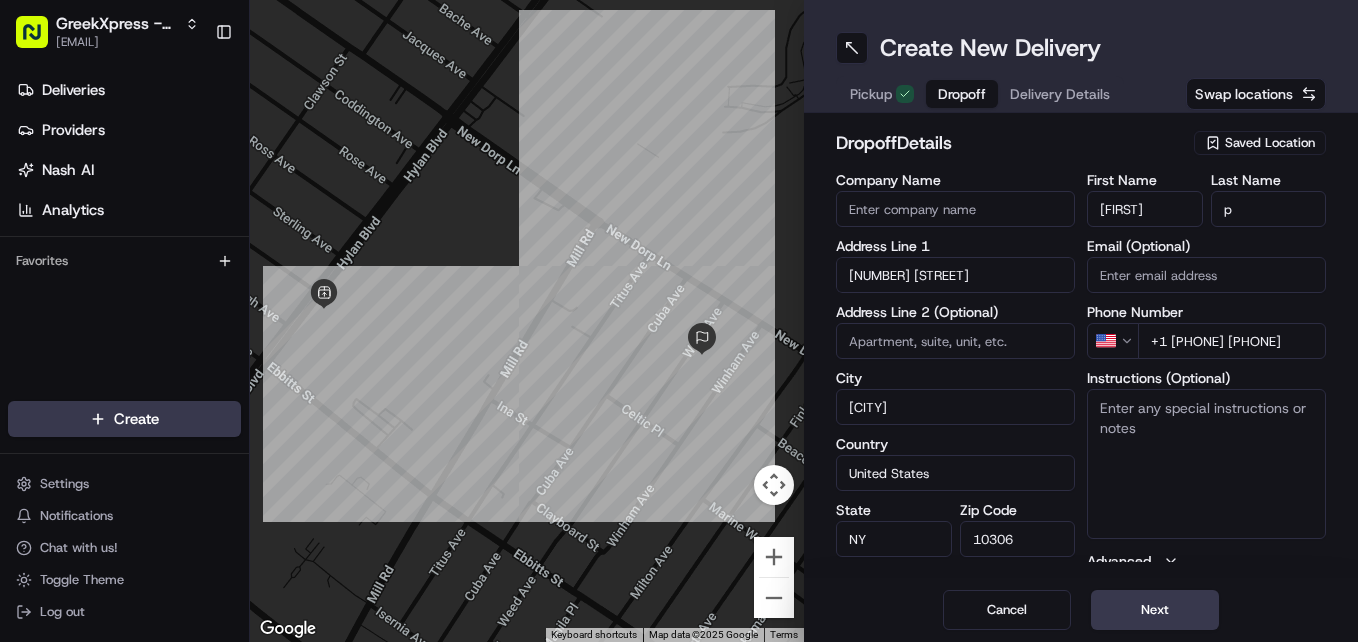 type on "+1 [PHONE] [PHONE]" 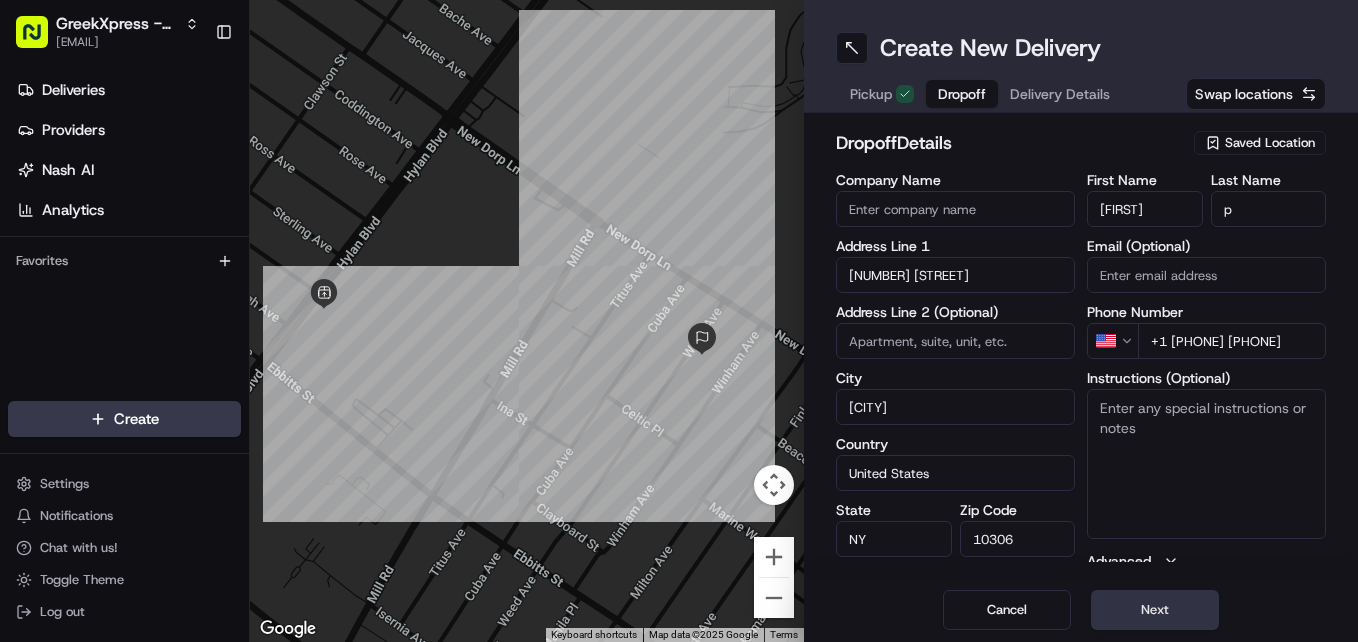 click on "Next" at bounding box center (1155, 610) 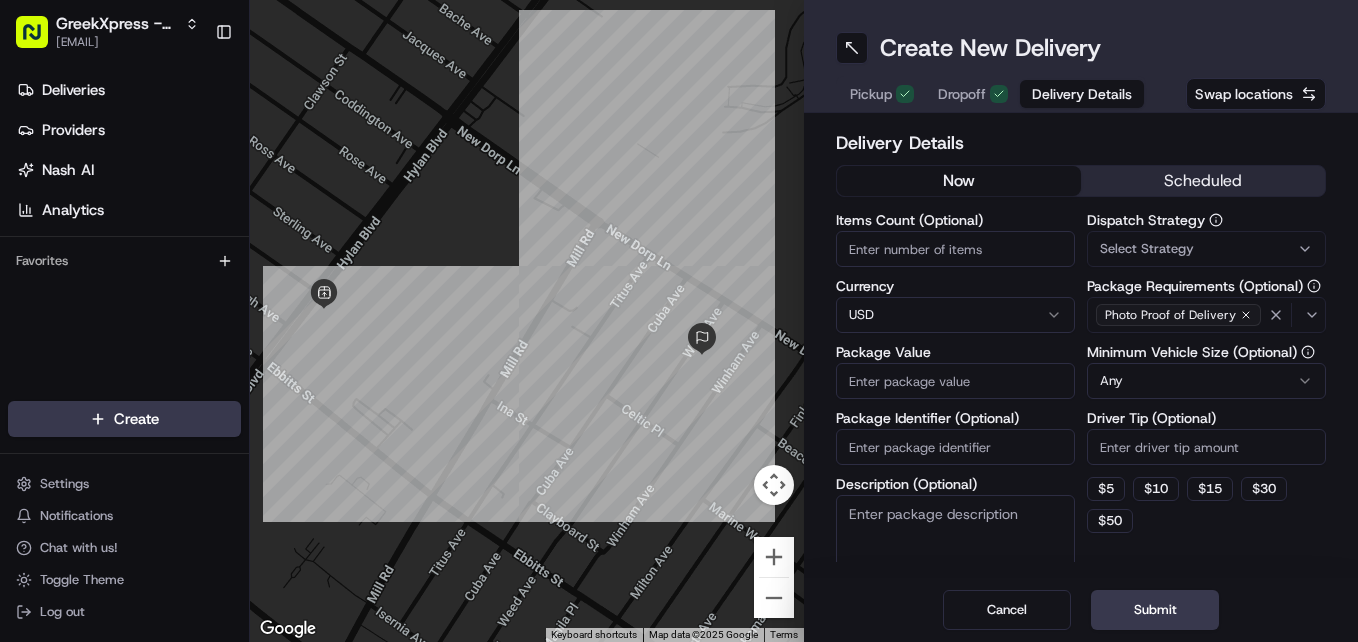 click on "Package Value" at bounding box center (955, 381) 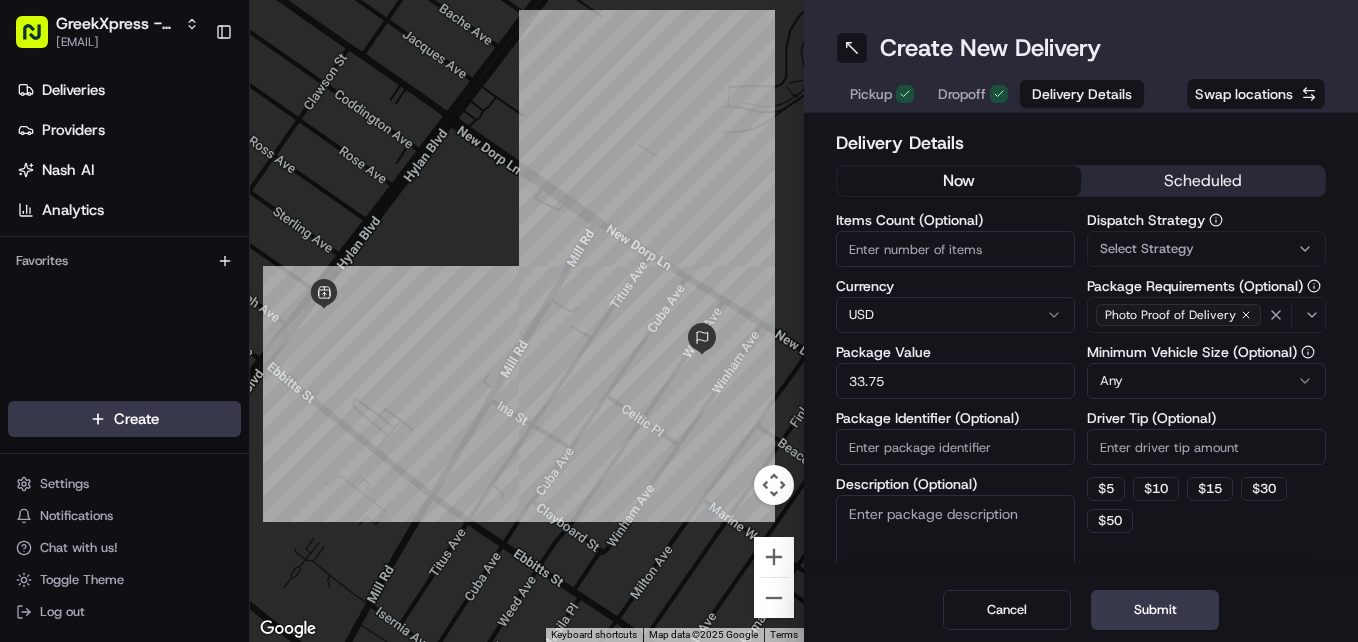 type on "33.75" 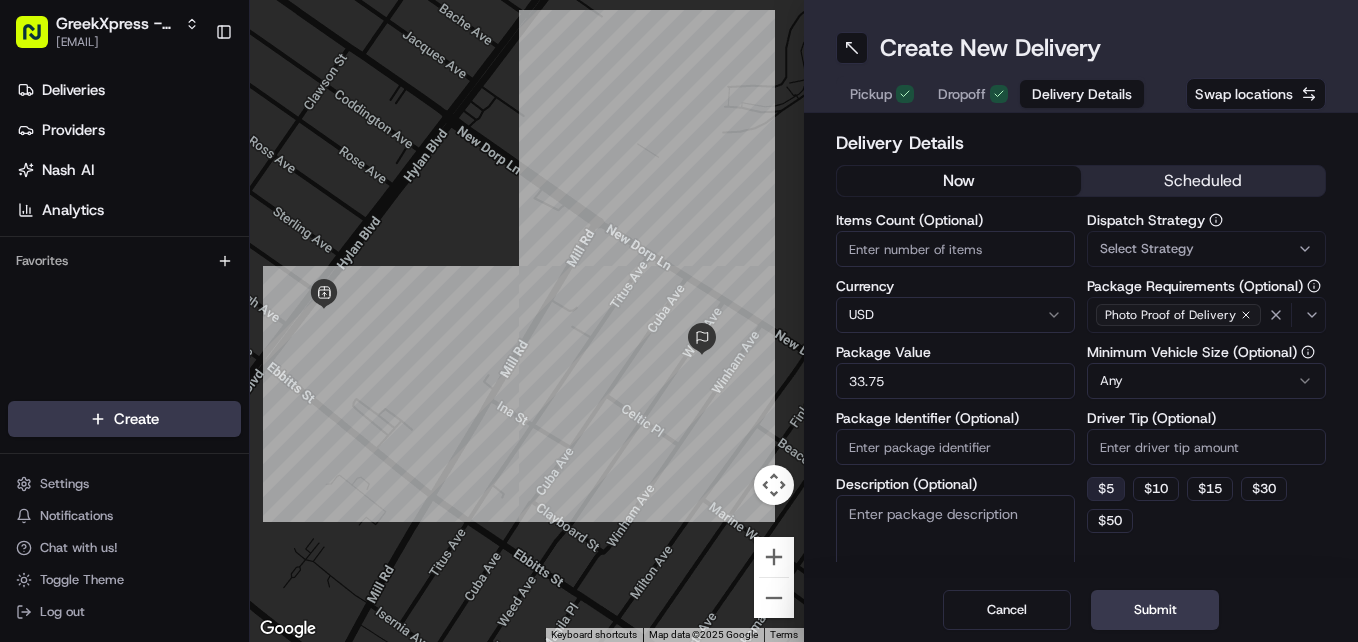 click on "$ 5" at bounding box center [1106, 489] 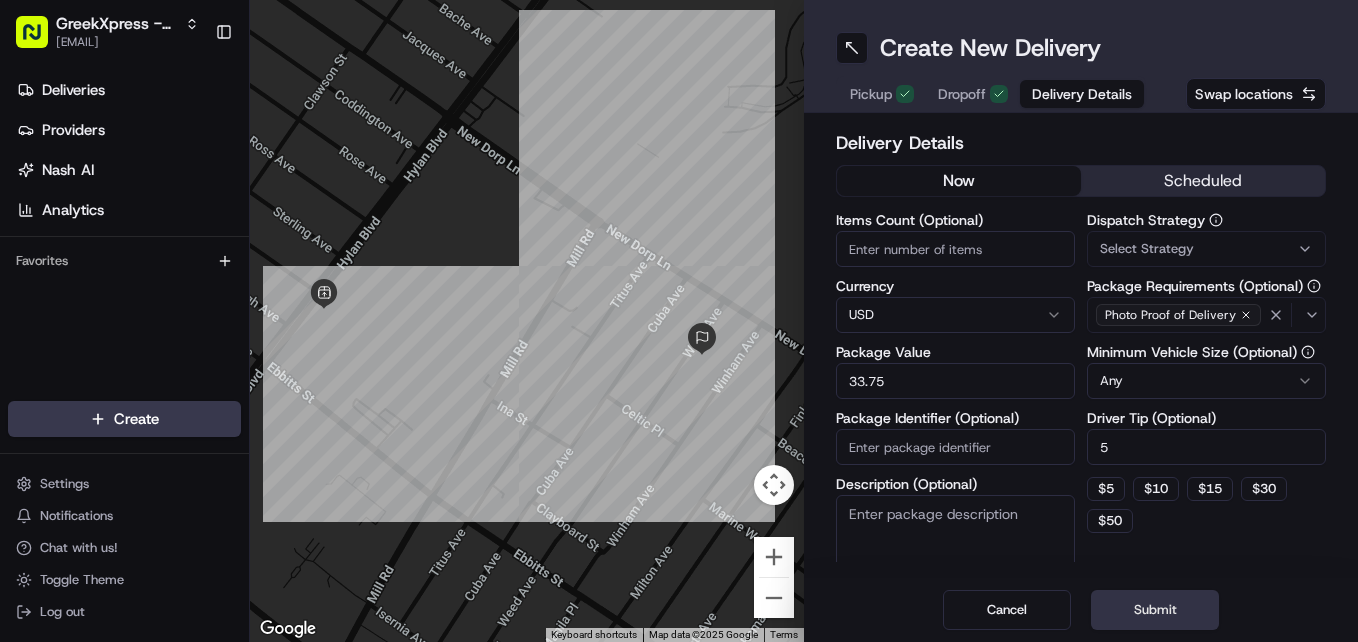 click on "Submit" at bounding box center (1155, 610) 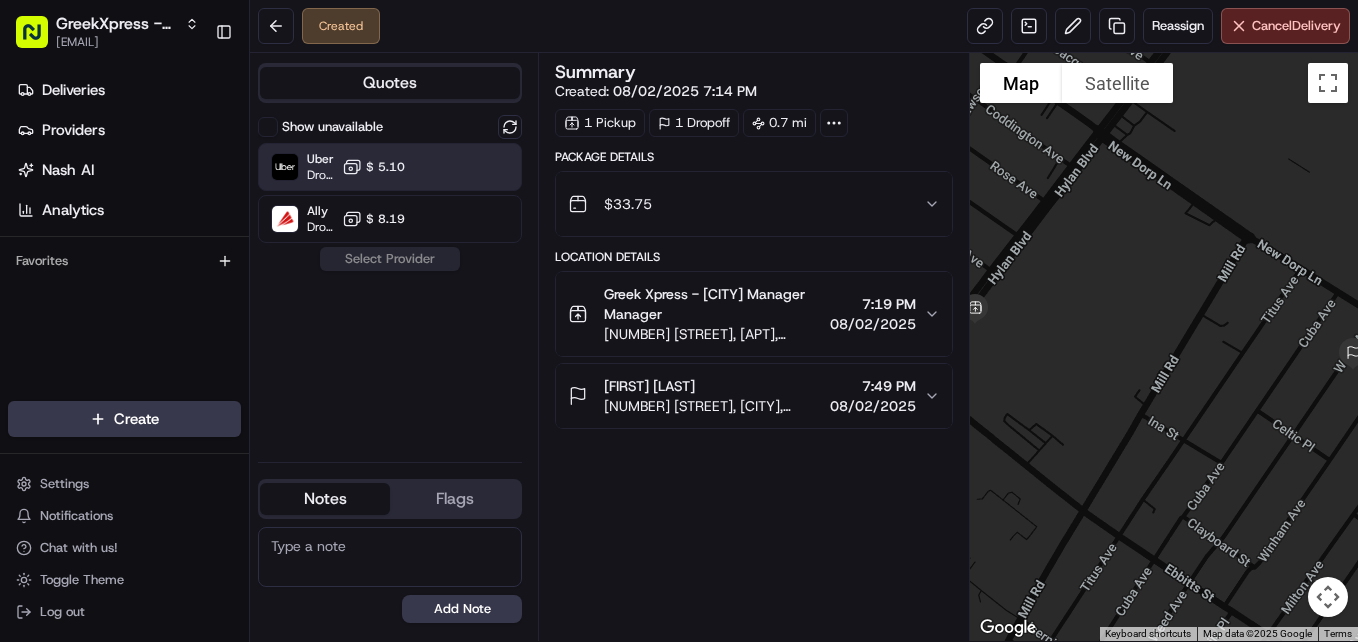 click 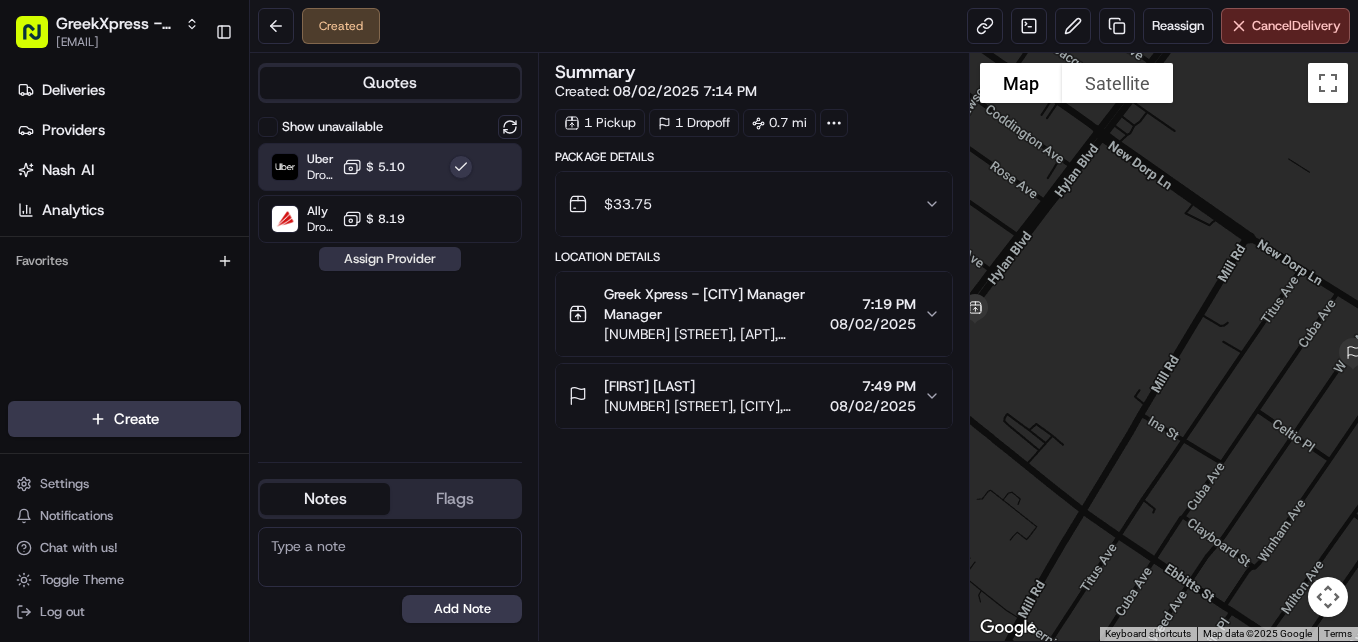click on "Assign Provider" at bounding box center [390, 259] 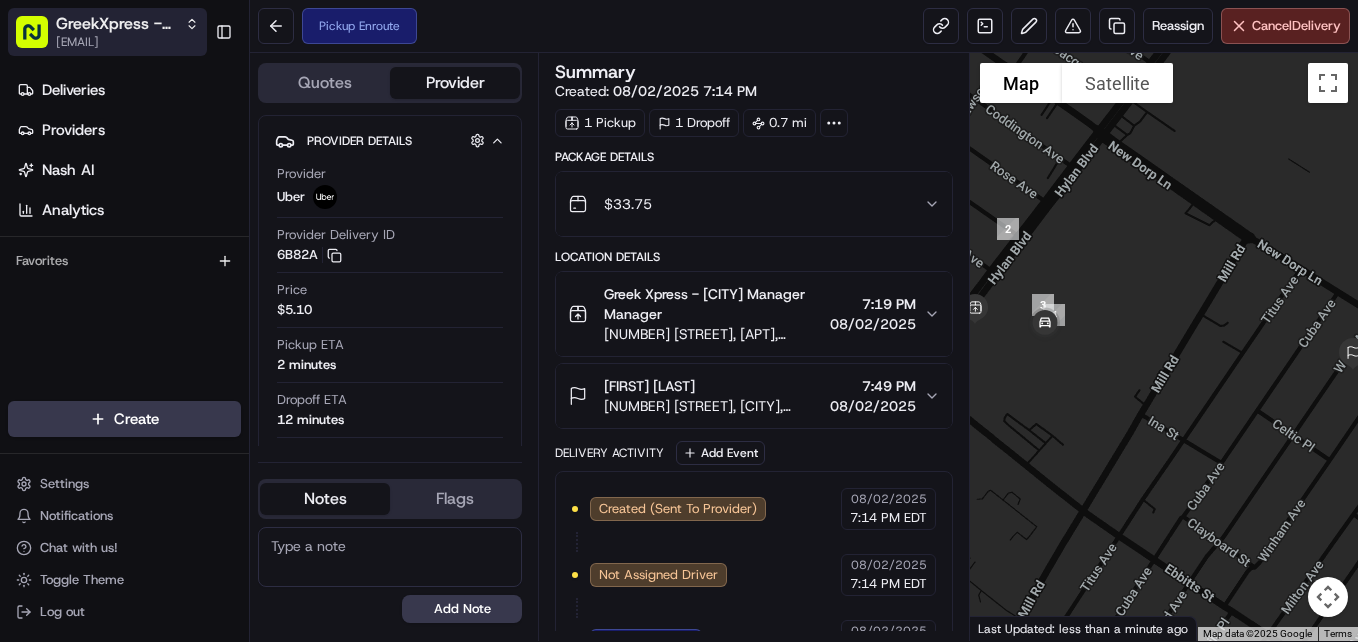 click on "[EMAIL]" at bounding box center [127, 42] 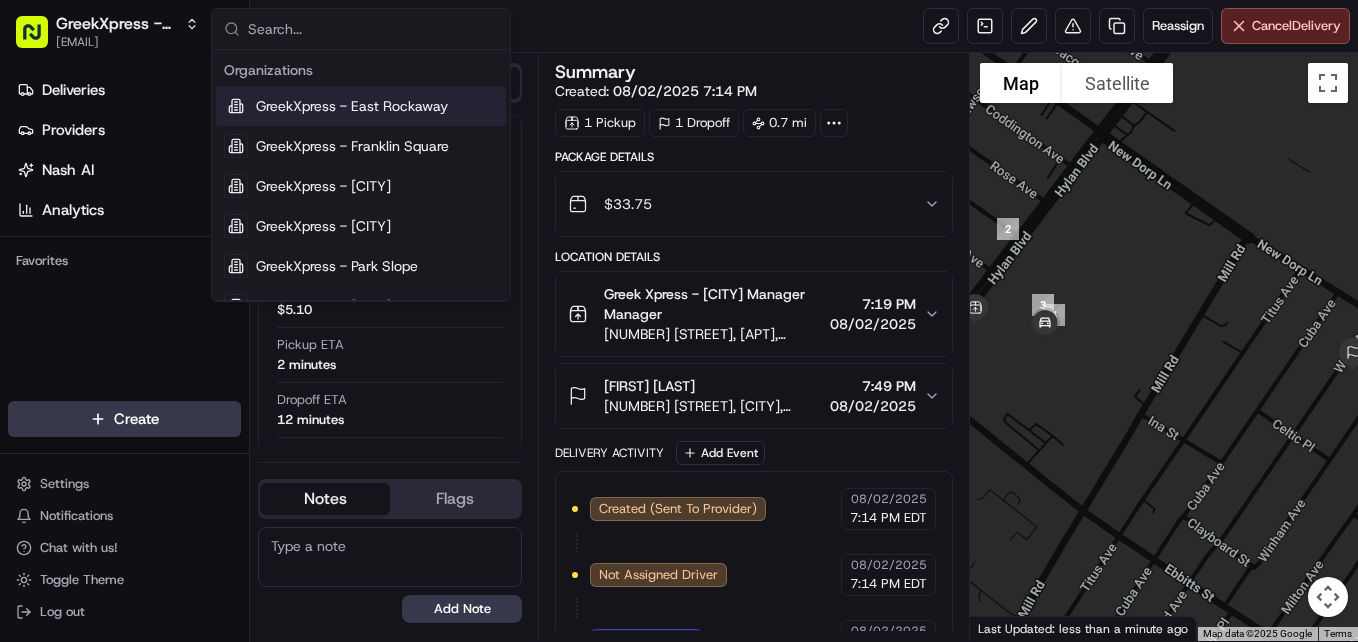 click on "Deliveries Providers Nash AI Analytics" at bounding box center (128, 150) 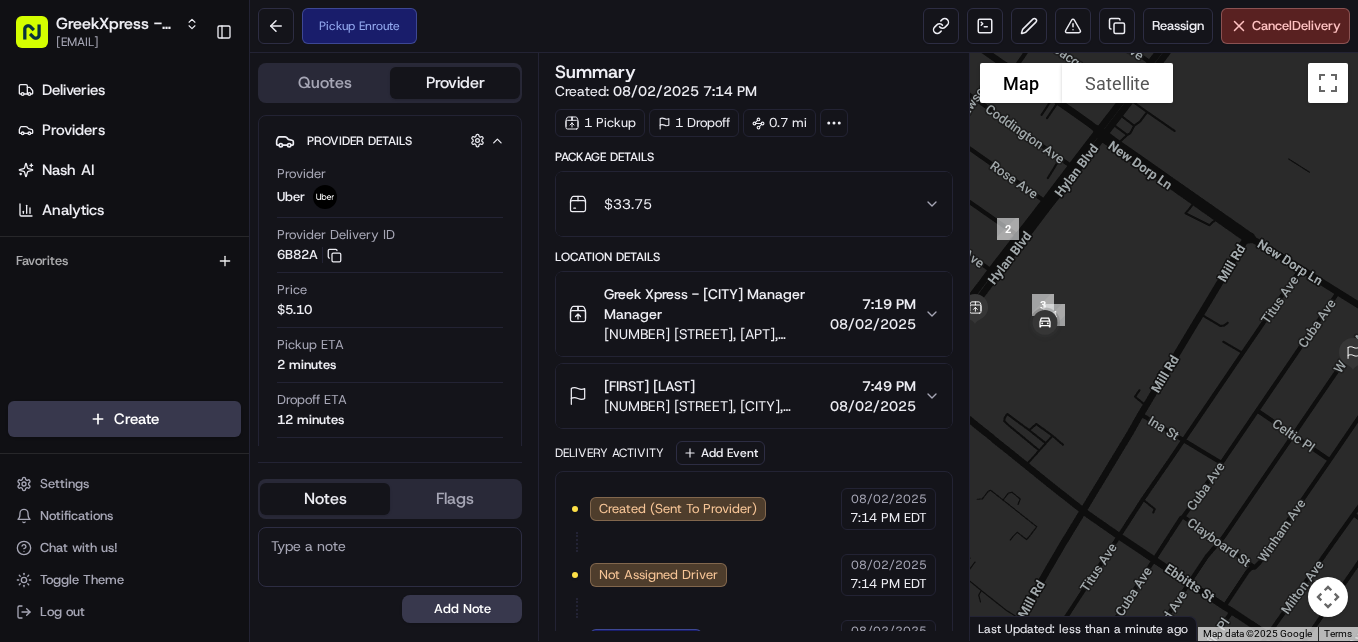 click on "GreekXpress - [CITY] [EMAIL] Toggle Sidebar Deliveries Providers Nash AI Analytics Favorites Main Menu Members & Organization Organization Users Roles Preferences Customization Tracking Orchestration Automations Dispatch Strategy Locations Pickup Locations Dropoff Locations Billing Billing Refund Requests Integrations Notification Triggers Webhooks API Keys Request Logs Create Settings Notifications Chat with us! Toggle Theme Log out Pickup Enroute Reassign Cancel  Delivery Quotes Provider Provider Details Hidden ( 1 ) Provider Uber   Provider Delivery ID [ID] Copy  [ID] [ID] Price $[PRICE] Pickup ETA [MINUTES] minutes Dropoff ETA [MINUTES] minutes Customer Support Driver Details Hidden ( 5 ) Name [FIRST] [LAST]. Pickup Phone Number +1 [PHONE] [PHONE] ext. [EXTENSION] Dropoff Phone Number +1 [PHONE] [PHONE] Tip $[PRICE] Type car Make [MAKE] Model [MODEL] Hybrid Color [COLOR] License Plate Number ***[PLATE_NUMBER] Notes Flags [EMAIL] [EMAIL] Add Note [EMAIL] [EMAIL]" at bounding box center [679, 321] 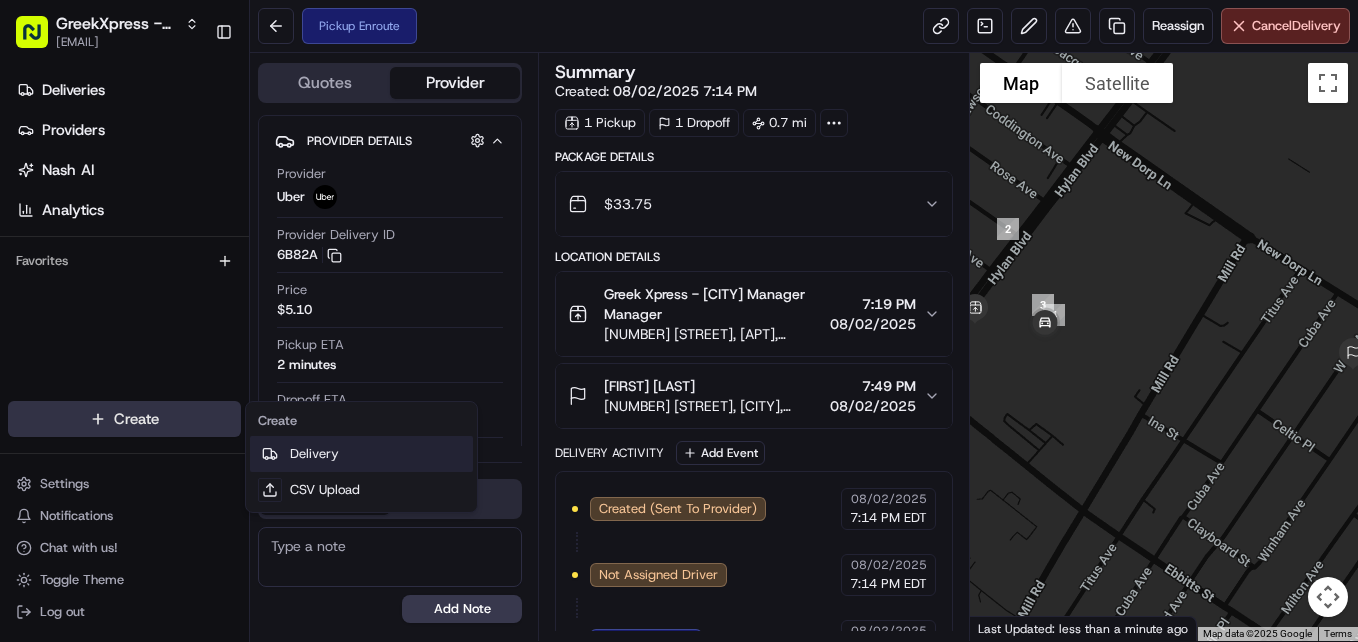 click on "Delivery" at bounding box center (361, 454) 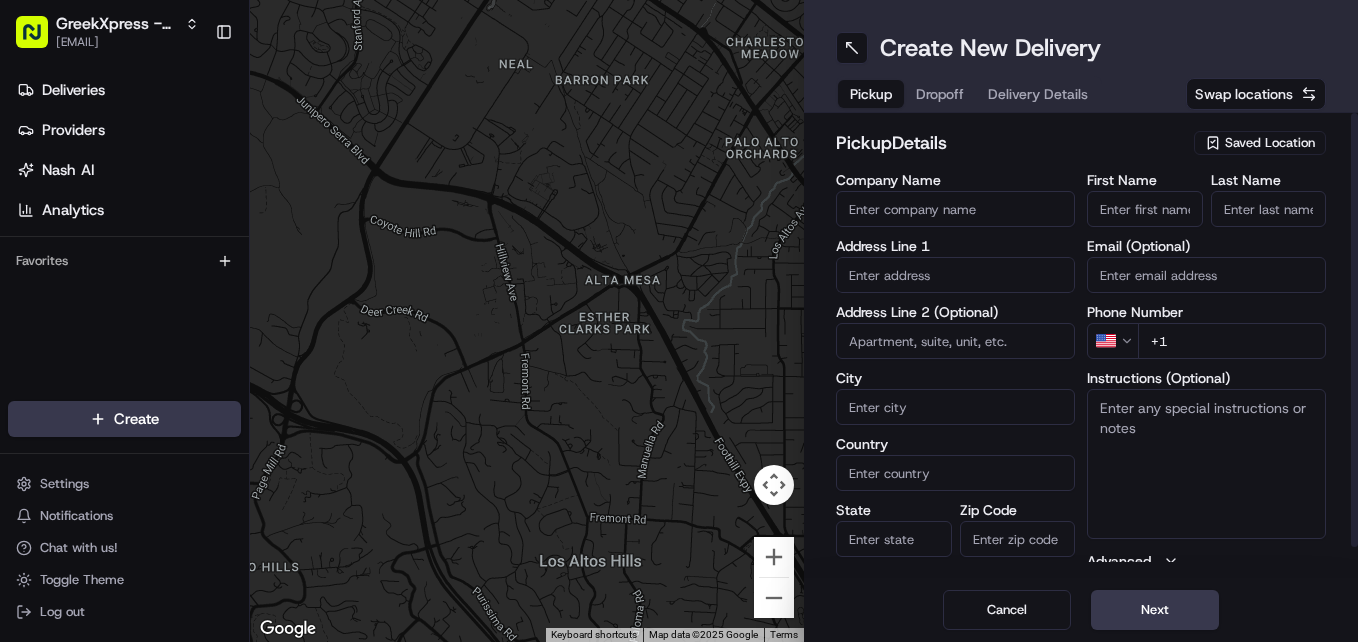 click on "Saved Location" at bounding box center (1270, 143) 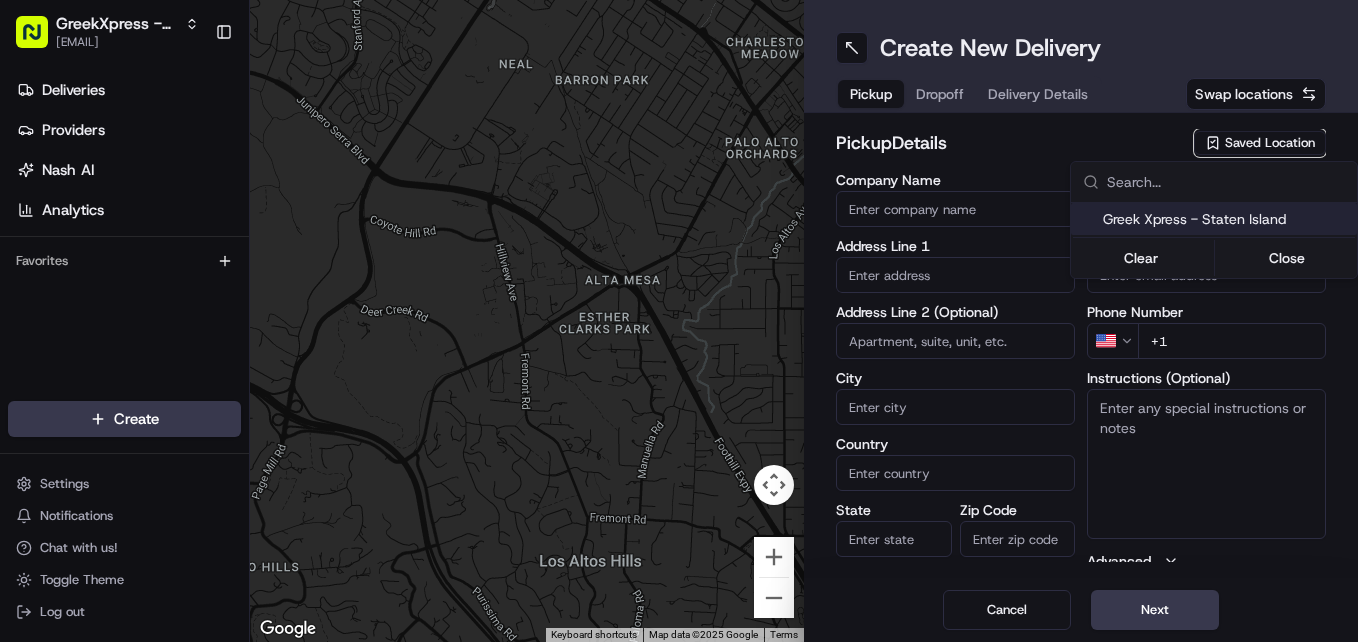 click on "Greek Xpress - Staten Island" at bounding box center (1226, 219) 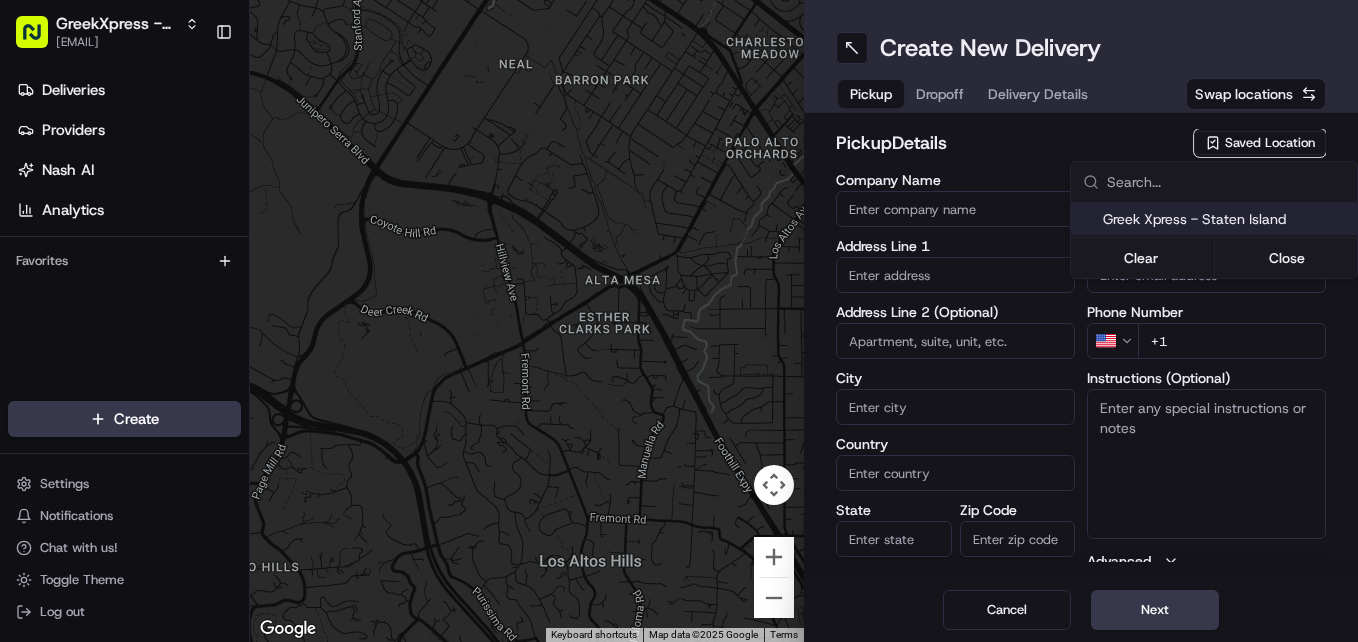 type on "Greek Xpress - Staten Island" 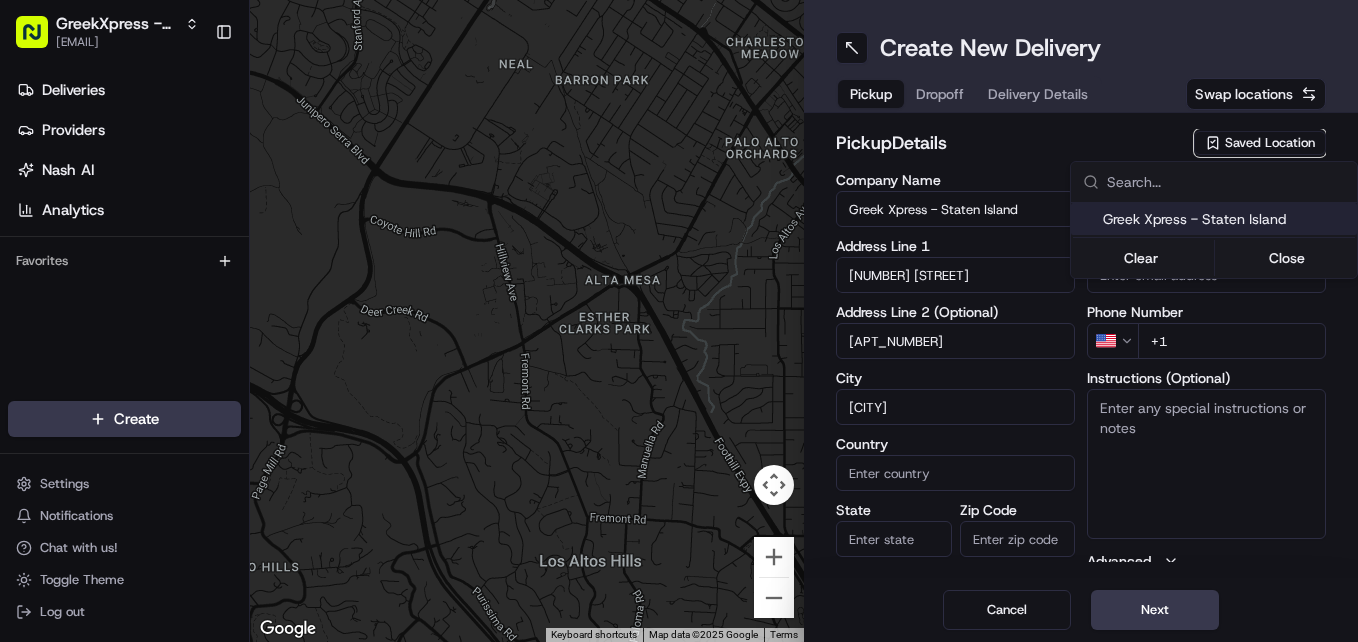 type on "US" 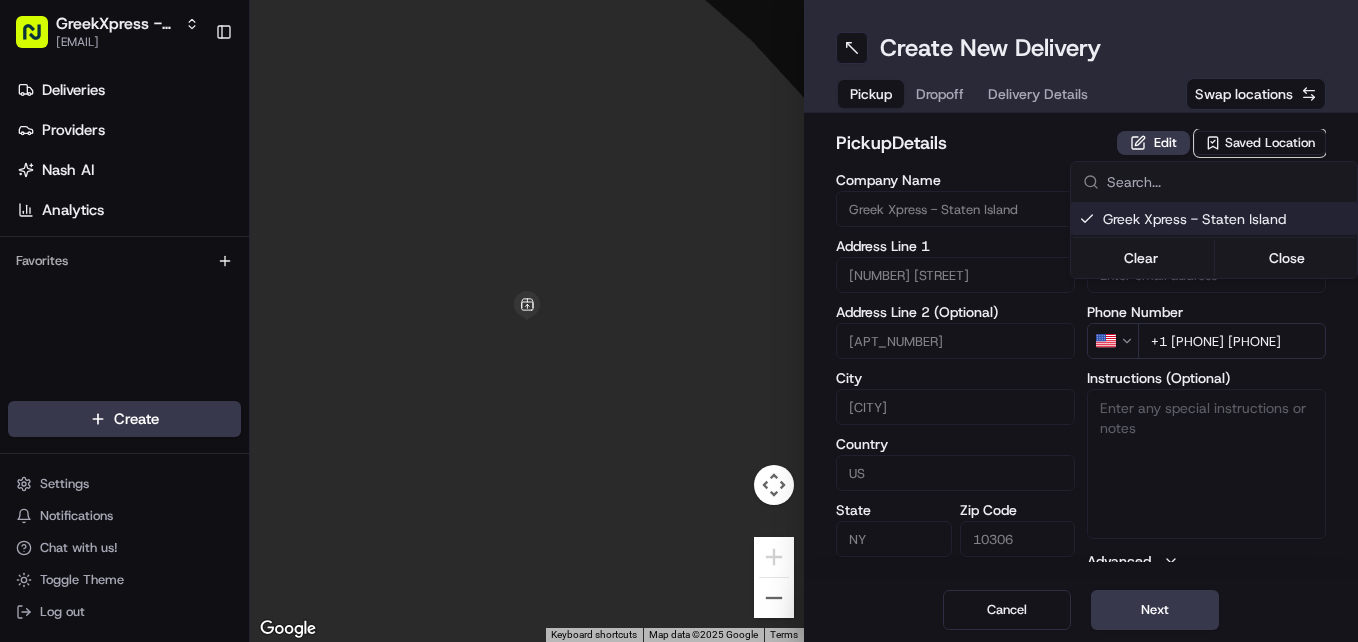 click on "GreekXpress - Staten Island [EMAIL] Toggle Sidebar Deliveries Providers Nash AI Analytics Favorites Main Menu Members & Organization Organization Users Roles Preferences Customization Tracking Orchestration Automations Dispatch Strategy Locations Pickup Locations Dropoff Locations Billing Billing Refund Requests Integrations Notification Triggers Webhooks API Keys Request Logs Create Settings Notifications Chat with us! Toggle Theme Log out To navigate the map with touch gestures double-tap and hold your finger on the map, then drag the map. ← Move left → Move right ↑ Move up ↓ Move down + Zoom in - Zoom out Home Jump left by 75% End Jump right by 75% Page Up Jump up by 75% Page Down Jump down by 75% Keyboard shortcuts Map Data Map data ©2025 Google Map data ©2025 Google 2 m Click to toggle between metric and imperial units Terms Report a map error Create New Delivery Pickup Dropoff Delivery Details Swap locations pickup Details Edit Saved Location Company Name #120" at bounding box center (679, 321) 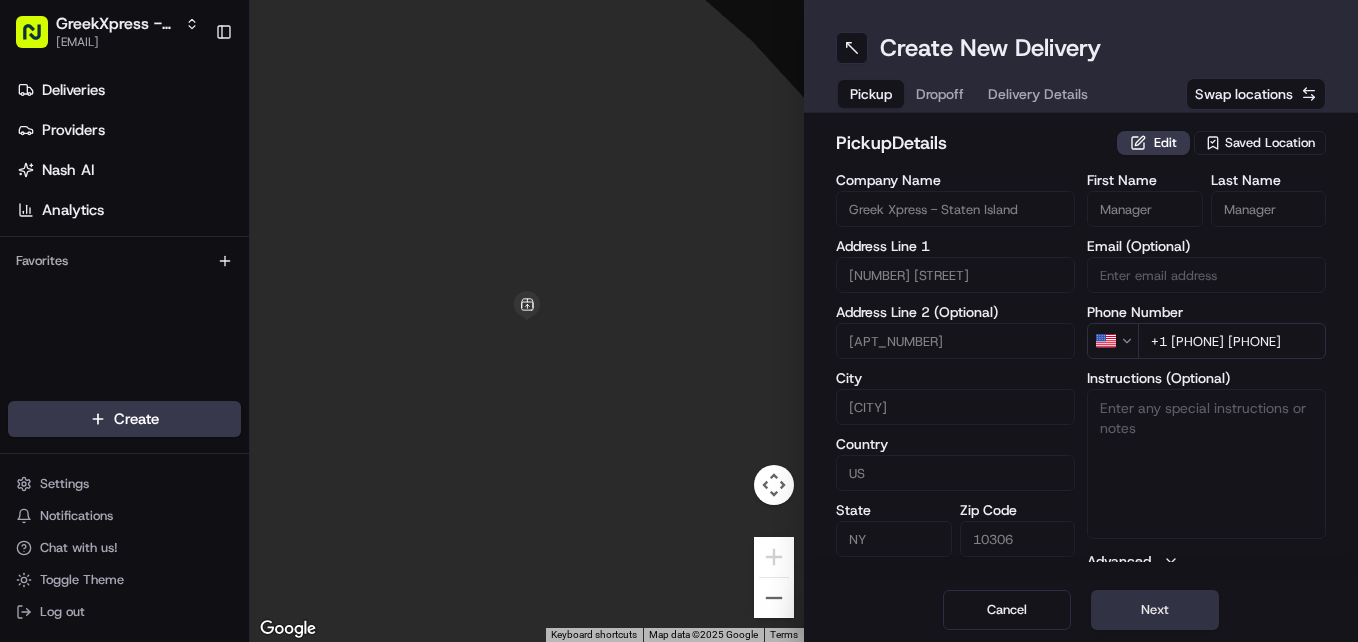 click on "Next" at bounding box center [1155, 610] 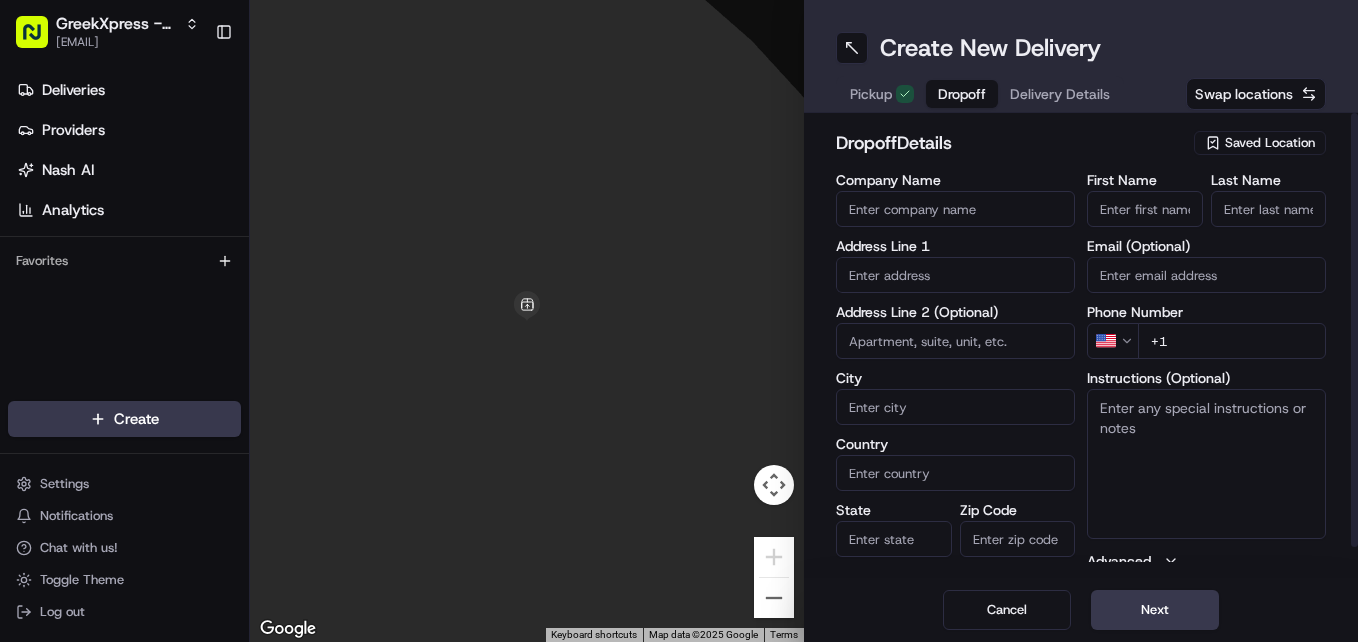 click at bounding box center (955, 275) 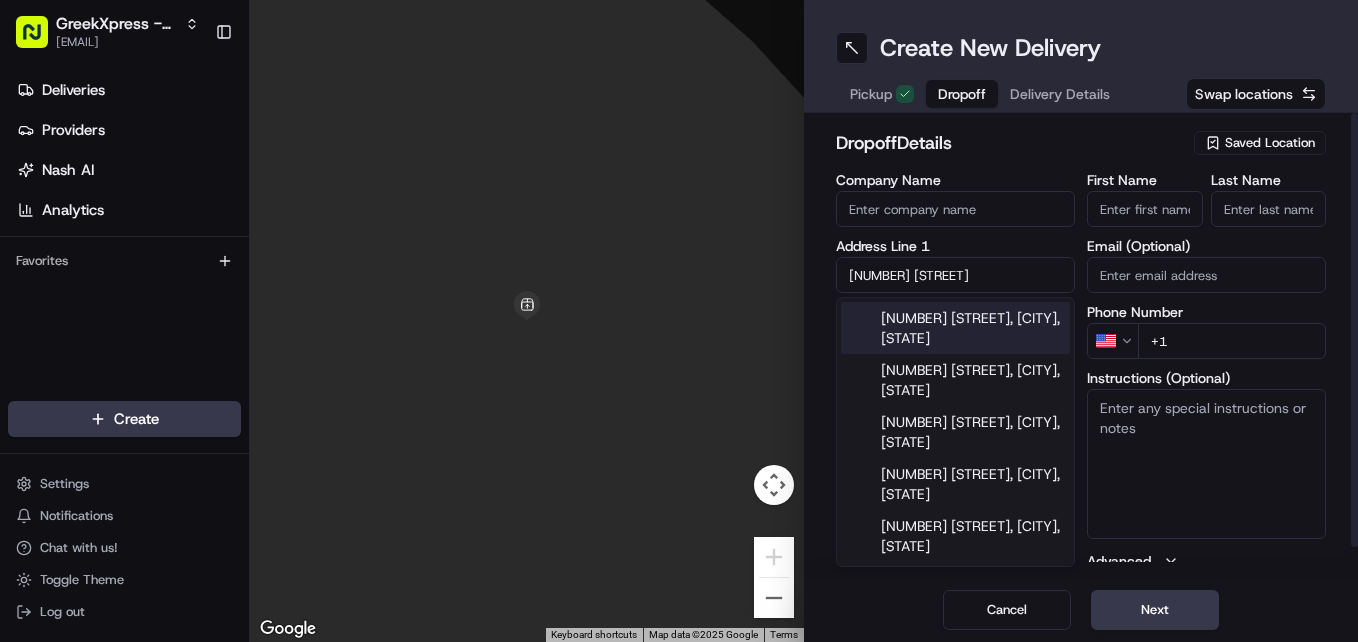 click on "[NUMBER] [STREET], [CITY], [STATE]" at bounding box center (955, 328) 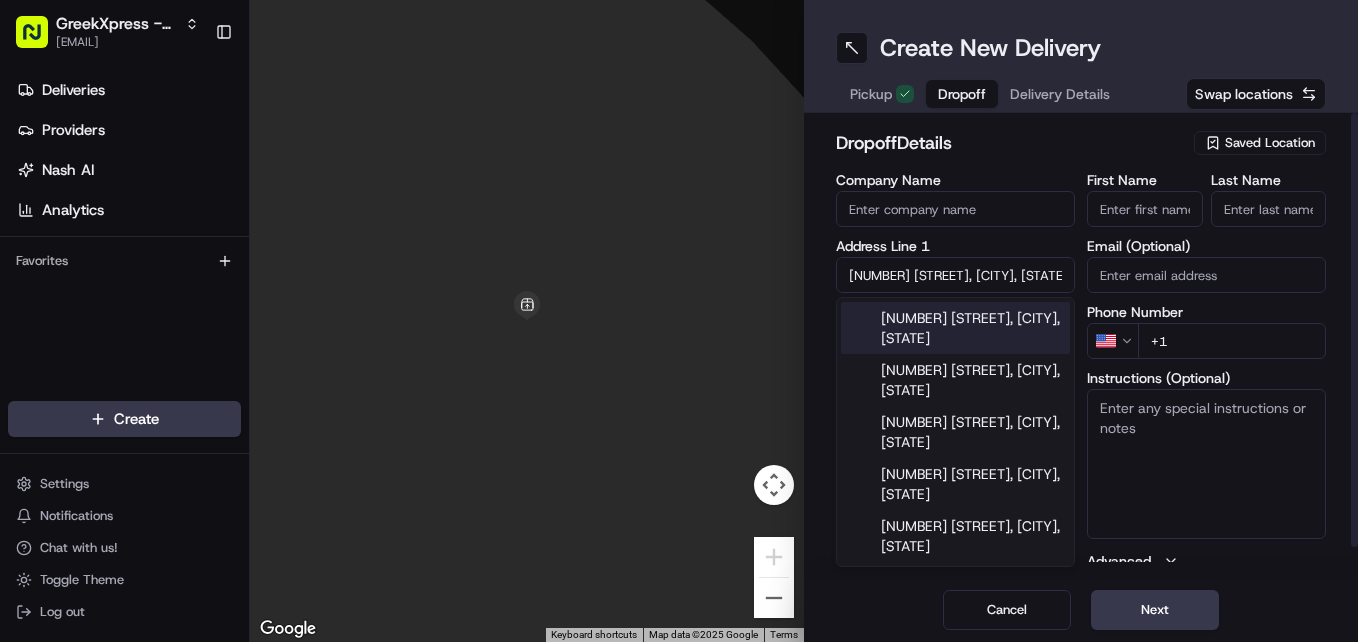 type on "[NUMBER] [STREET], [CITY], [STATE] [POSTAL_CODE], [COUNTRY]" 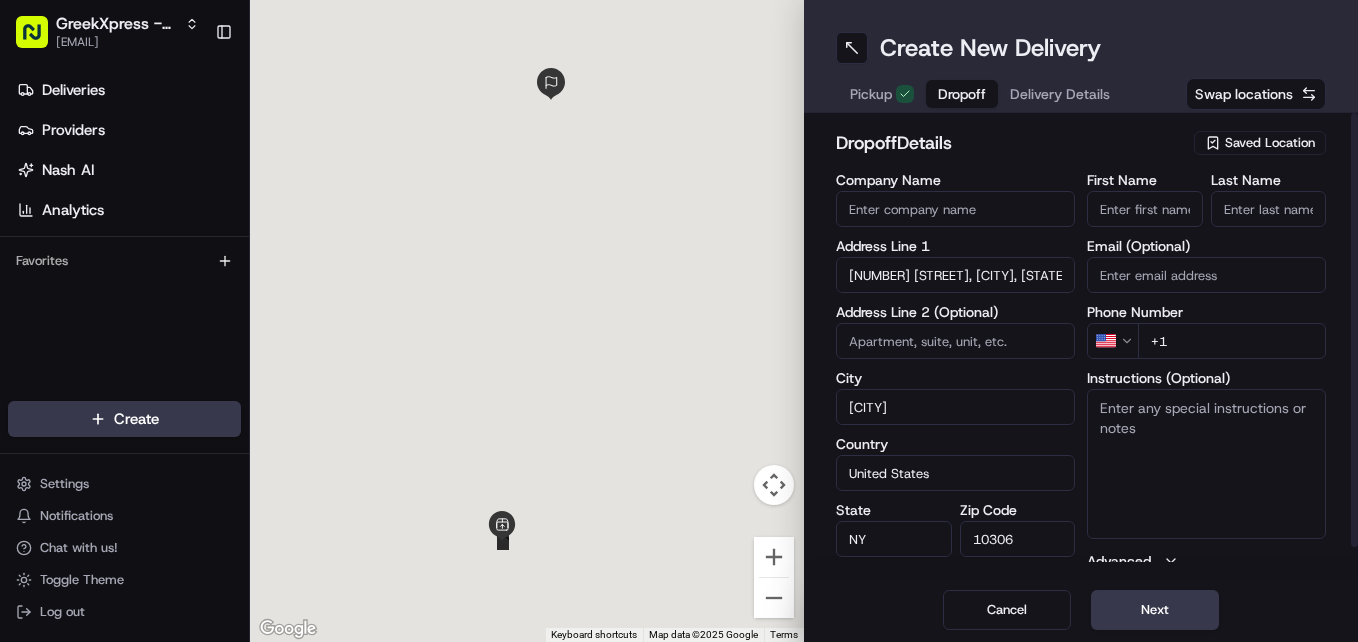 type on "[NUMBER] [STREET]" 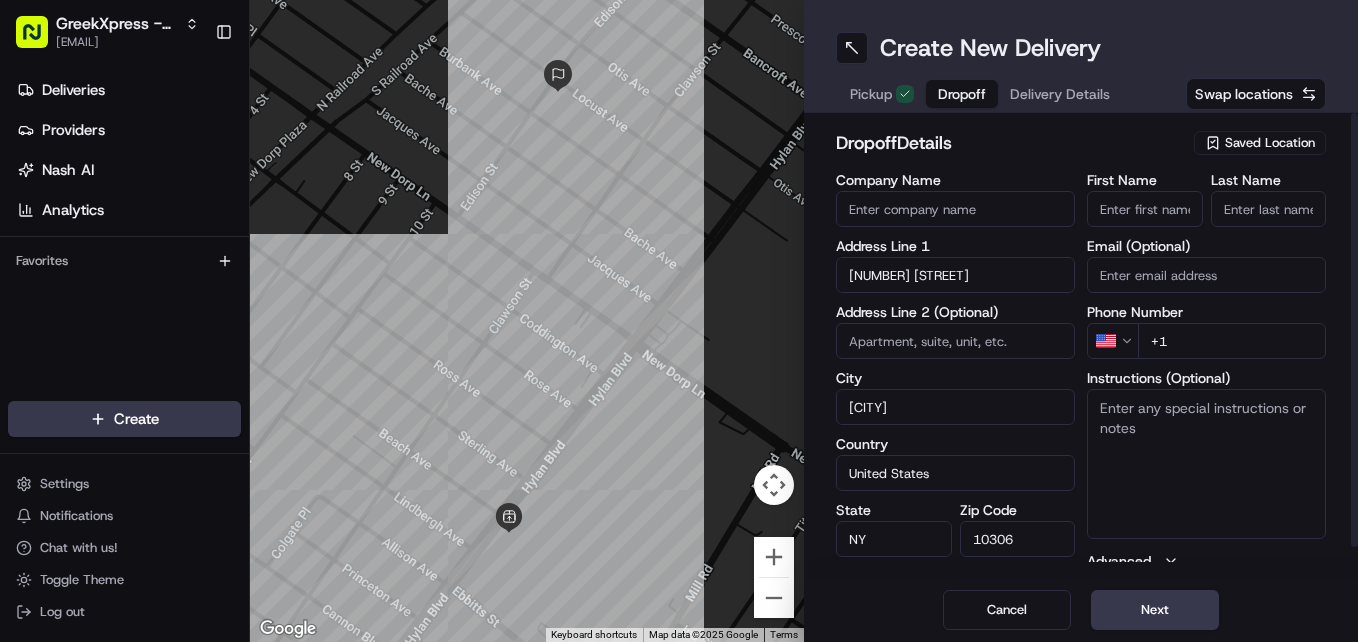 click on "First Name" at bounding box center [1145, 209] 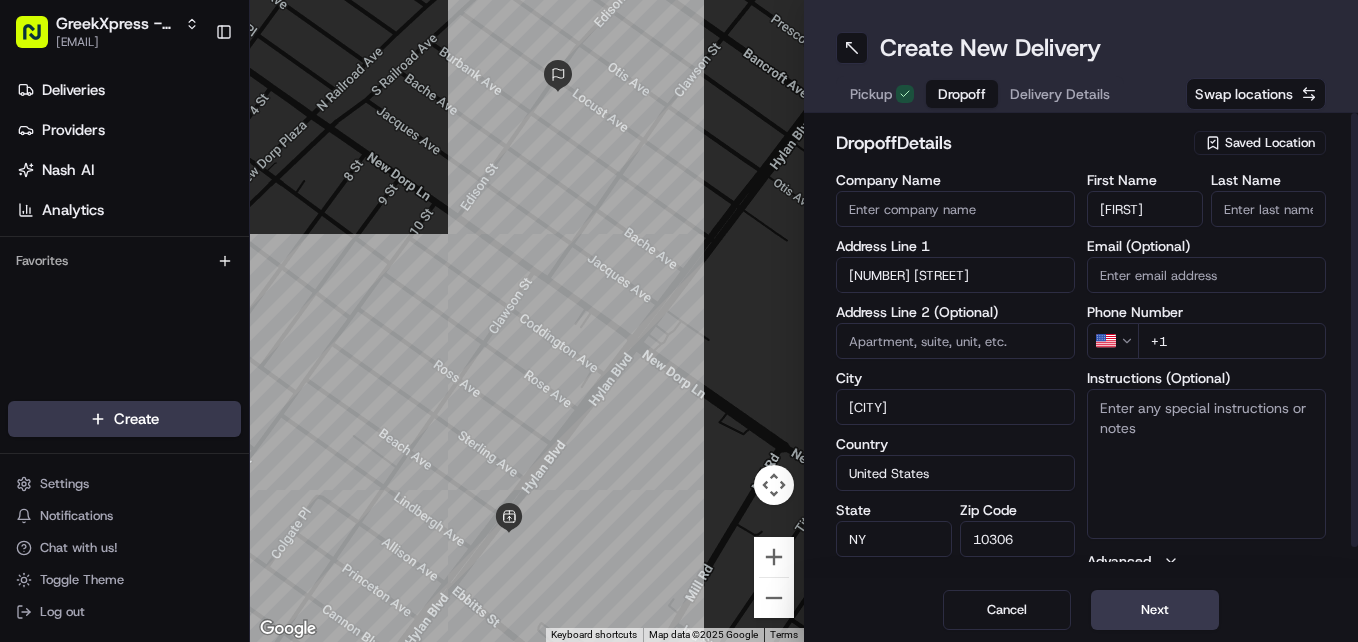 type on "[FIRST]" 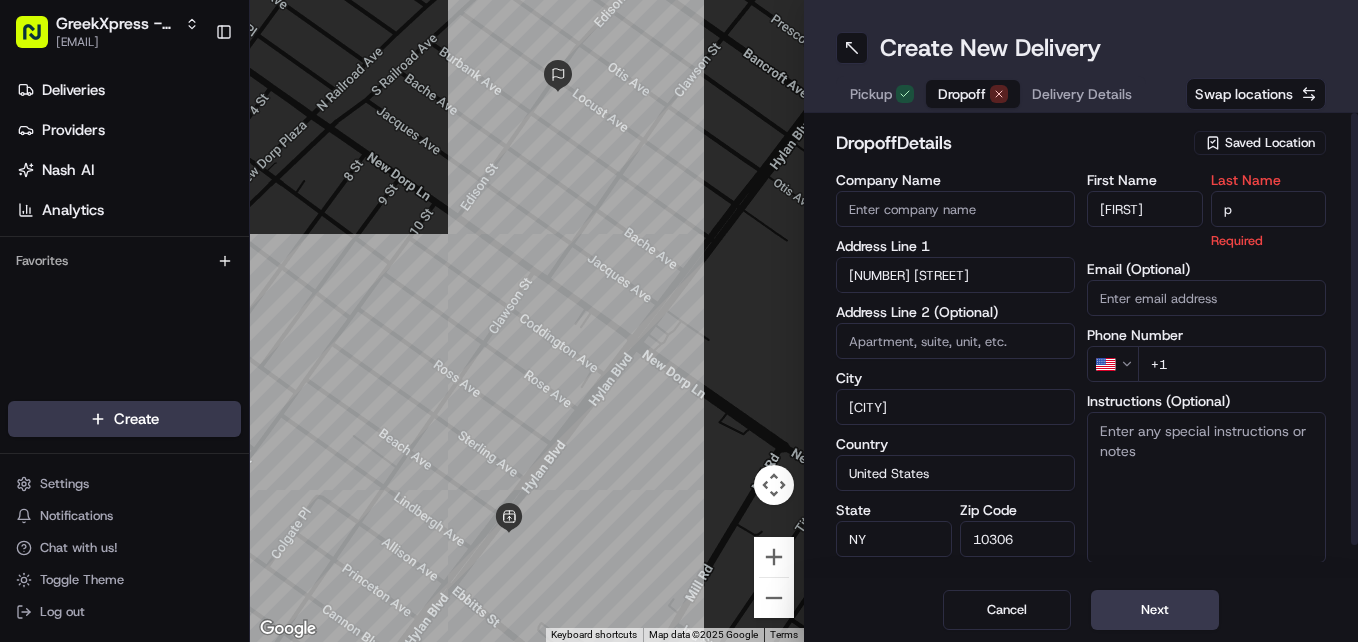 type on "p" 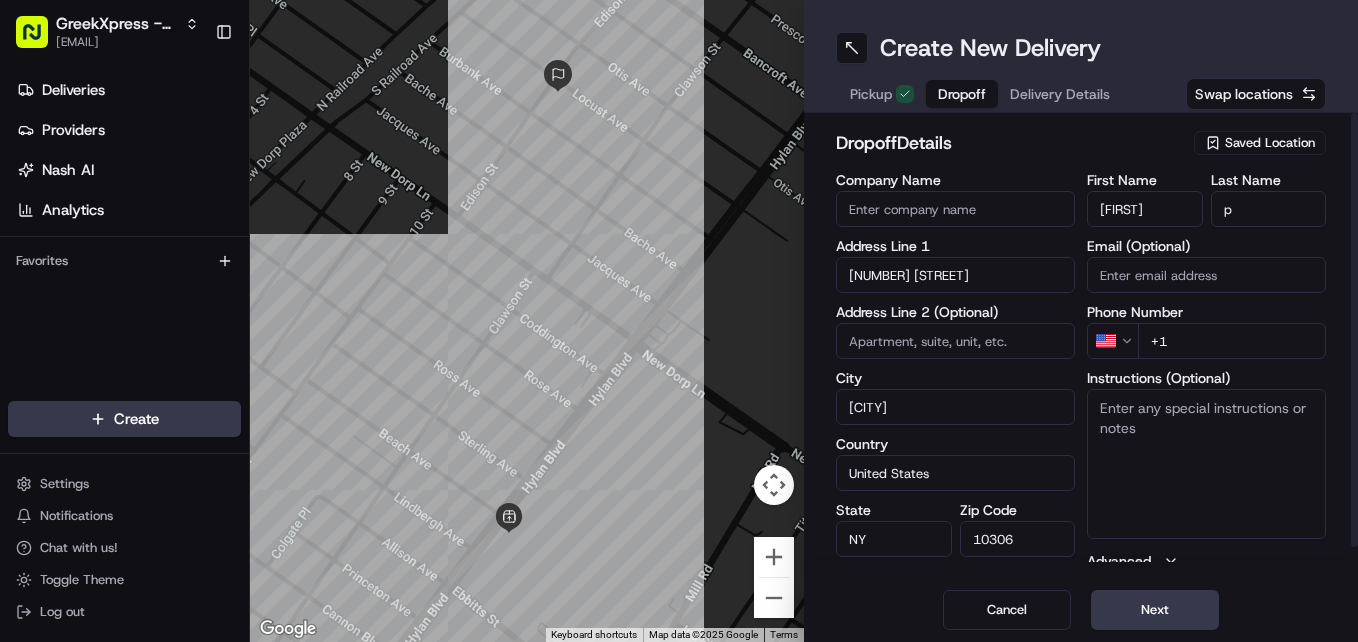 click on "+1" at bounding box center (1232, 341) 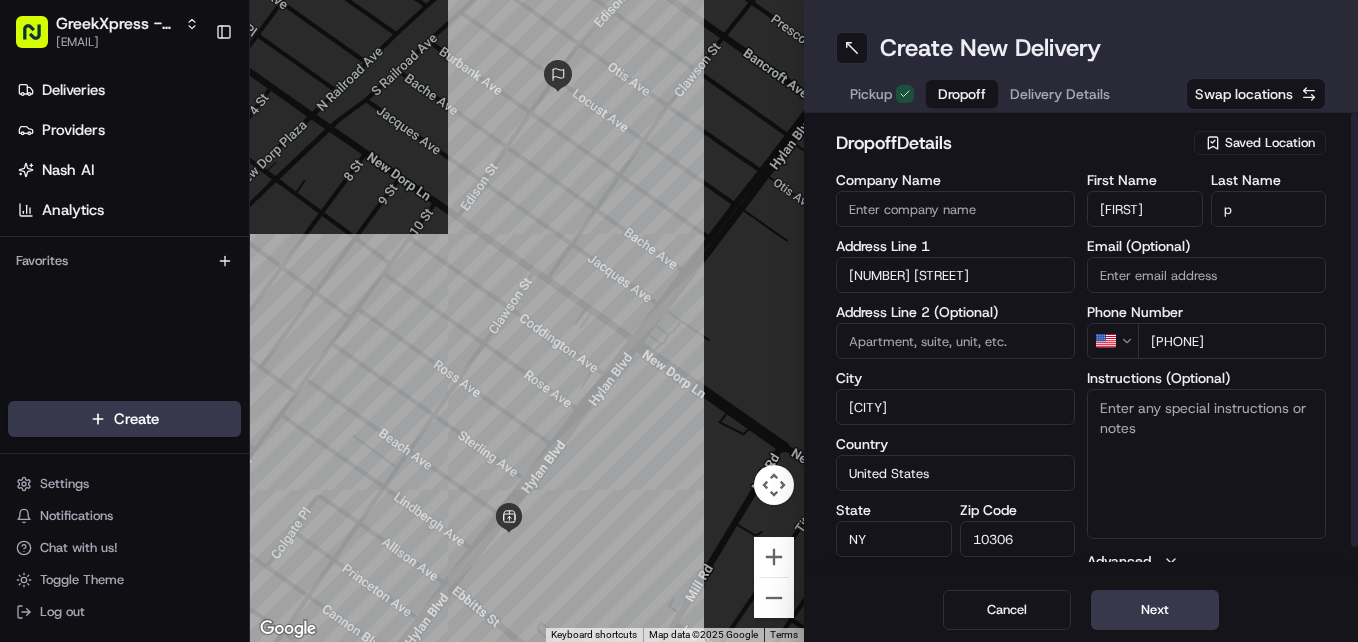 type on "[PHONE]" 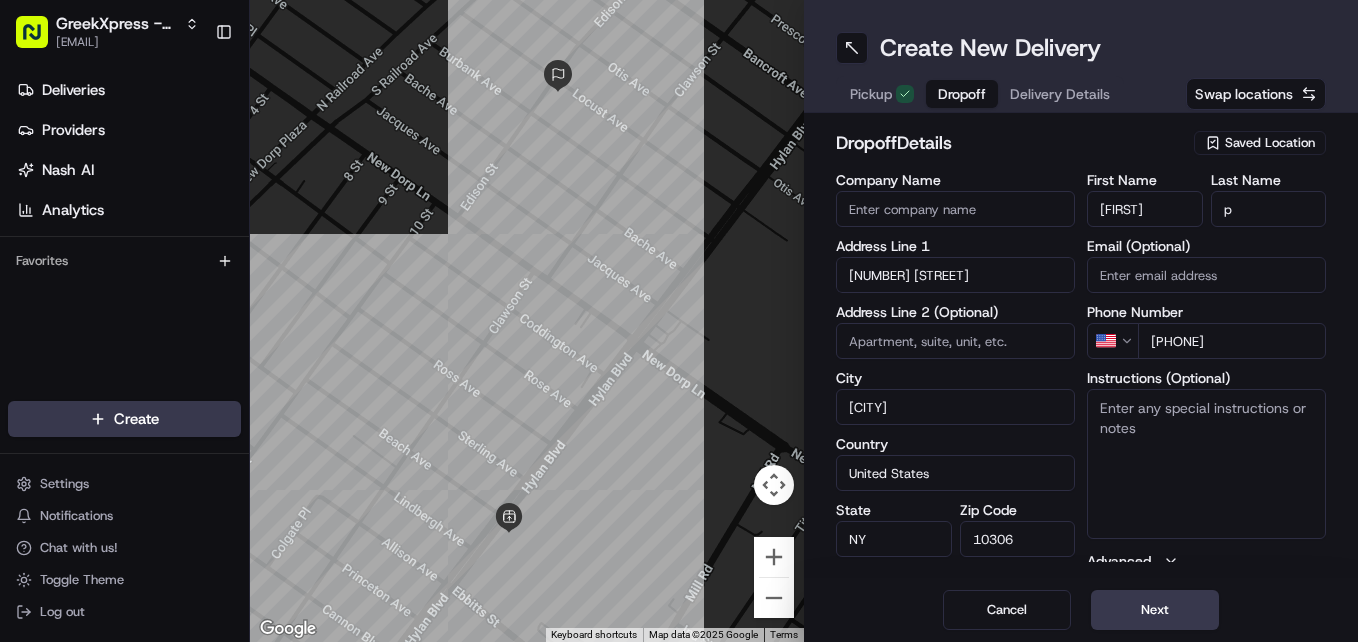 paste on "HAND DIRECTLY TO CUSTOMER" 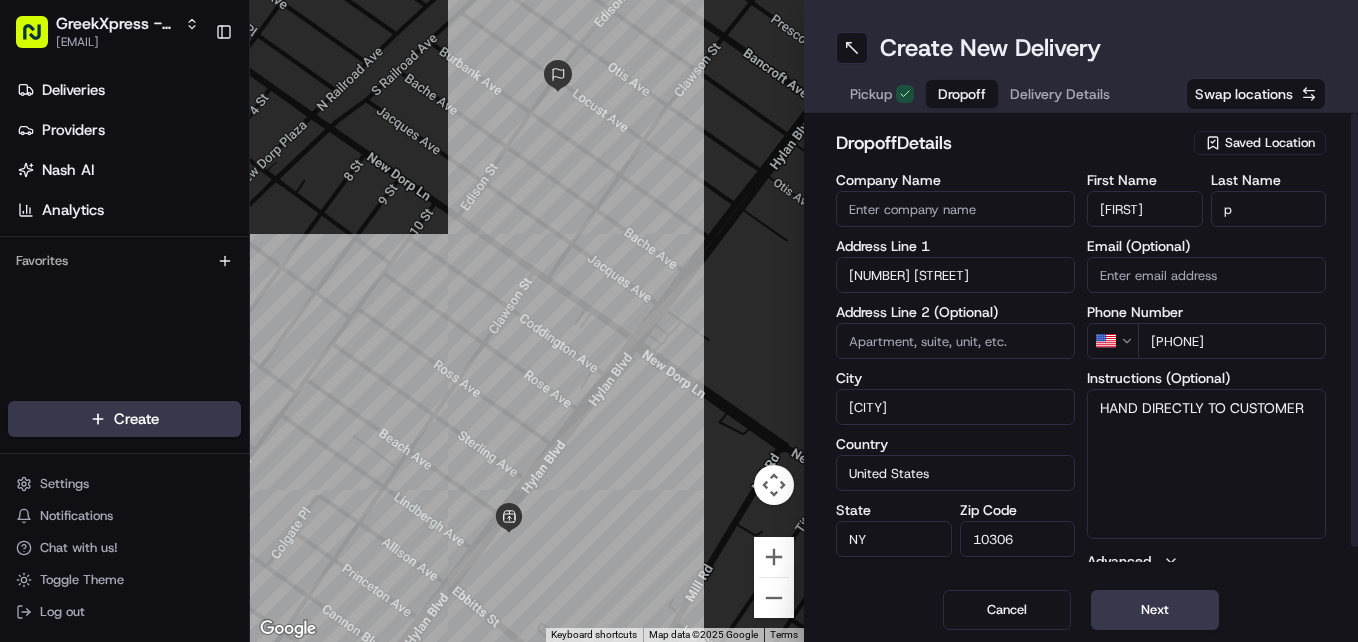 type on "HAND DIRECTLY TO CUSTOMER" 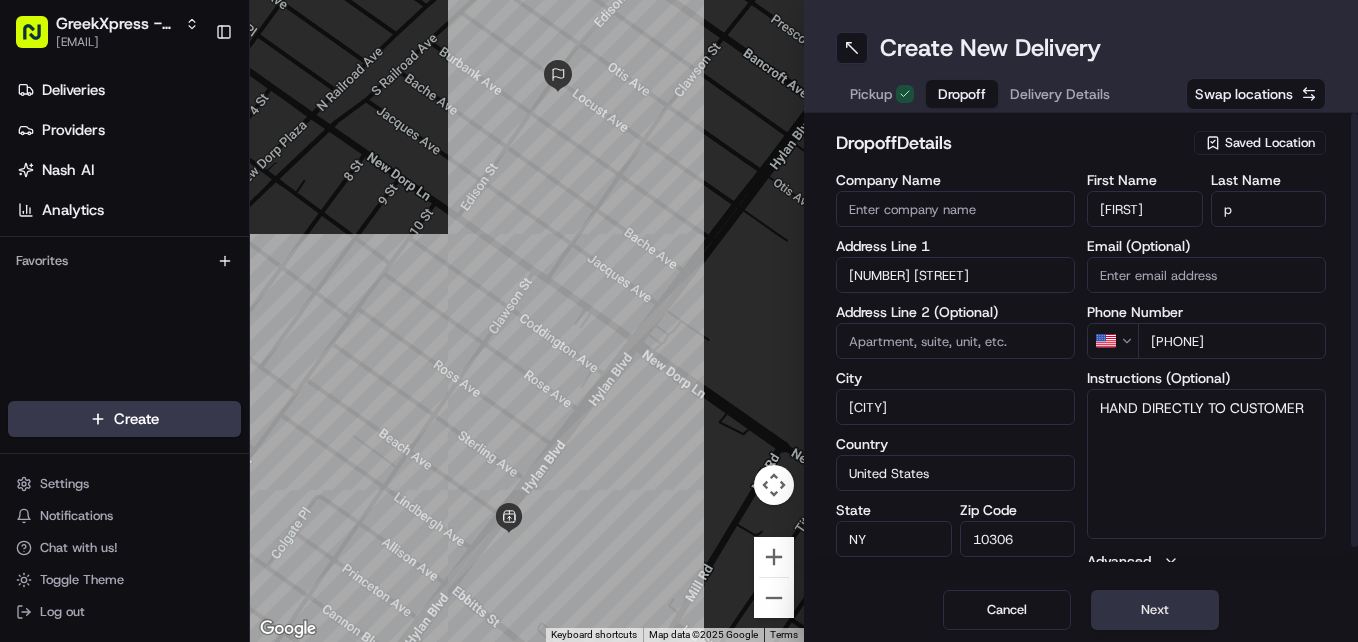click on "Next" at bounding box center (1155, 610) 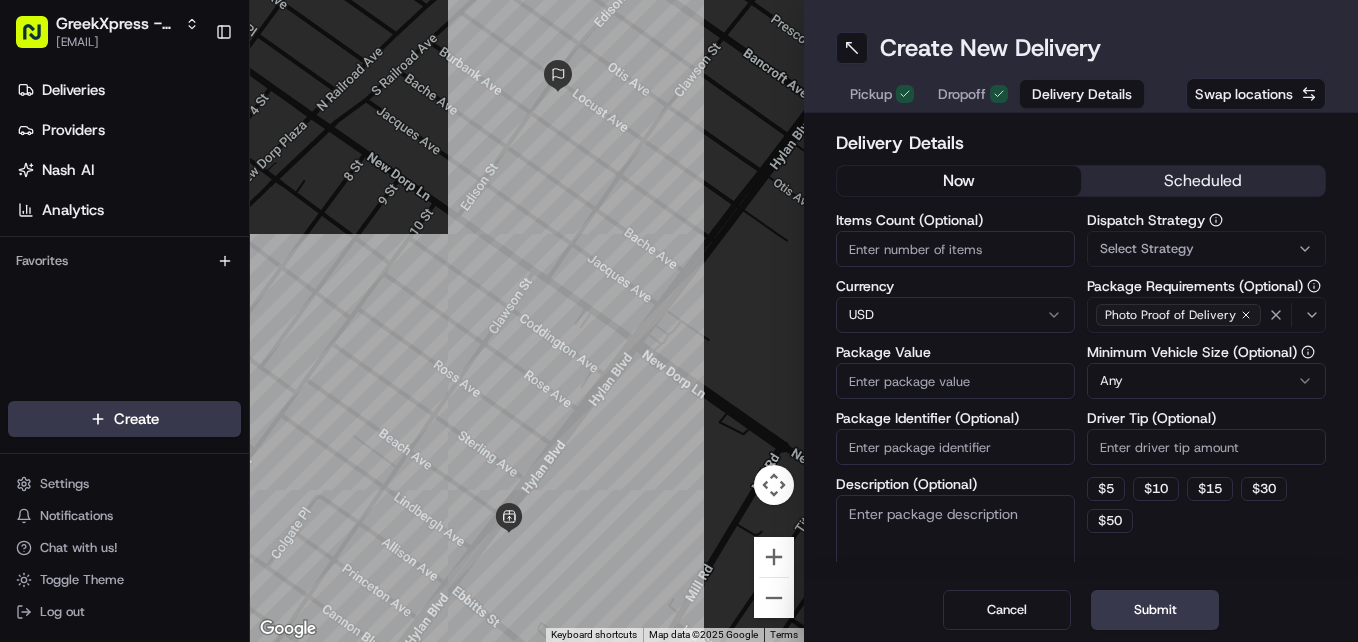 click on "Package Value" at bounding box center (955, 381) 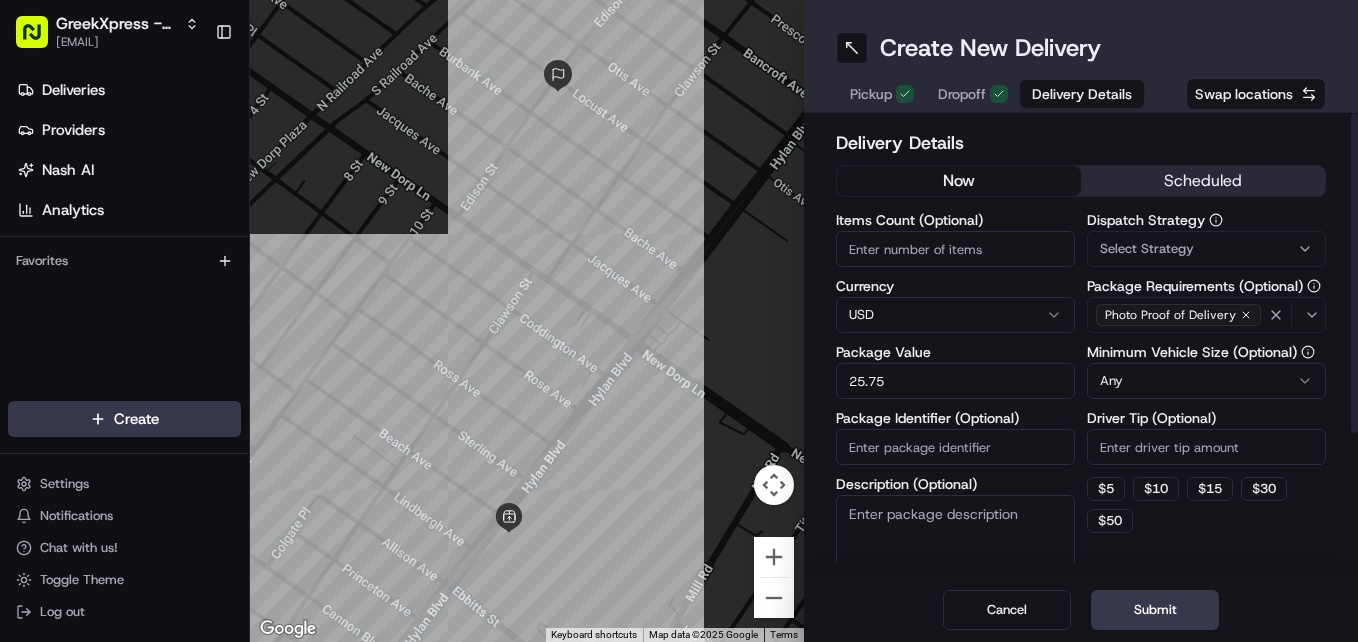 type on "25.75" 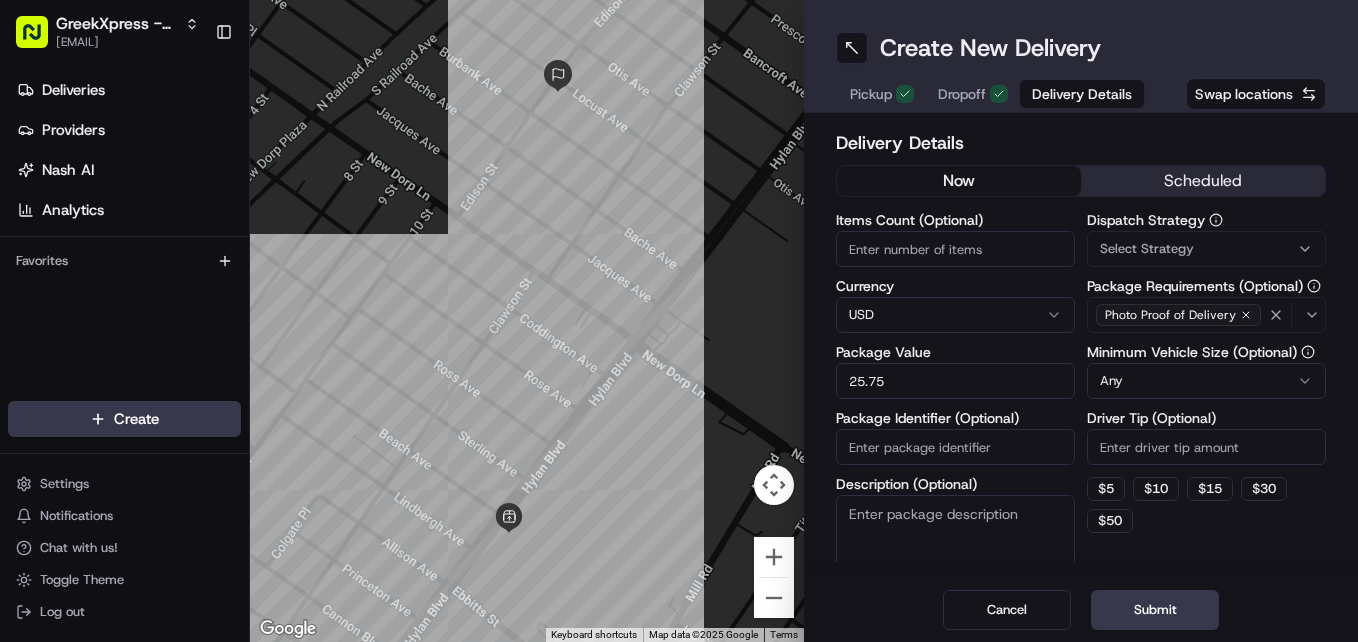 paste on "HAND DIRECTLY TO CUSTOMER" 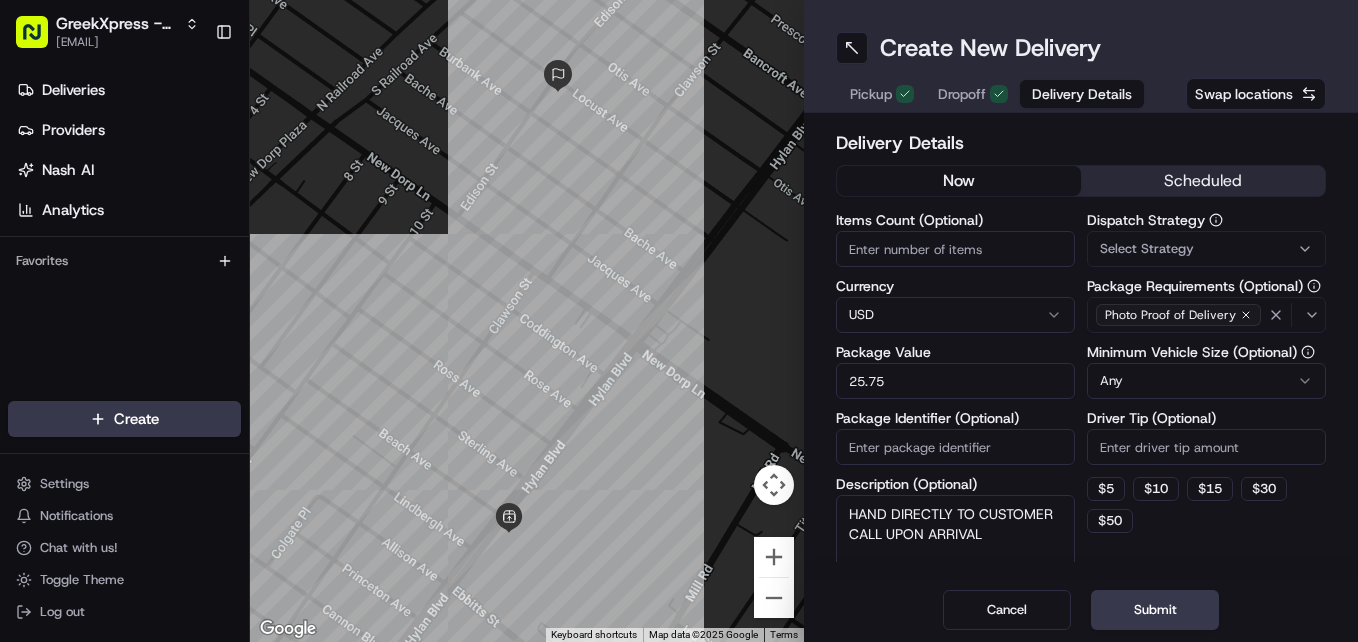 type on "HAND DIRECTLY TO CUSTOMER
CALL UPON ARRIVAL" 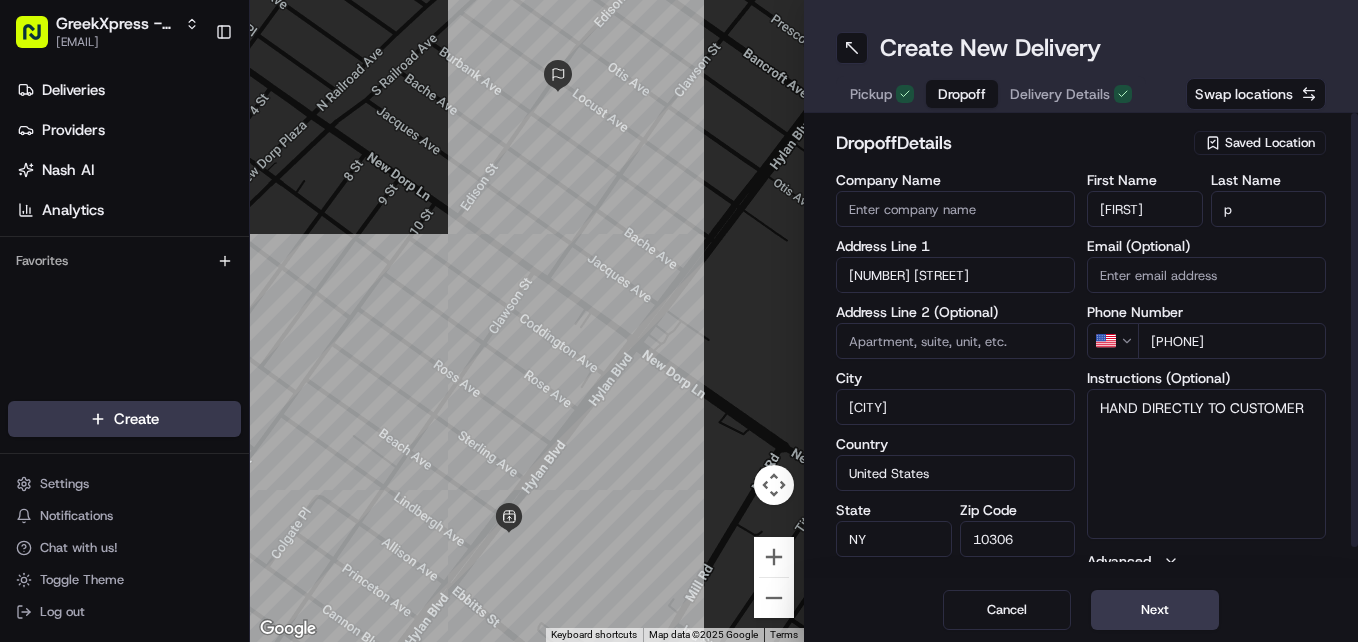 click on "HAND DIRECTLY TO CUSTOMER" at bounding box center [1206, 464] 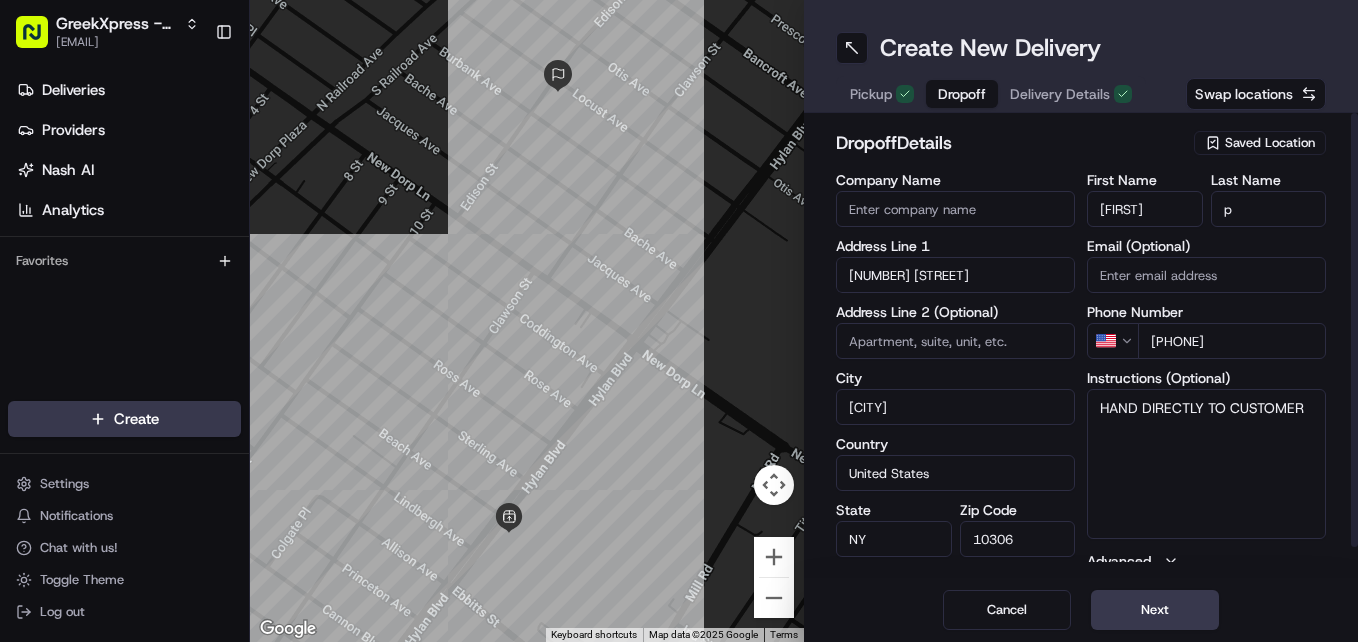 click on "HAND DIRECTLY TO CUSTOMER" at bounding box center (1206, 464) 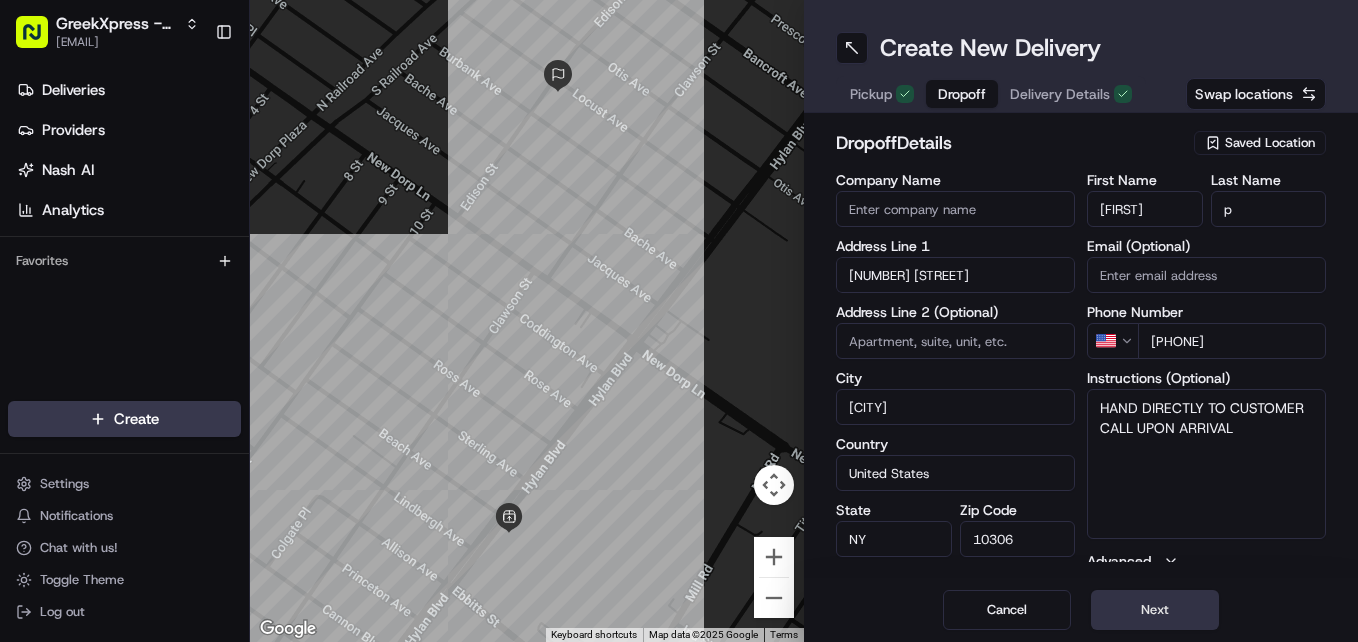 type on "HAND DIRECTLY TO CUSTOMER
CALL UPON ARRIVAL" 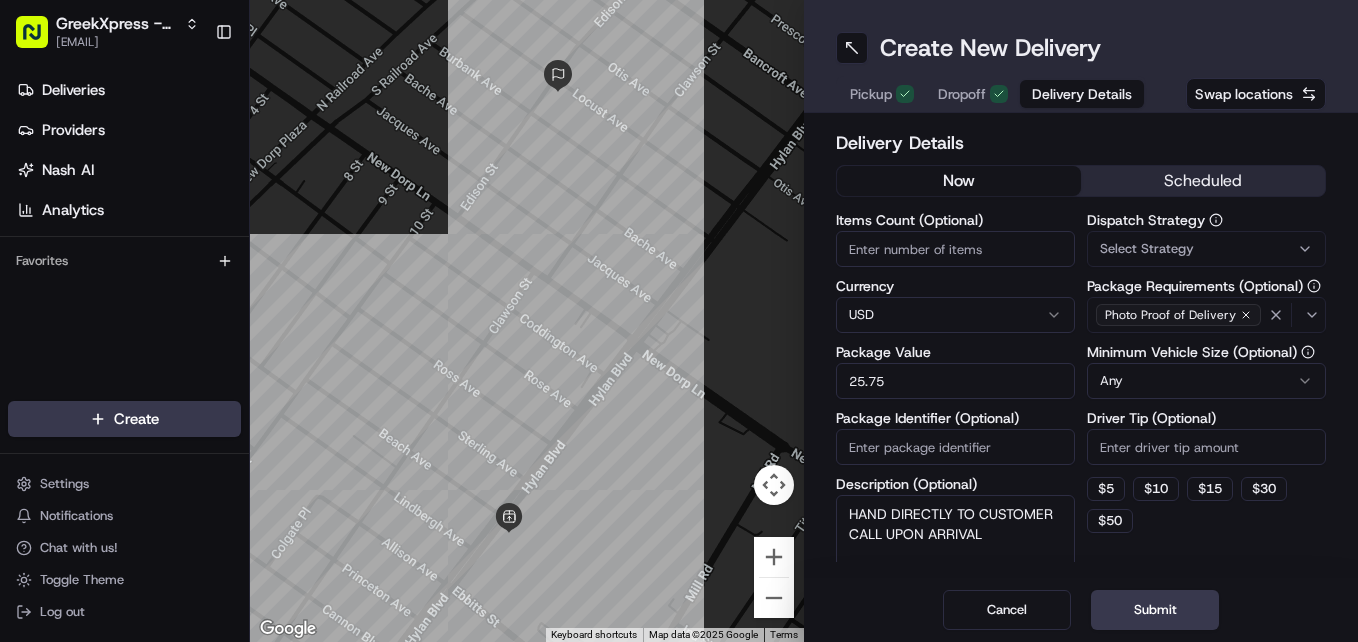 click on "Submit" at bounding box center [1155, 610] 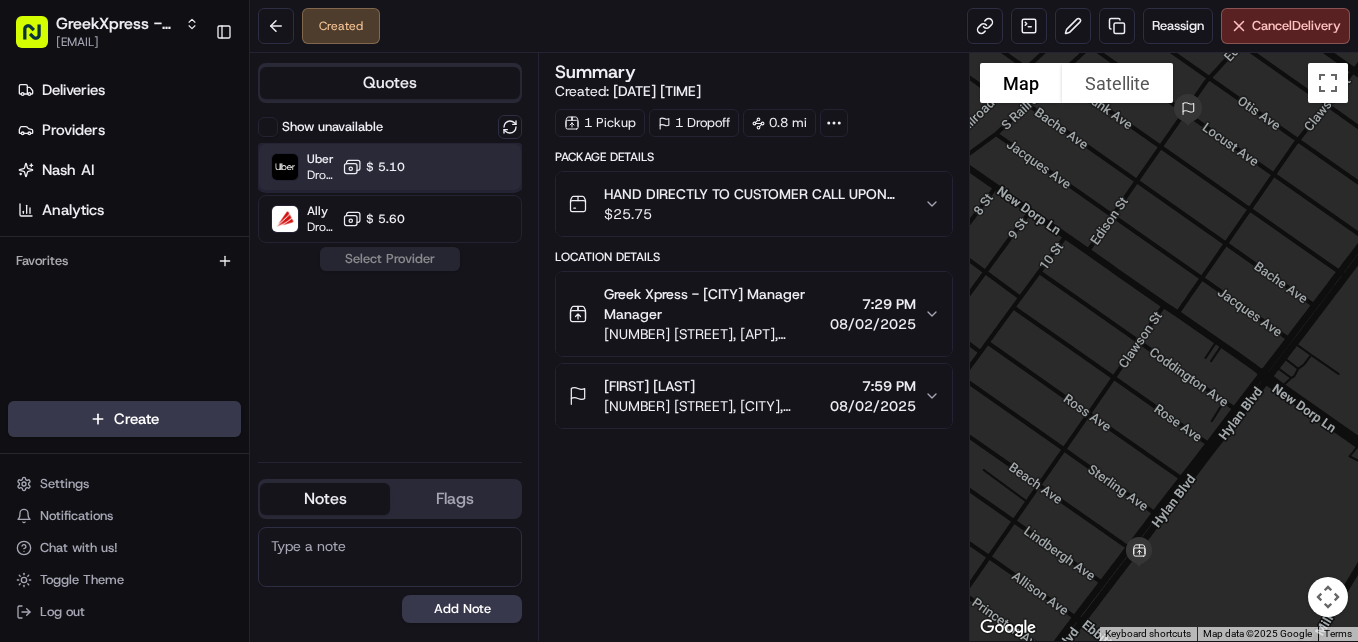 click at bounding box center (461, 167) 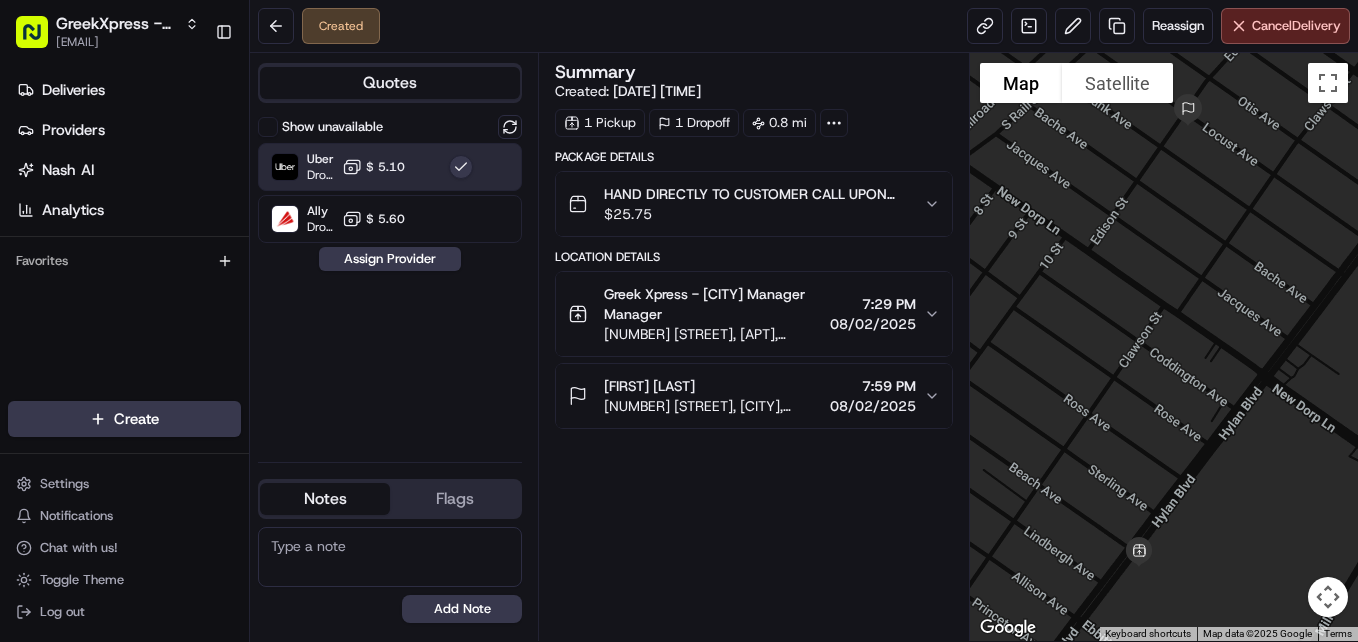 click on "Show unavailable Uber Dropoff ETA 24 minutes $ 5.10 Ally Dropoff ETA 7 hours $ 5.60 Assign Provider" at bounding box center [390, 280] 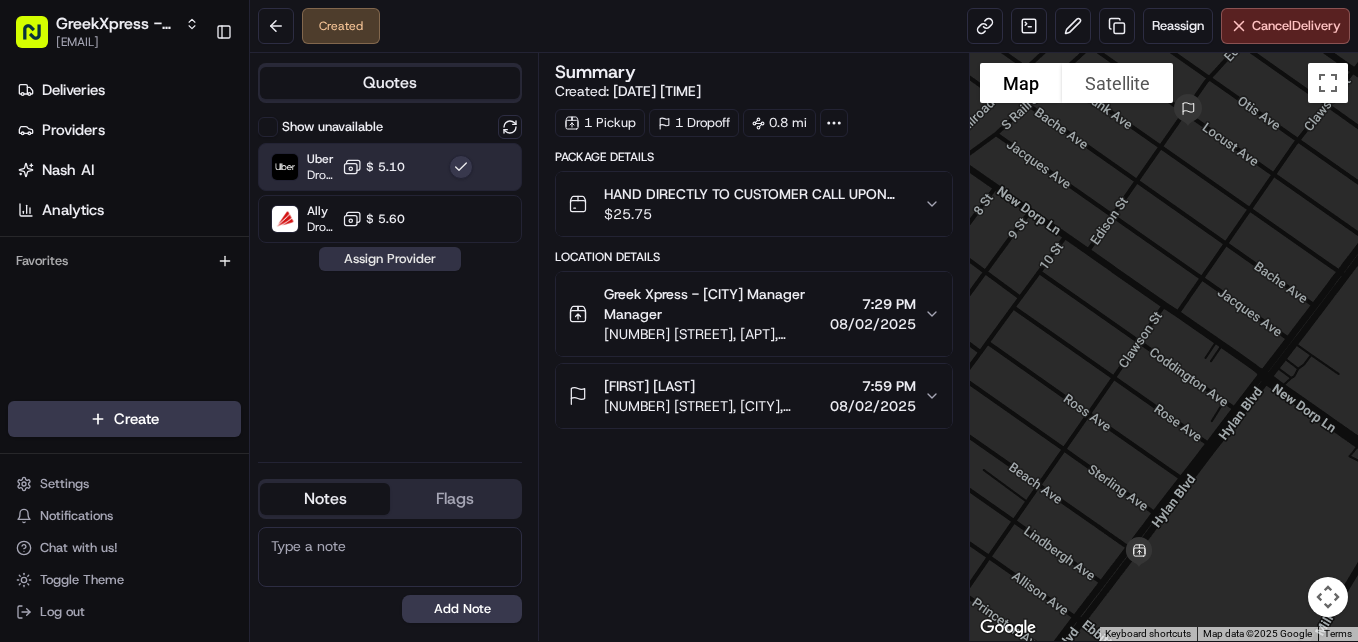 click on "Assign Provider" at bounding box center (390, 259) 